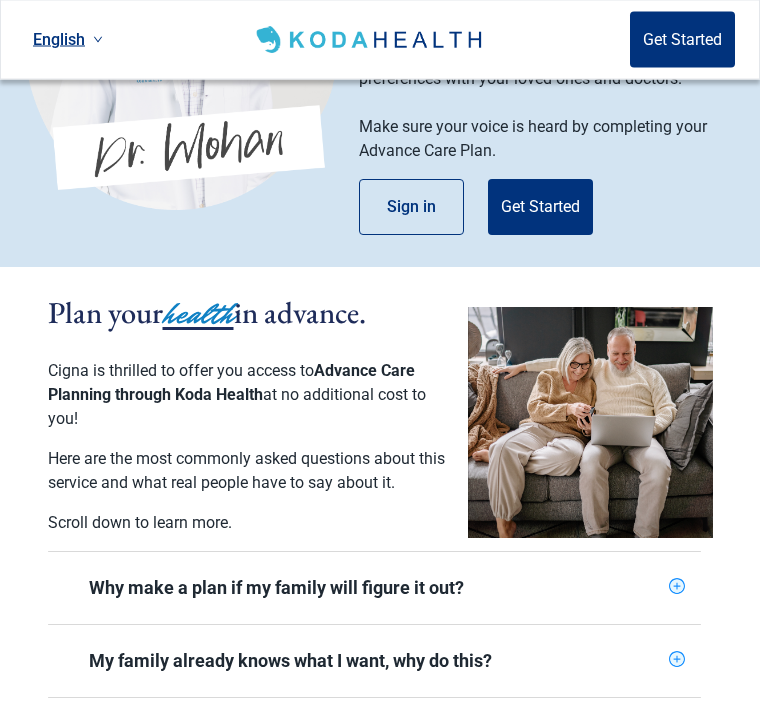 scroll, scrollTop: 225, scrollLeft: 0, axis: vertical 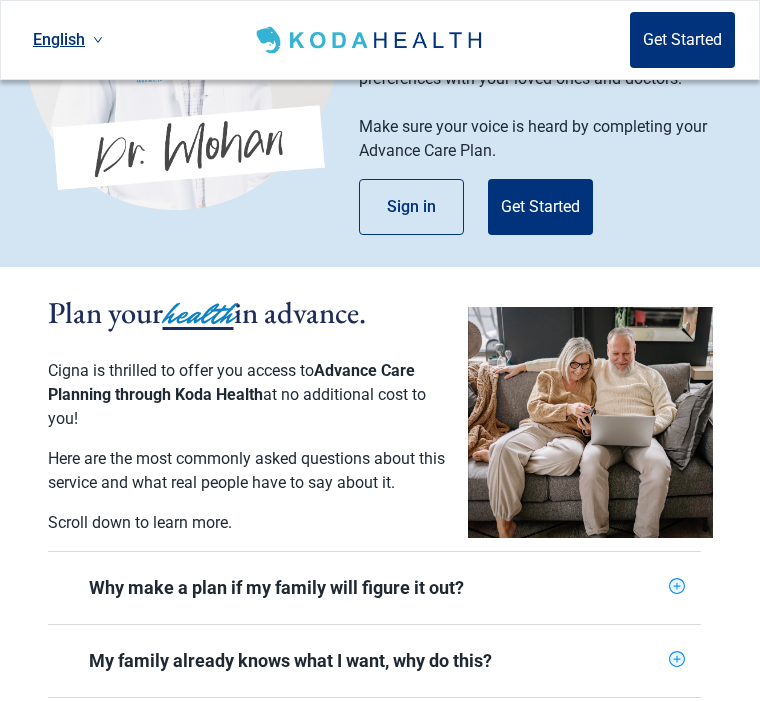 click on "Get Started" at bounding box center [540, 207] 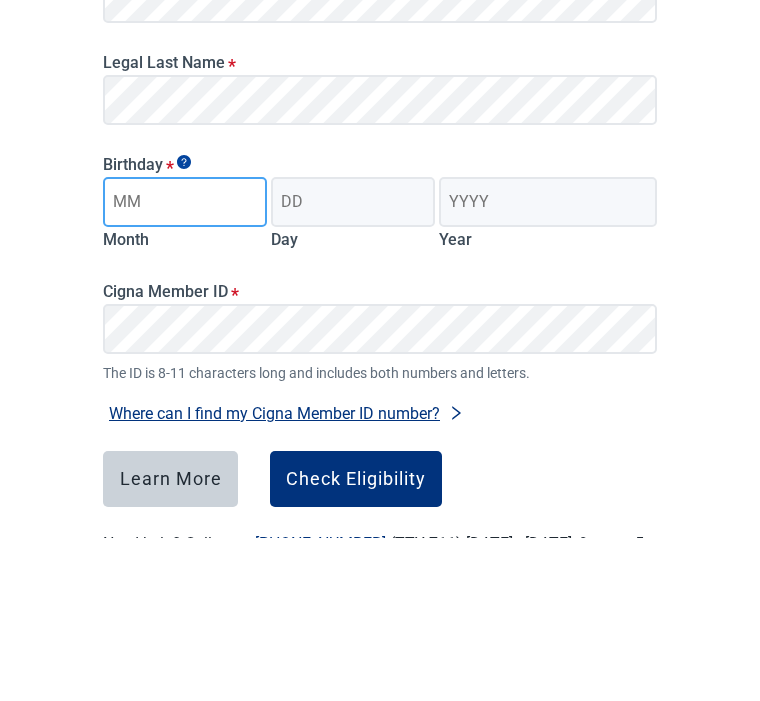 click on "Month" at bounding box center (185, 366) 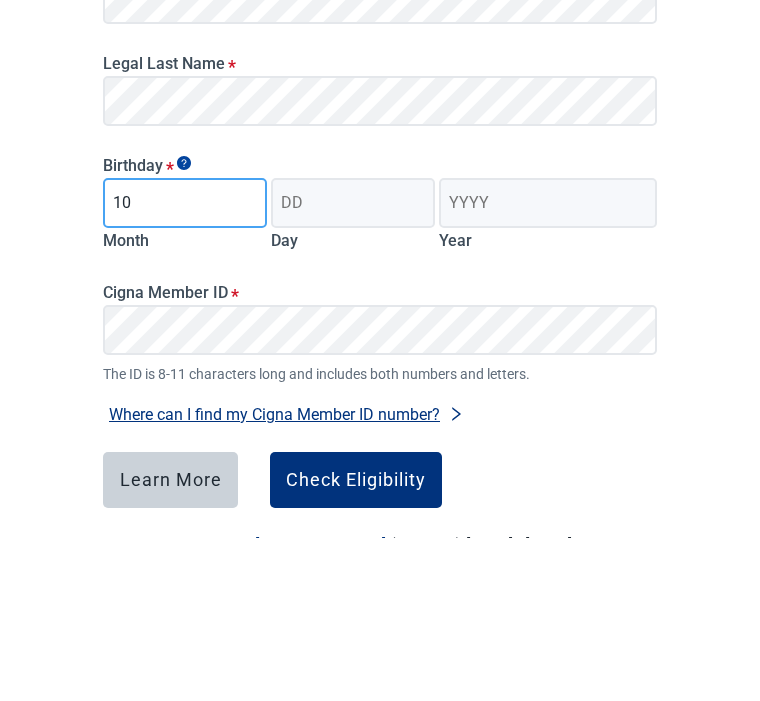type on "10" 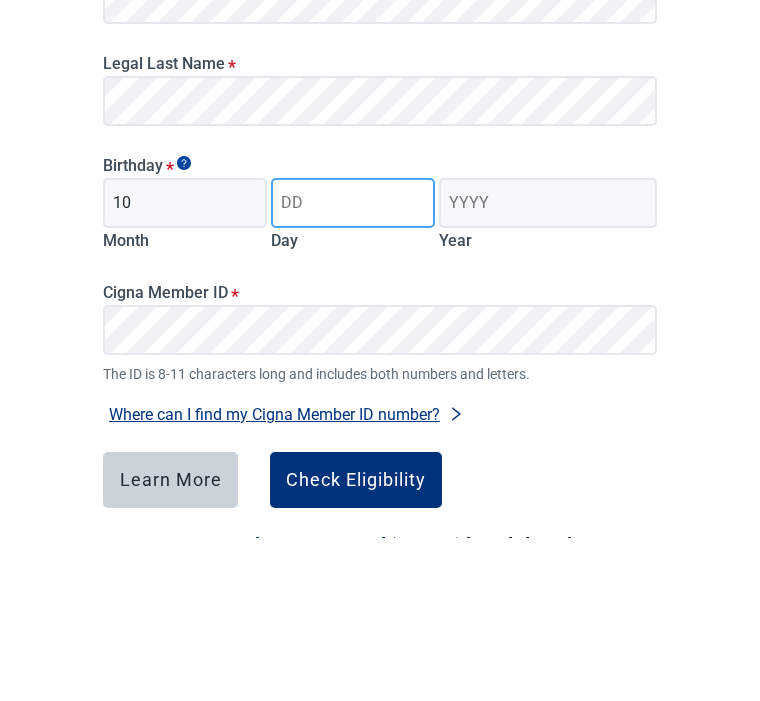 click on "Day" at bounding box center (353, 366) 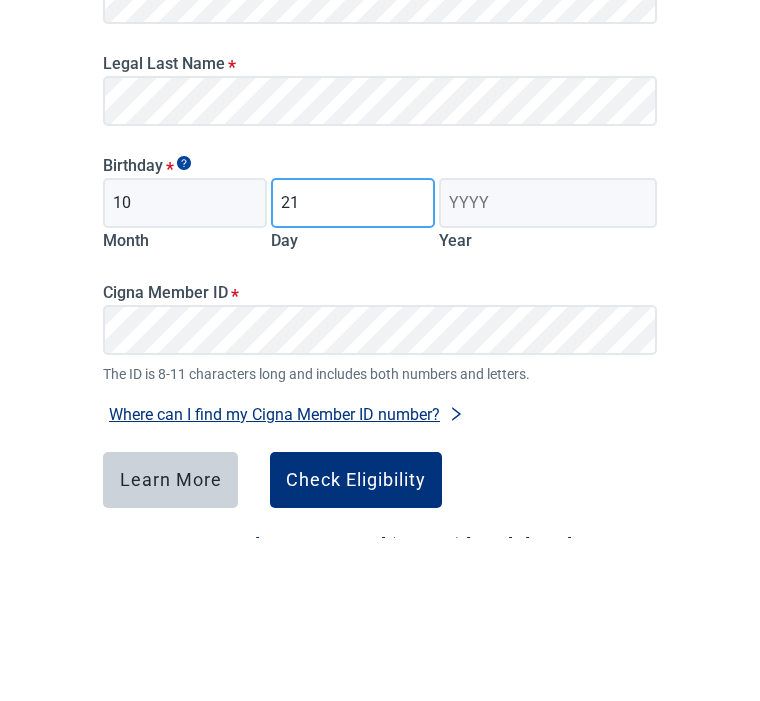 type on "21" 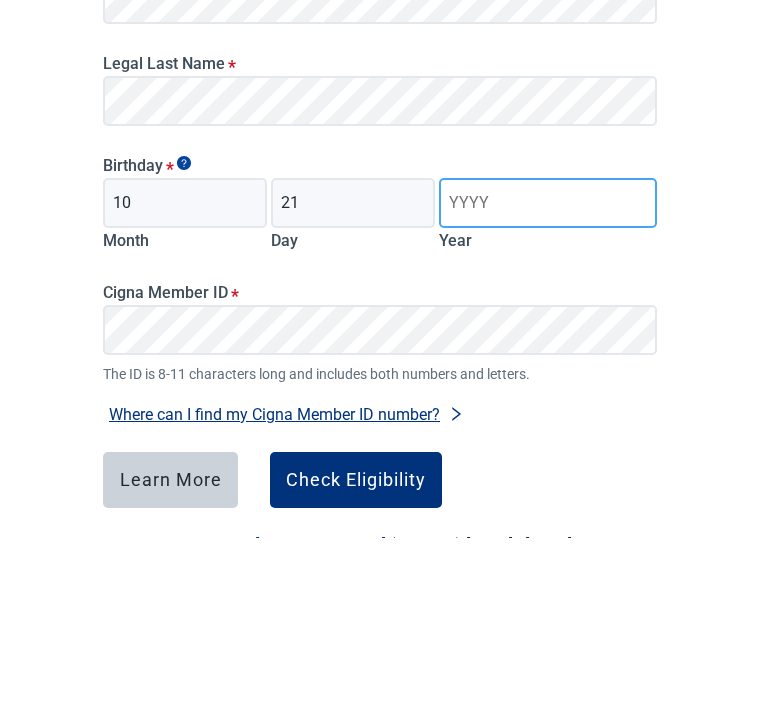 click on "Year" at bounding box center (548, 366) 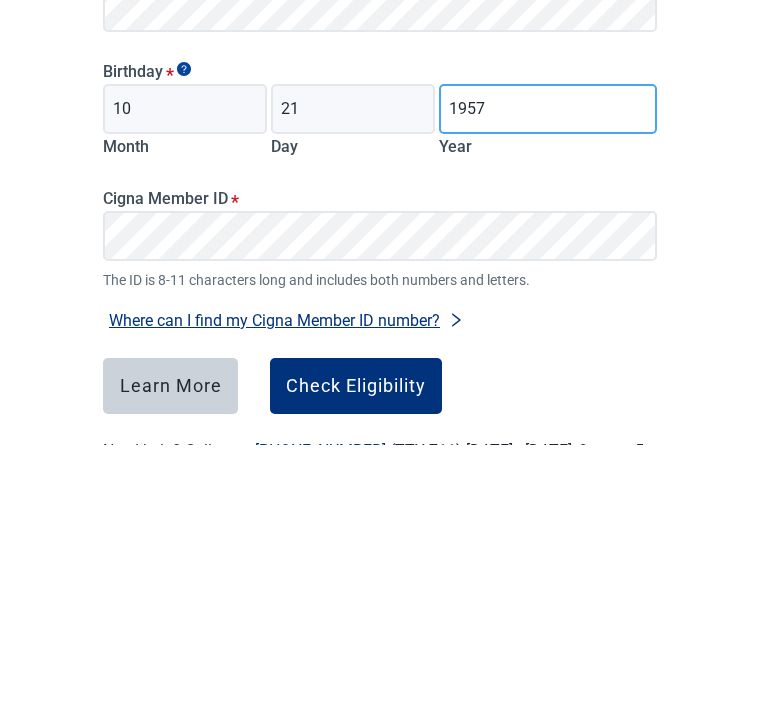 type on "1957" 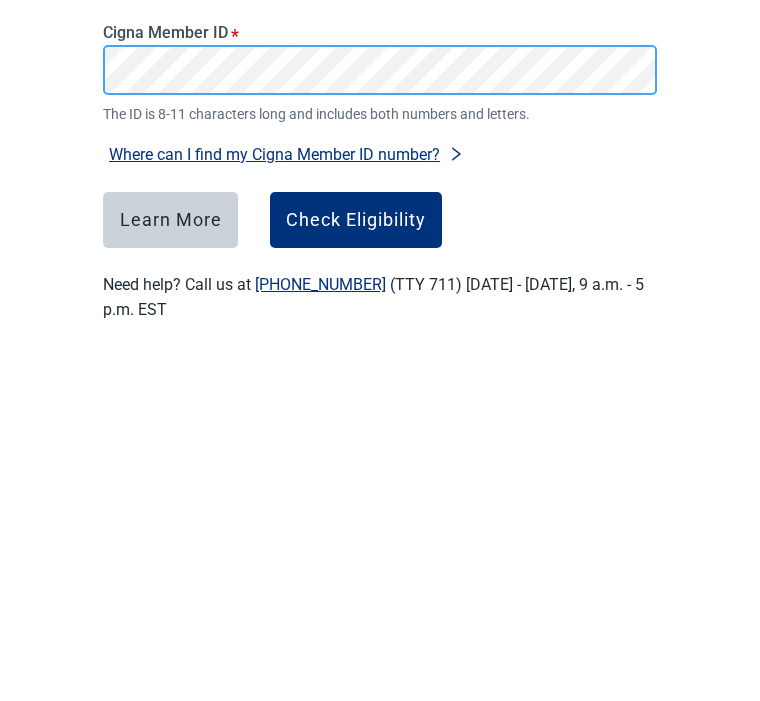 scroll, scrollTop: 314, scrollLeft: 0, axis: vertical 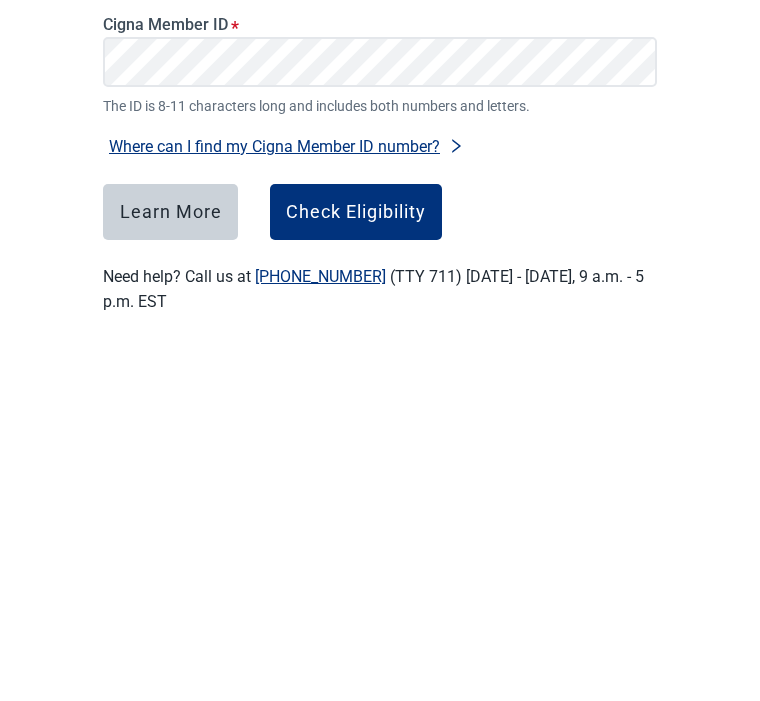 click on "Check Eligibility" at bounding box center [356, 554] 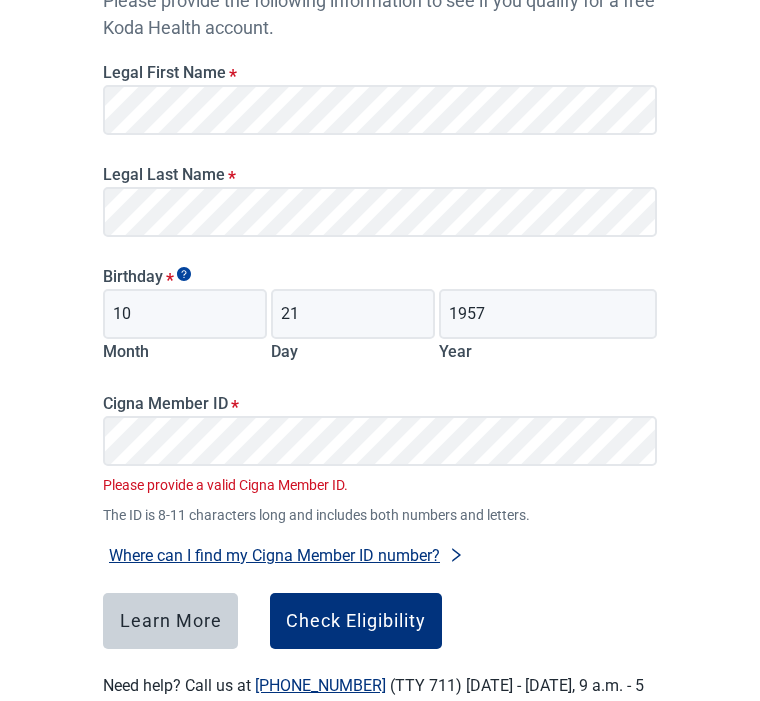scroll, scrollTop: 277, scrollLeft: 0, axis: vertical 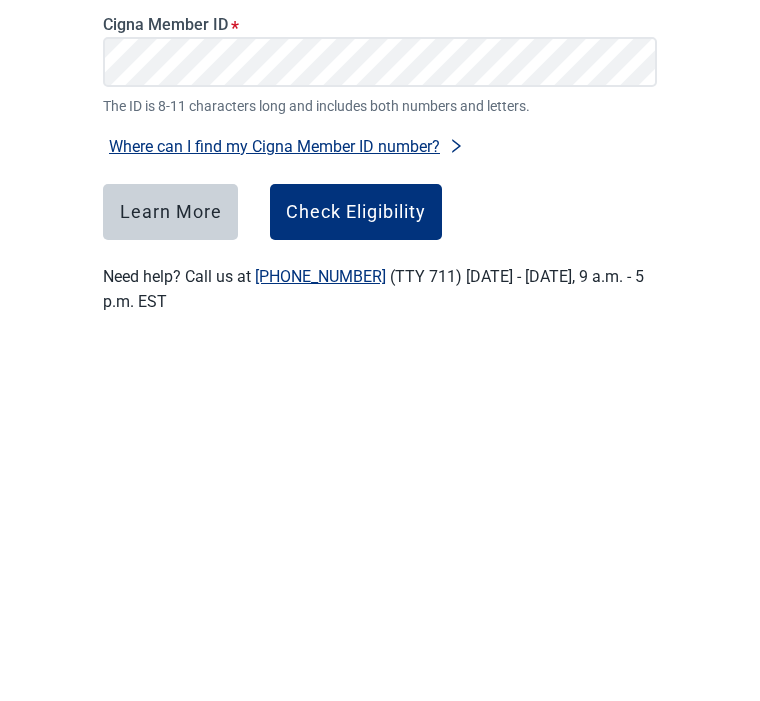 click on "Check Eligibility" at bounding box center [356, 554] 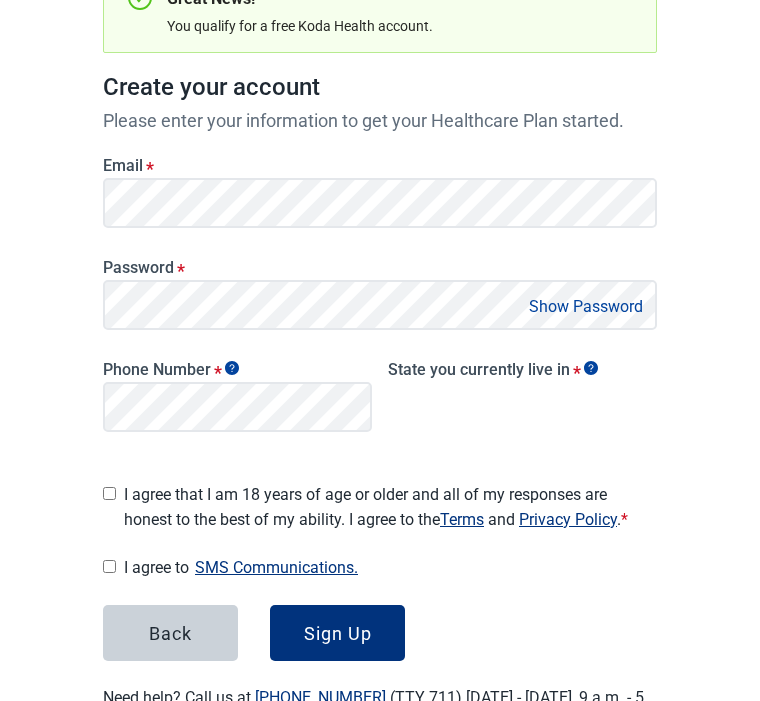 scroll, scrollTop: 248, scrollLeft: 0, axis: vertical 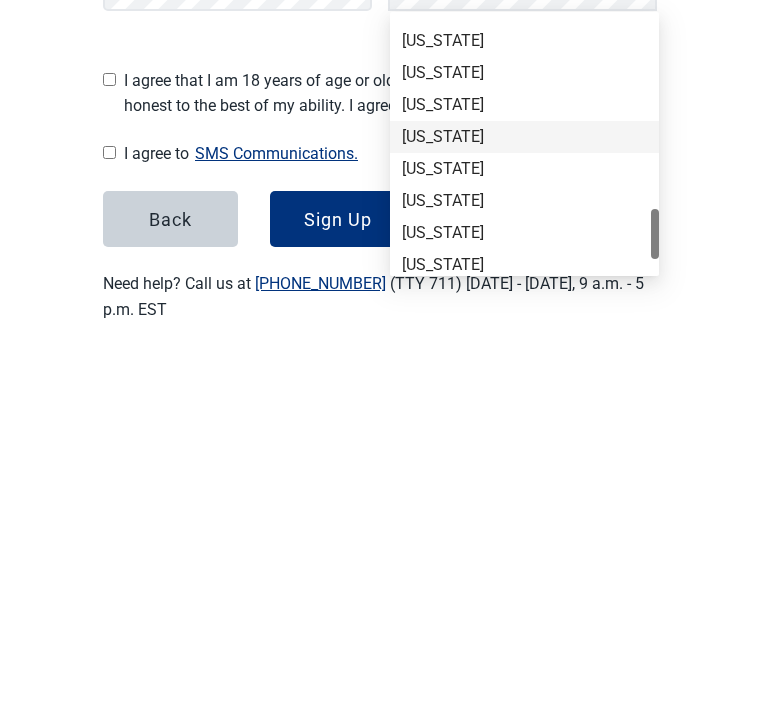 click on "[US_STATE]" at bounding box center [524, 478] 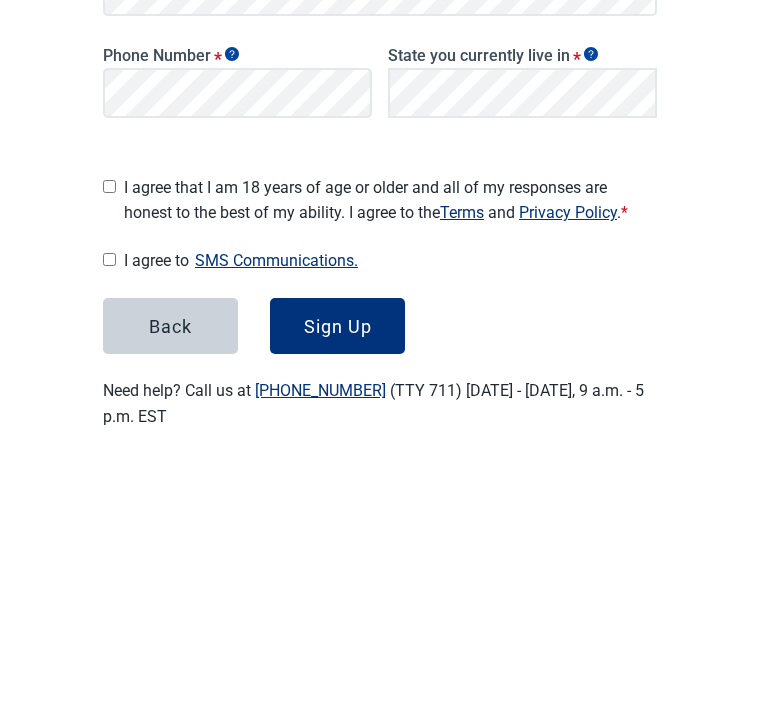 click on "I agree that I am 18 years of age or older and all of my responses are honest to the best of my ability. I agree to the  Terms   and   Privacy Policy . *" at bounding box center (380, 431) 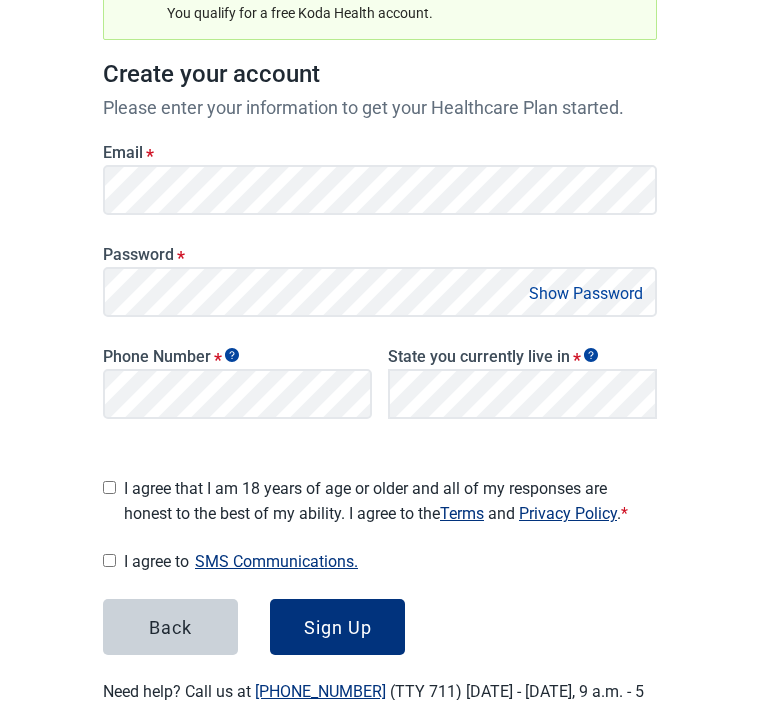 click on "I agree that I am 18 years of age or older and all of my responses are honest to the best of my ability. I agree to the  Terms   and   Privacy Policy . *" at bounding box center [109, 488] 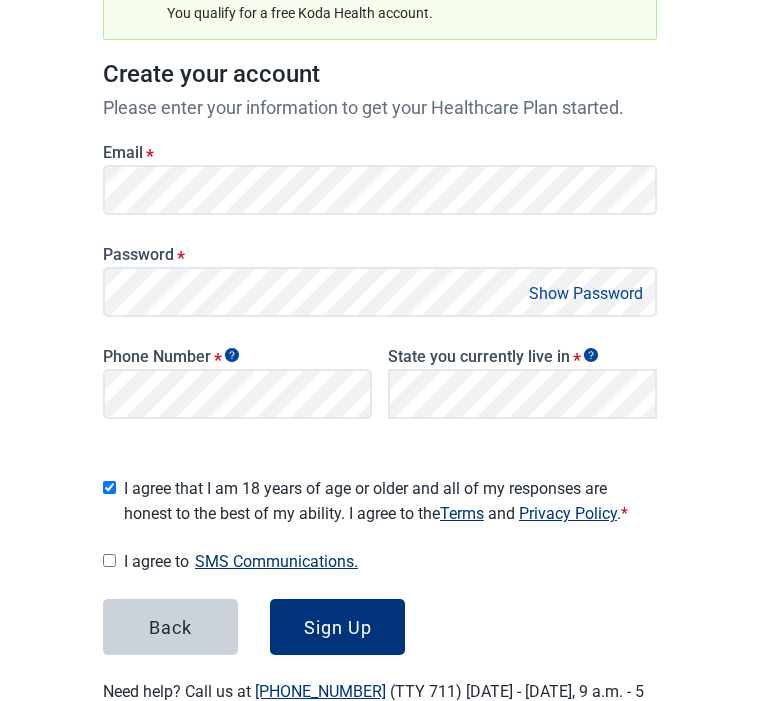 checkbox on "true" 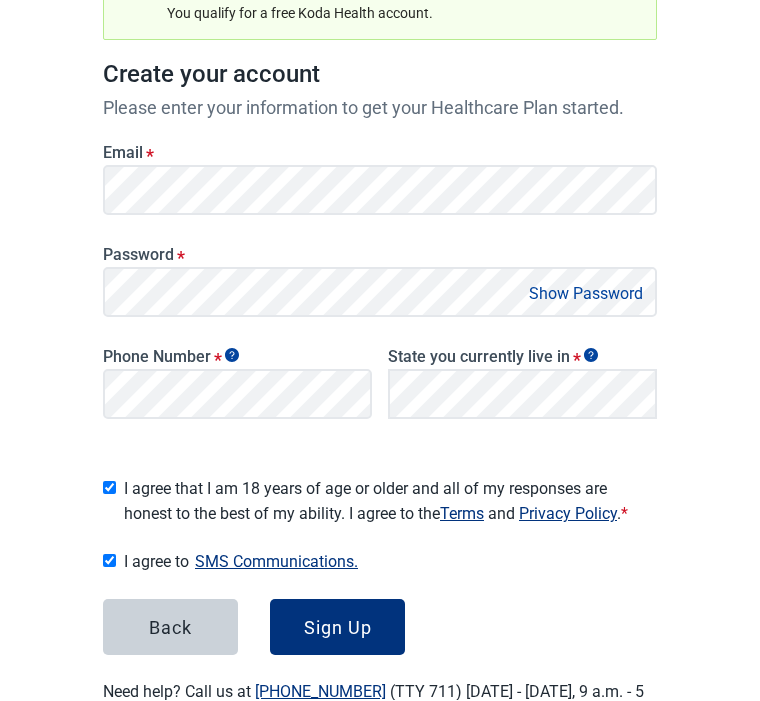checkbox on "true" 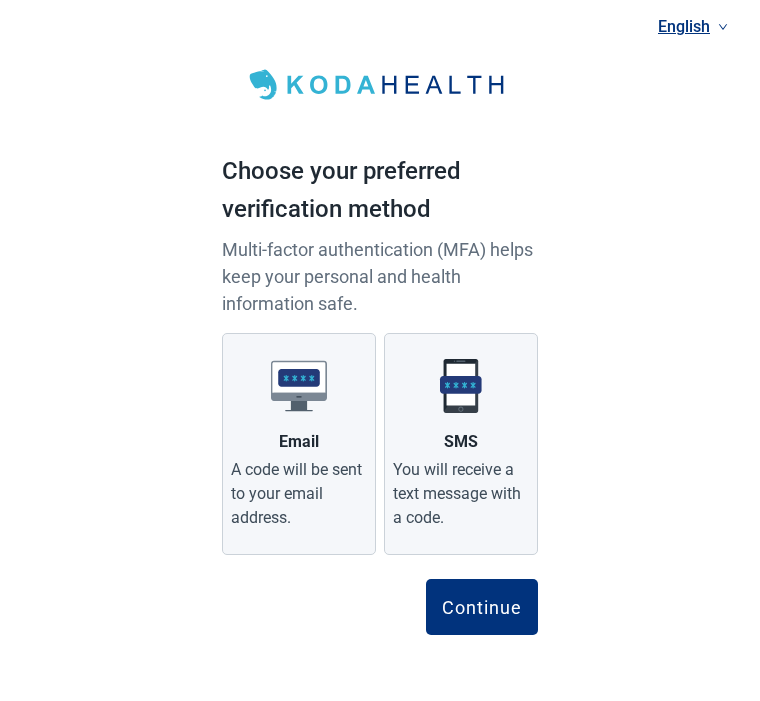 click on "SMS You will receive a text message with a code." at bounding box center [461, 445] 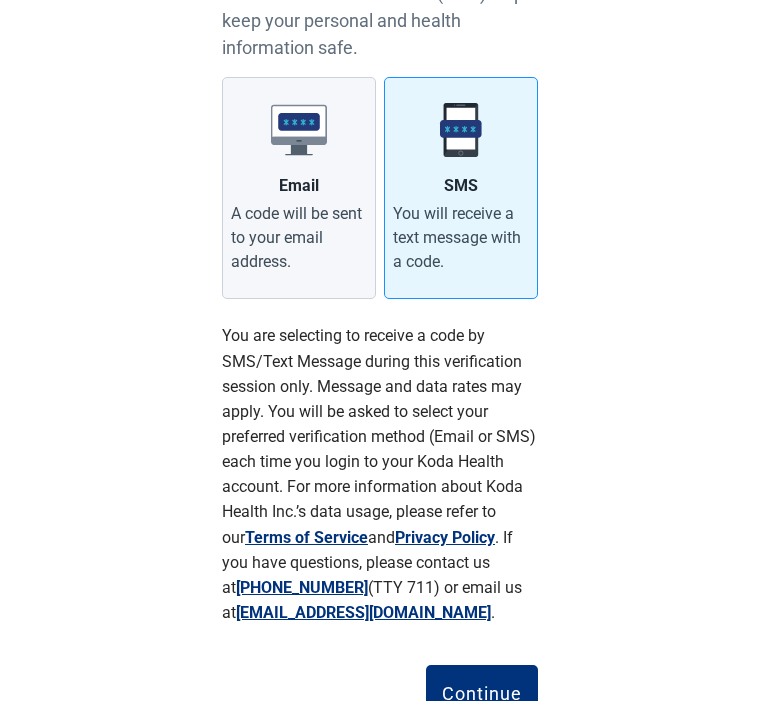 click on "Continue" at bounding box center (482, 693) 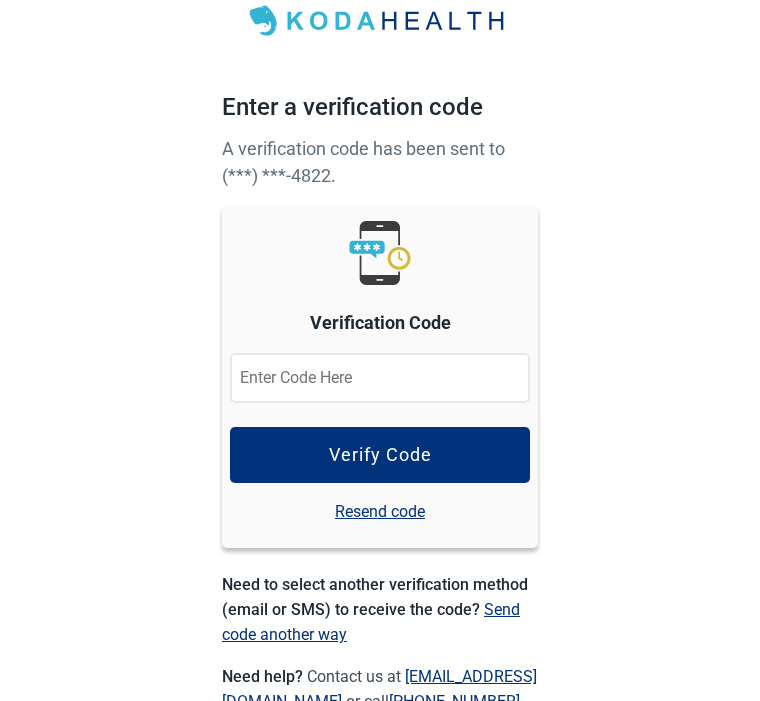 click at bounding box center (380, 378) 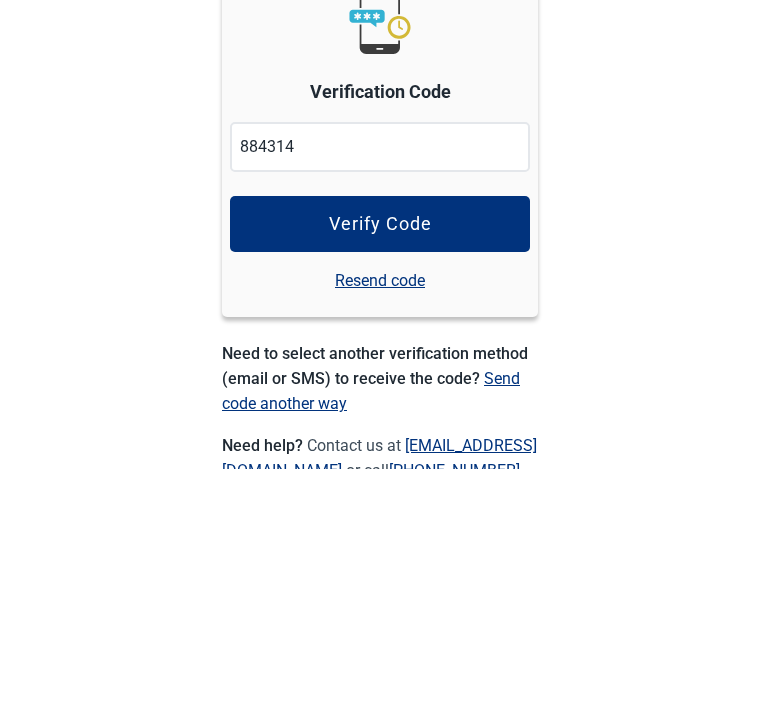type on "884314" 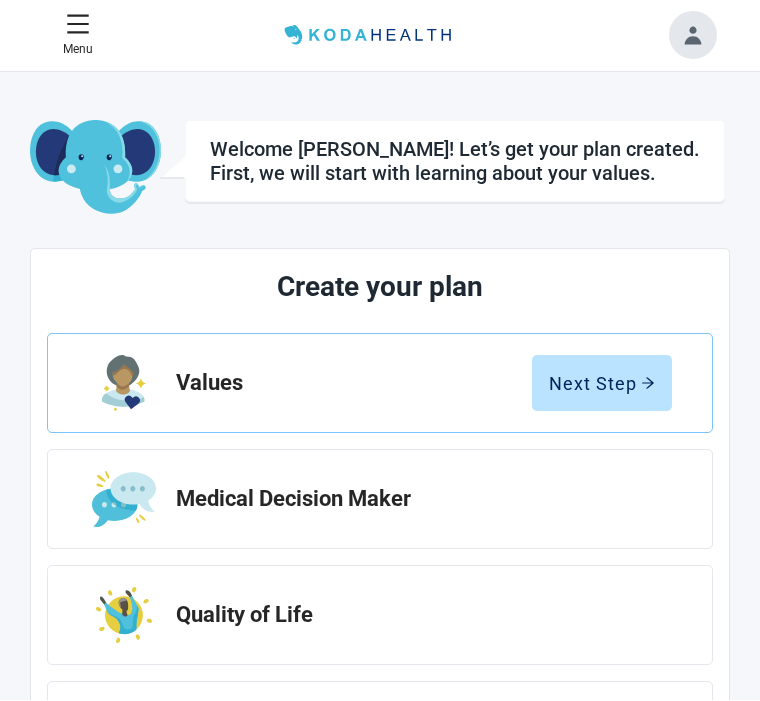 scroll, scrollTop: 1, scrollLeft: 0, axis: vertical 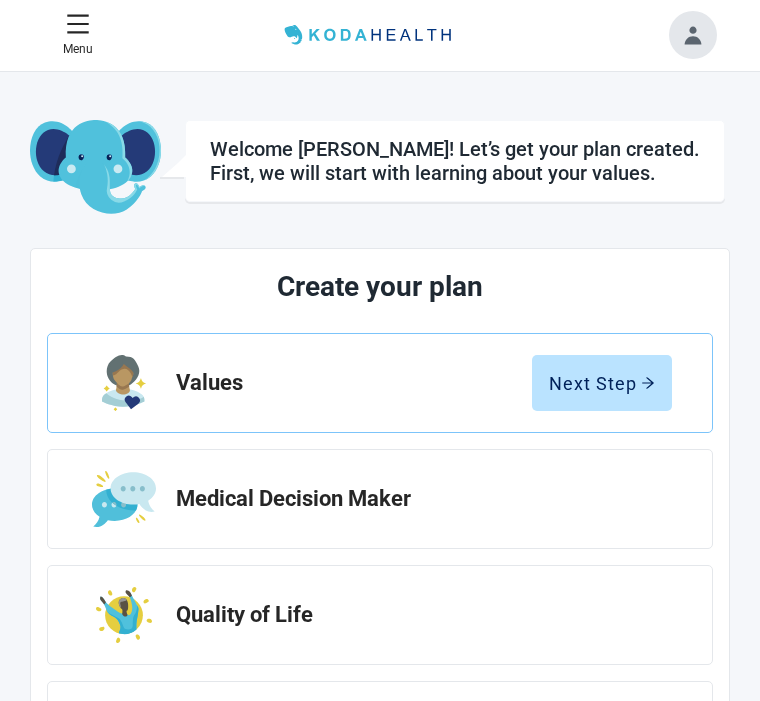 click 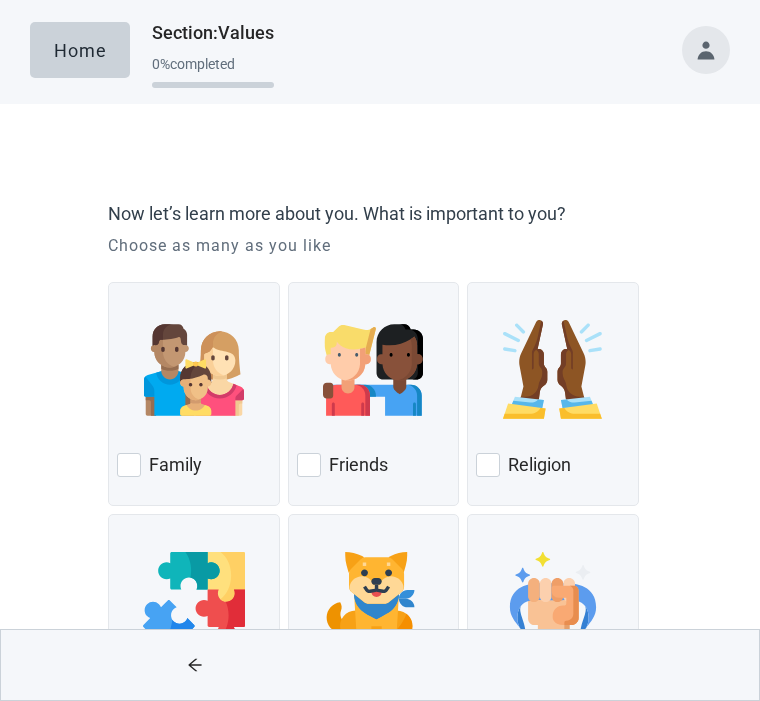click at bounding box center [129, 465] 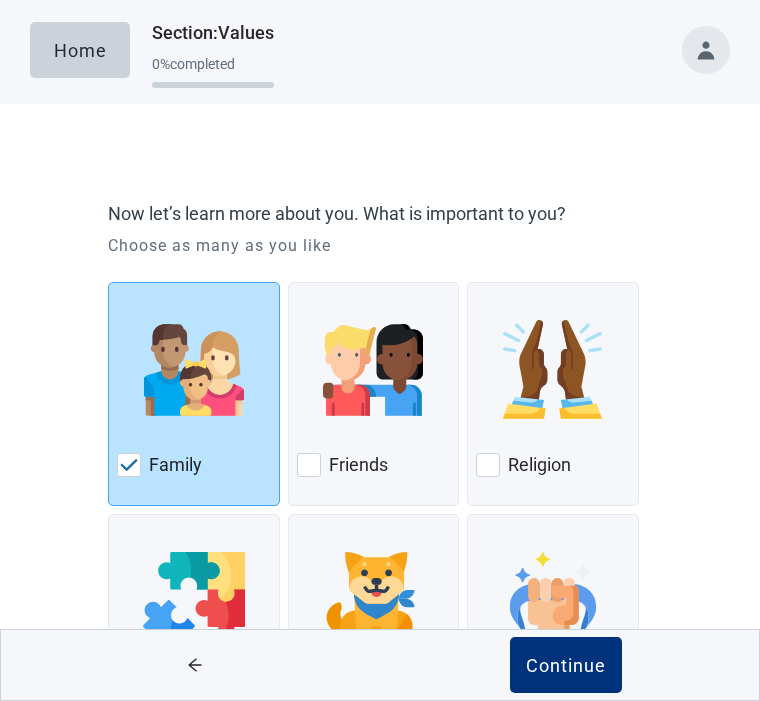 click on "Religion" at bounding box center (539, 465) 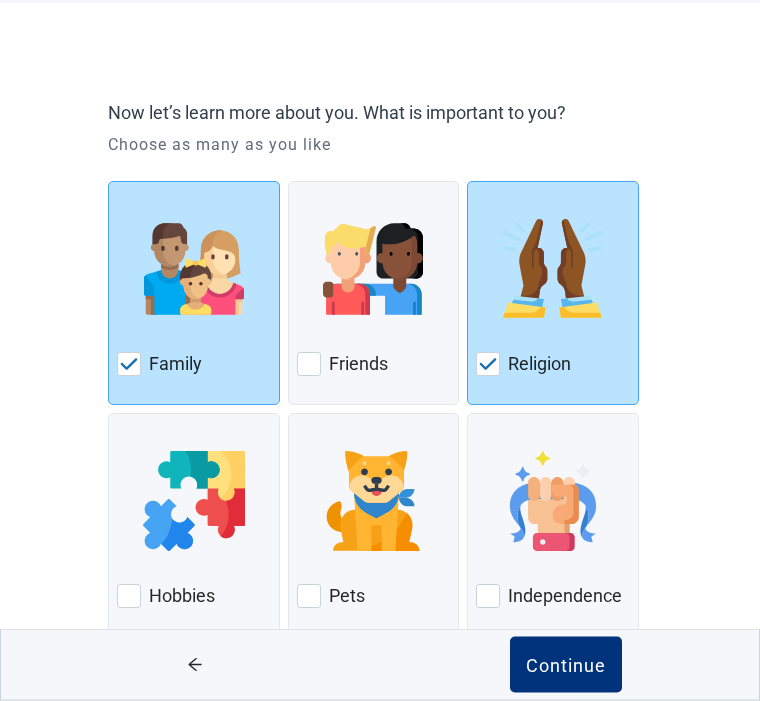 scroll, scrollTop: 109, scrollLeft: 0, axis: vertical 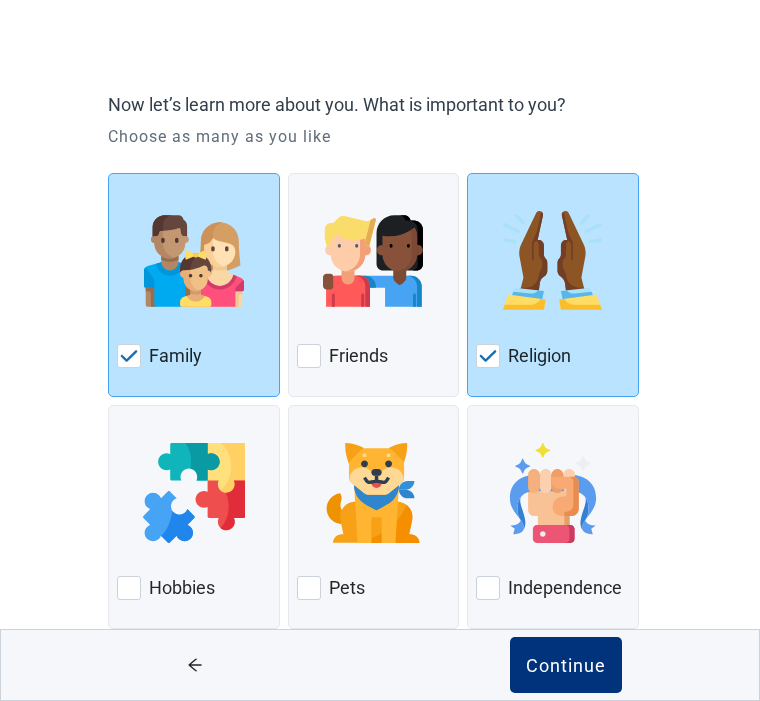 click at bounding box center (309, 356) 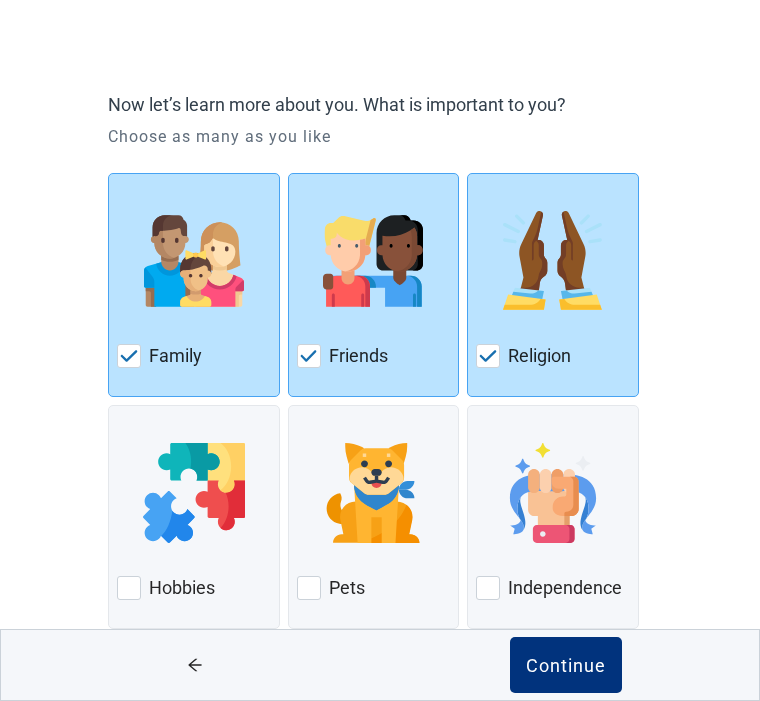 click at bounding box center [129, 588] 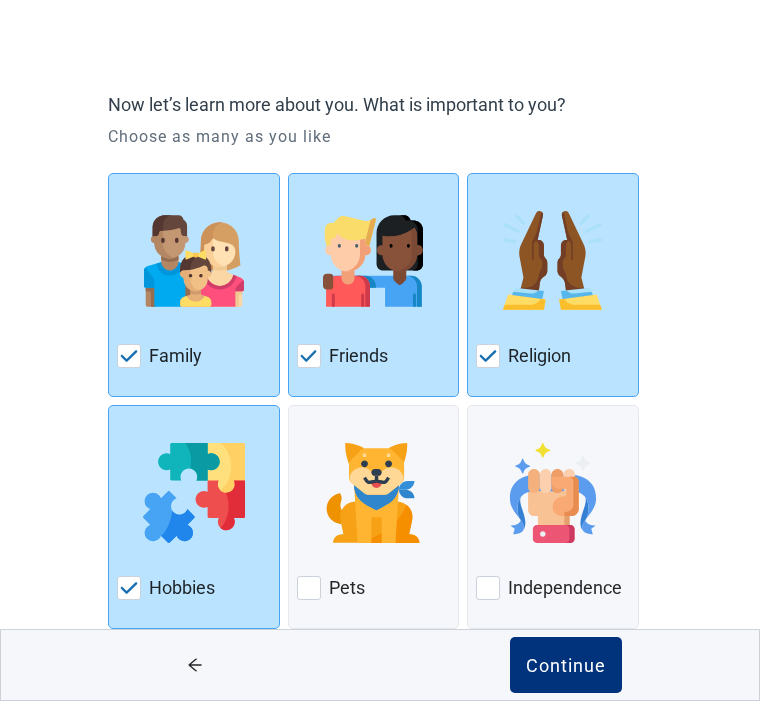 click on "Independence" at bounding box center (565, 588) 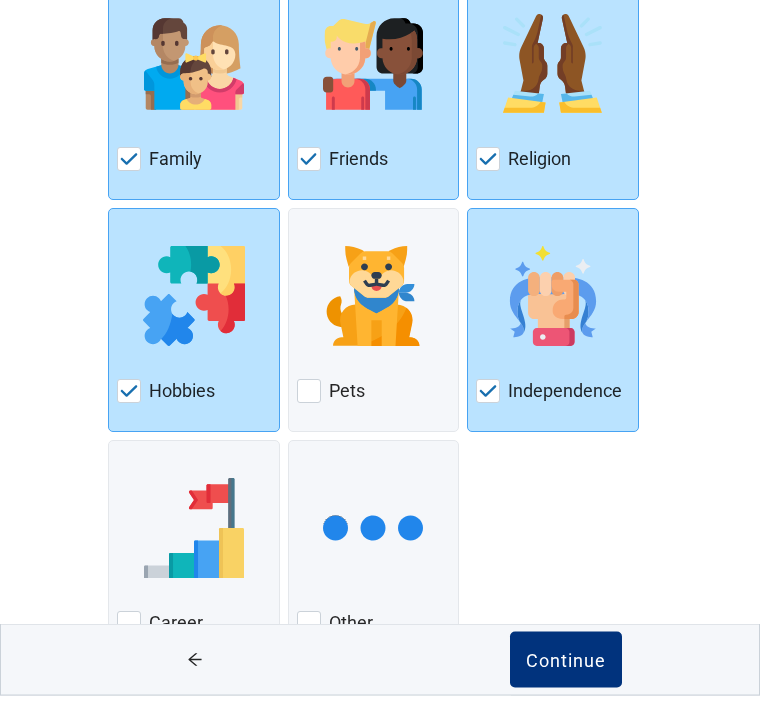 scroll, scrollTop: 300, scrollLeft: 0, axis: vertical 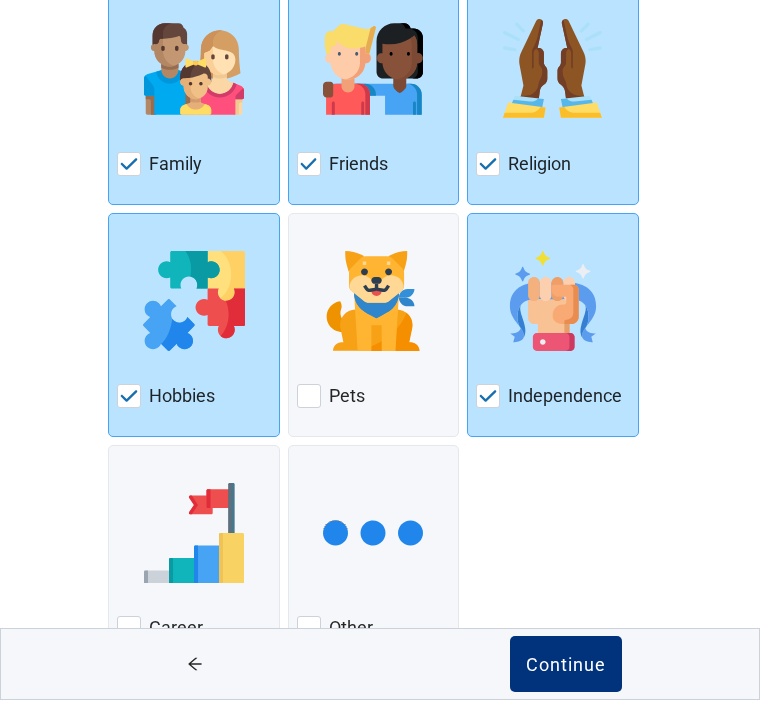 click on "Continue" at bounding box center [566, 665] 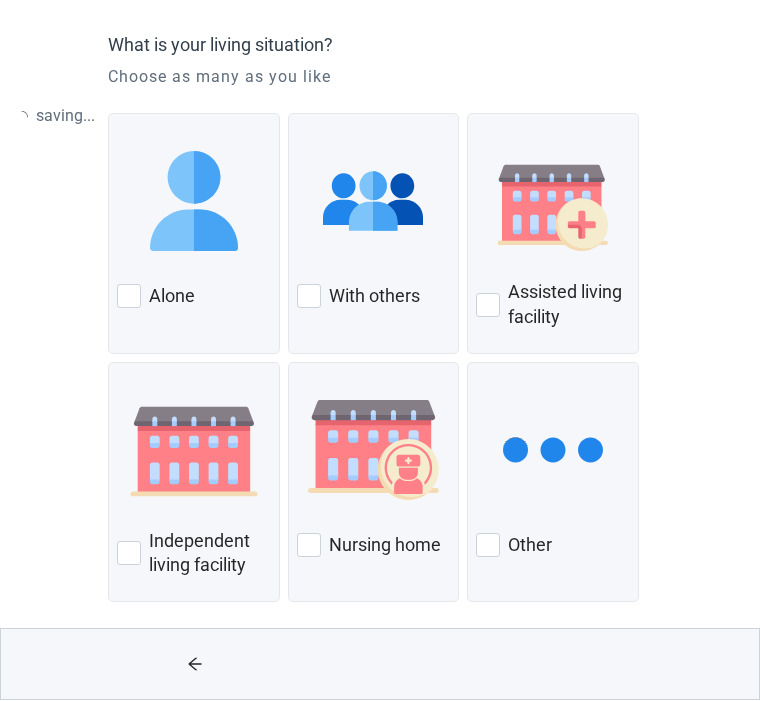 scroll, scrollTop: 0, scrollLeft: 0, axis: both 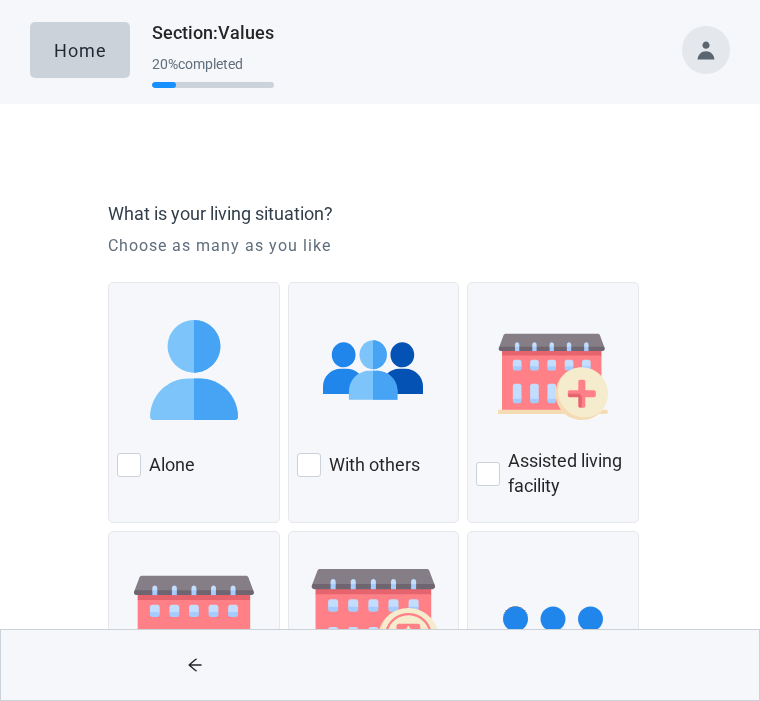 click at bounding box center [129, 465] 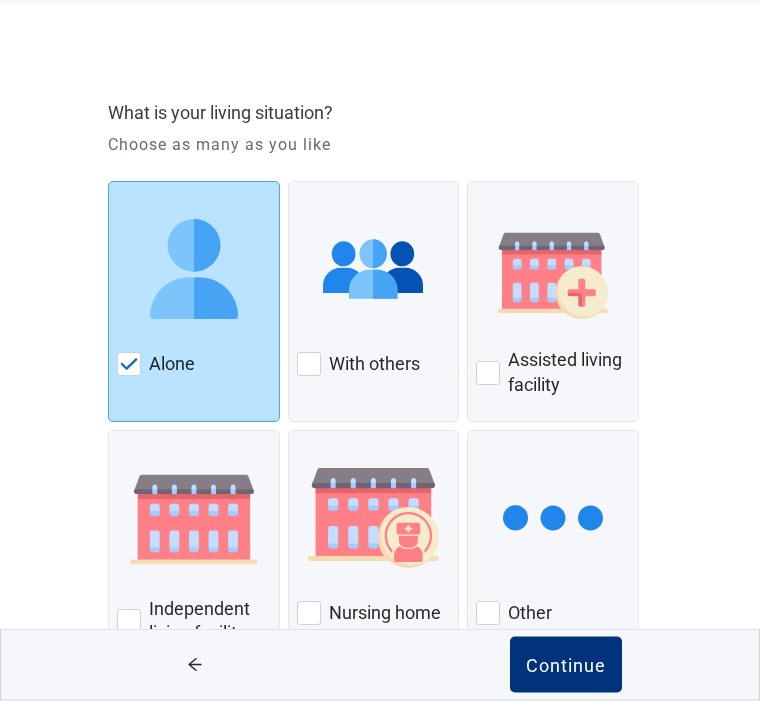 scroll, scrollTop: 100, scrollLeft: 0, axis: vertical 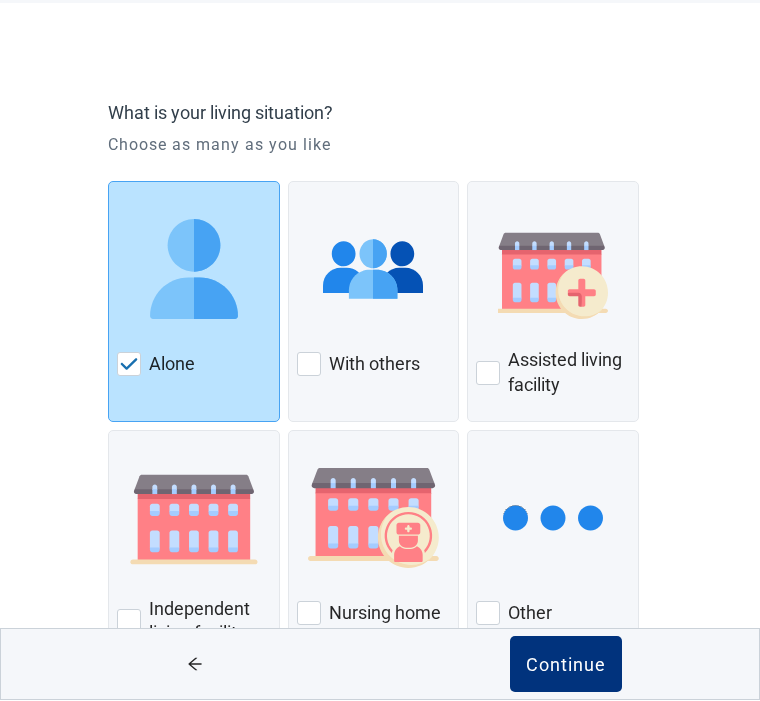 click on "Continue" at bounding box center [566, 665] 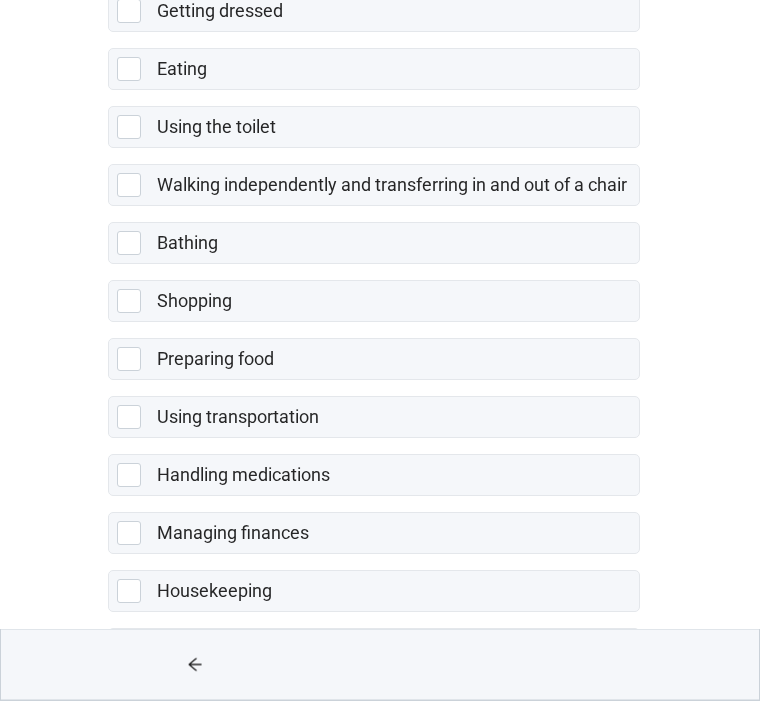 scroll, scrollTop: 300, scrollLeft: 0, axis: vertical 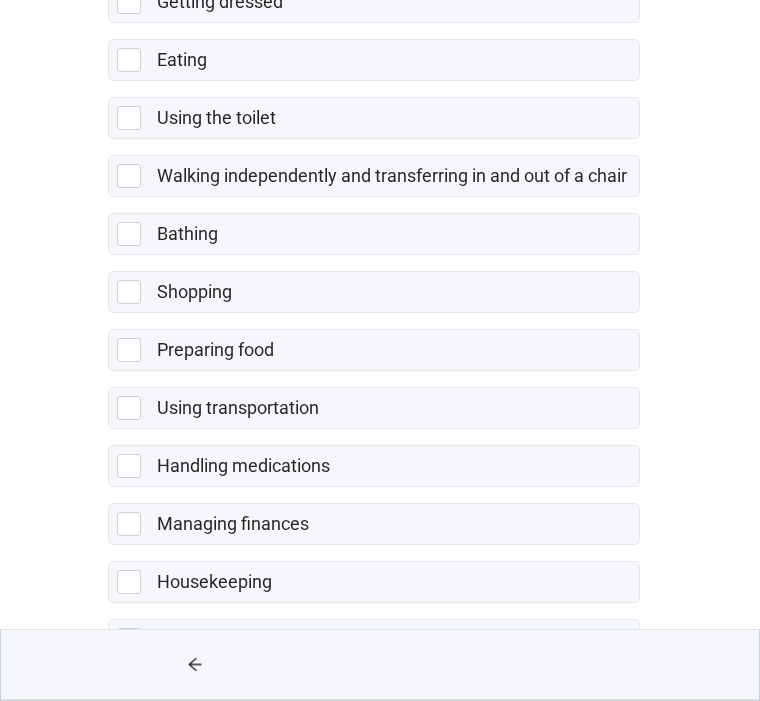 click at bounding box center [129, 583] 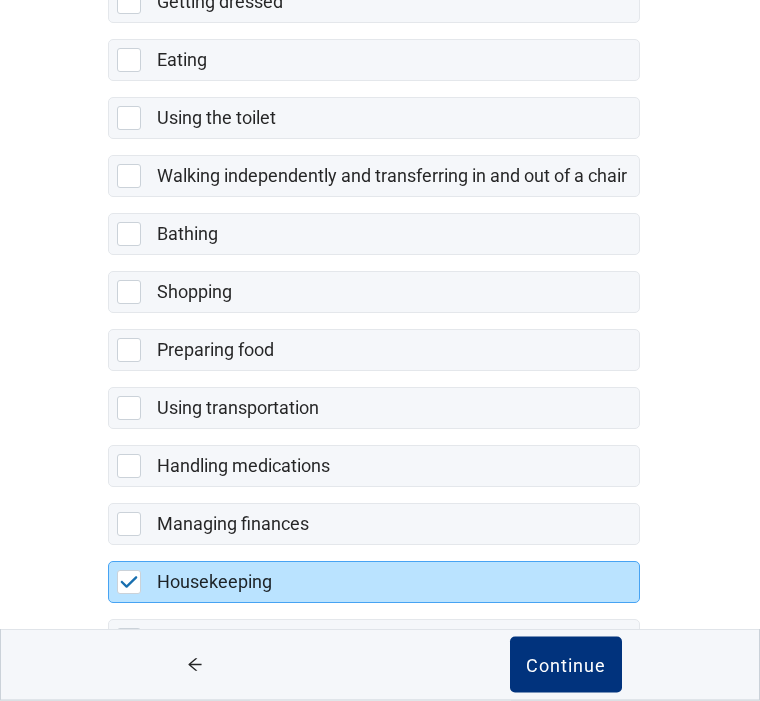 scroll, scrollTop: 300, scrollLeft: 0, axis: vertical 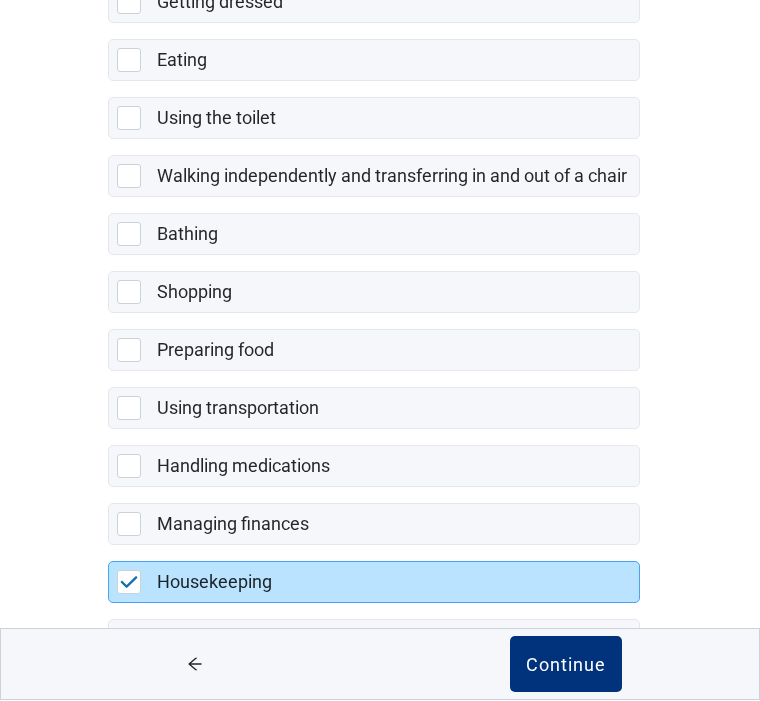 click at bounding box center (129, 351) 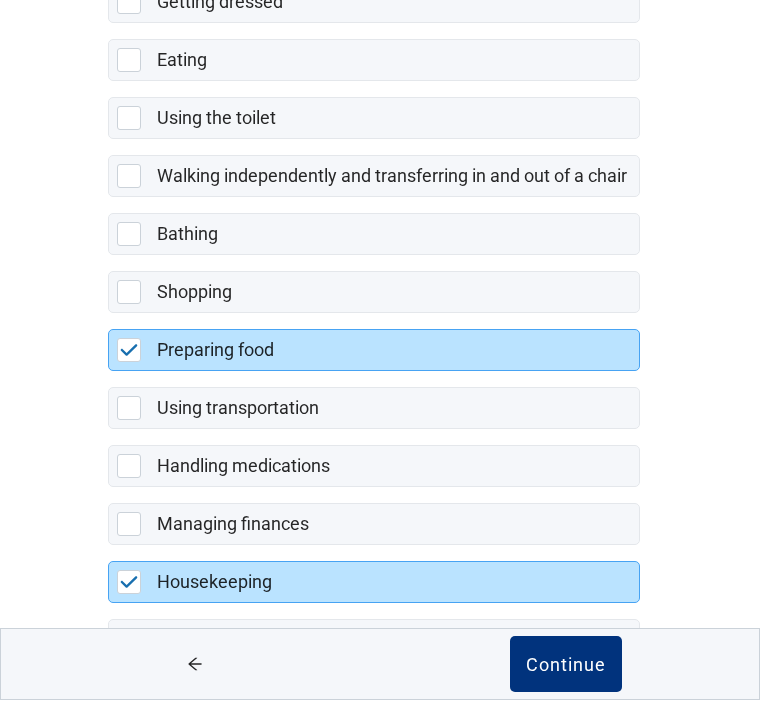 click at bounding box center [129, 177] 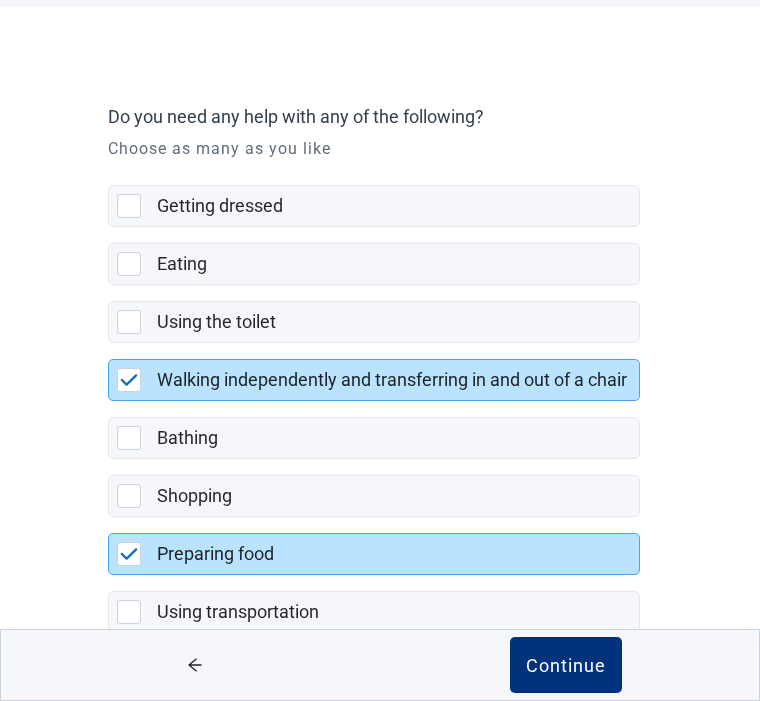 scroll, scrollTop: 94, scrollLeft: 0, axis: vertical 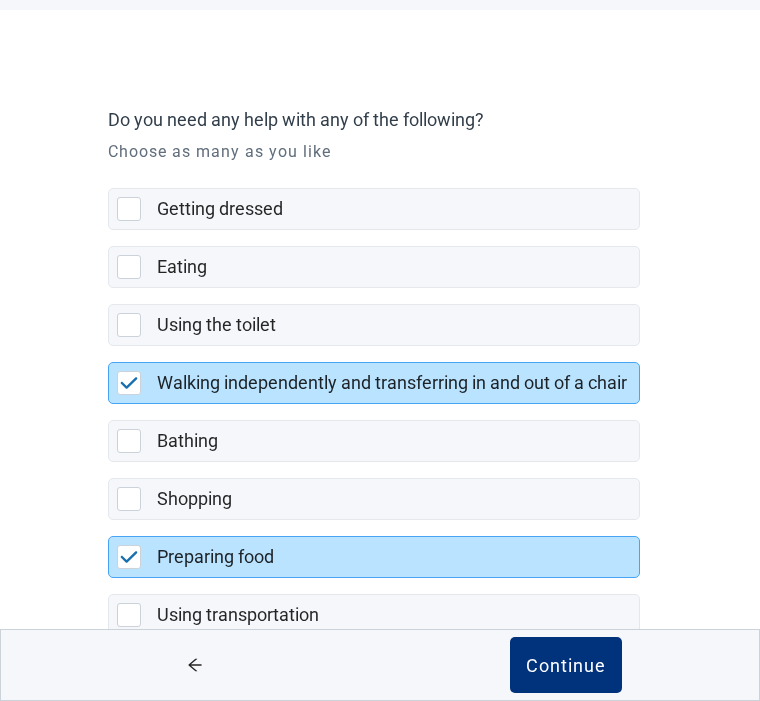 click at bounding box center (129, 499) 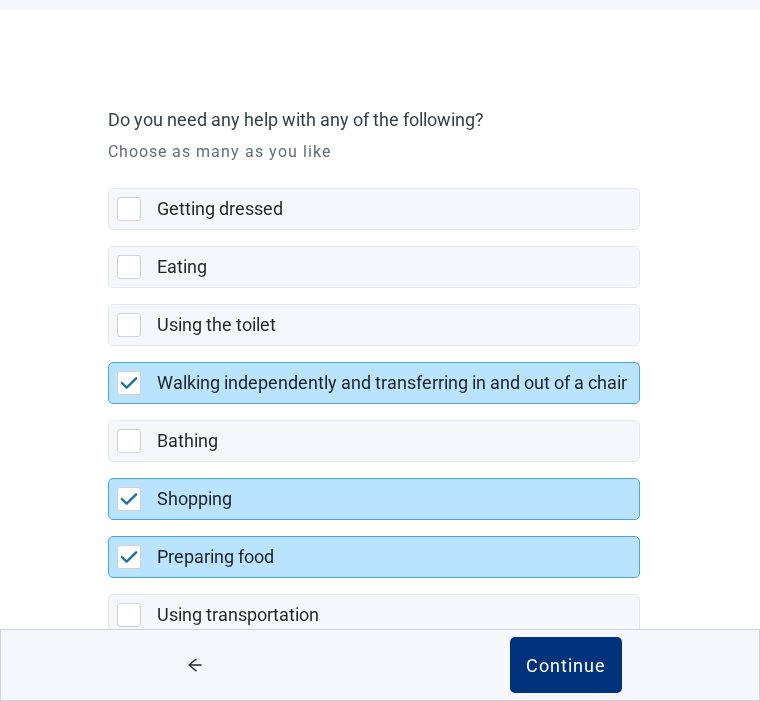 click at bounding box center [133, 615] 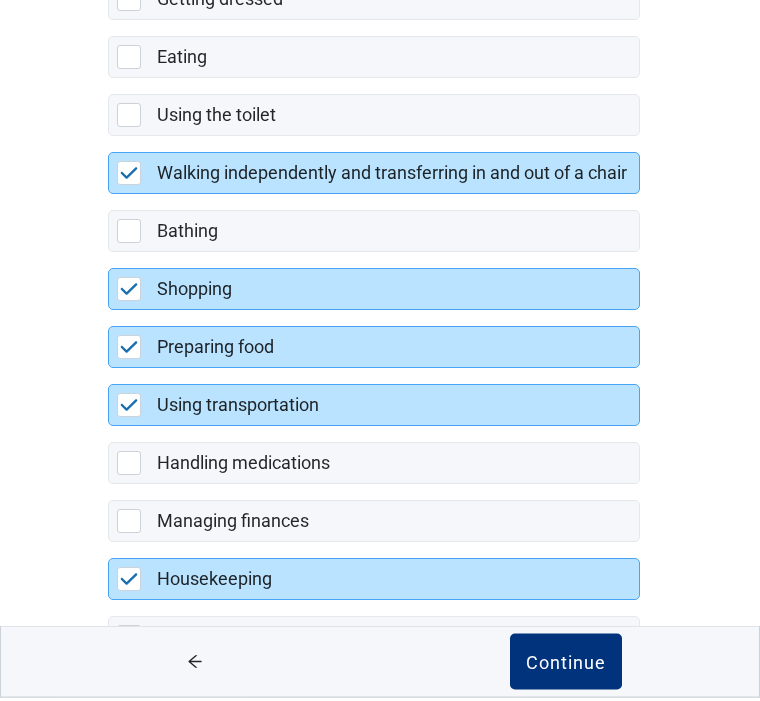 scroll, scrollTop: 300, scrollLeft: 0, axis: vertical 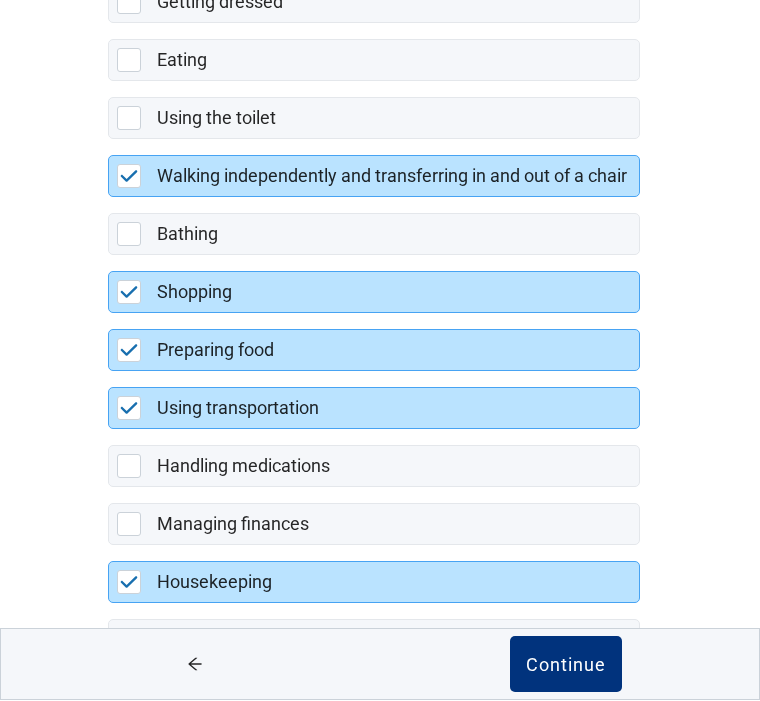 click at bounding box center (129, 467) 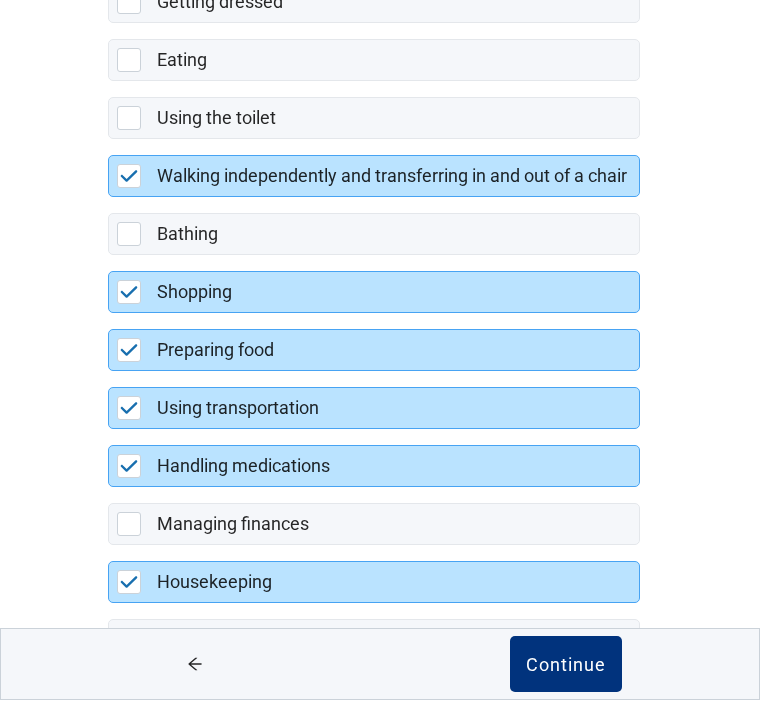 click on "Continue" at bounding box center [566, 665] 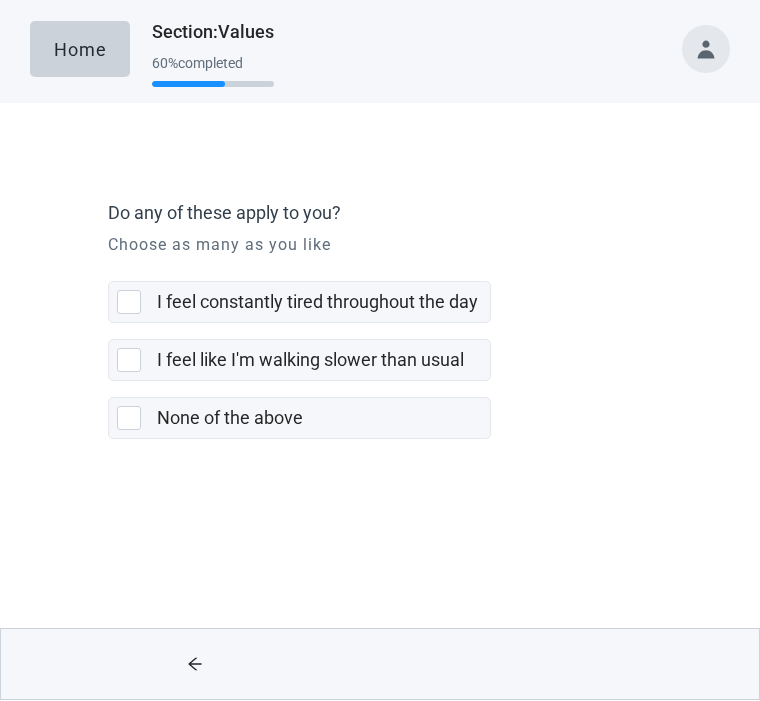 scroll, scrollTop: 0, scrollLeft: 0, axis: both 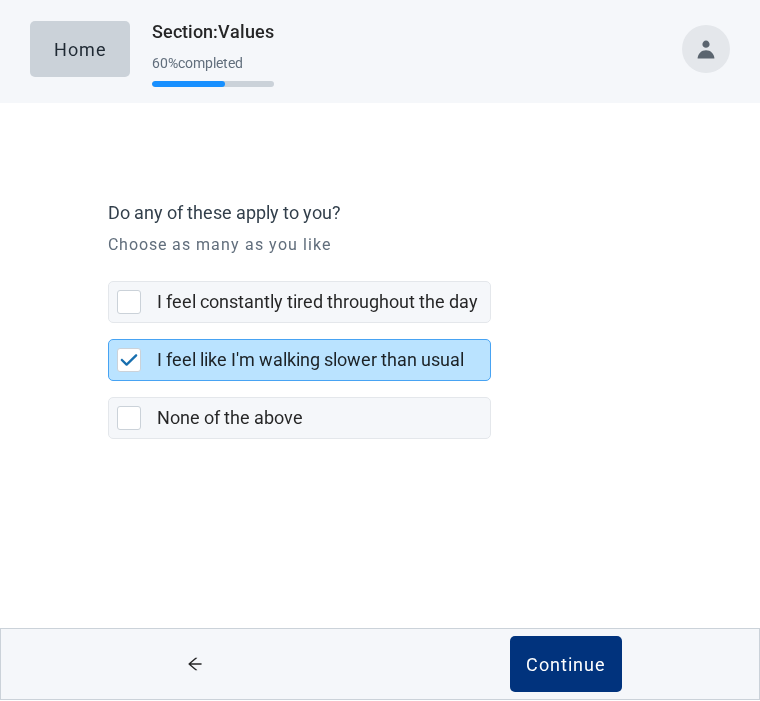 click at bounding box center [129, 303] 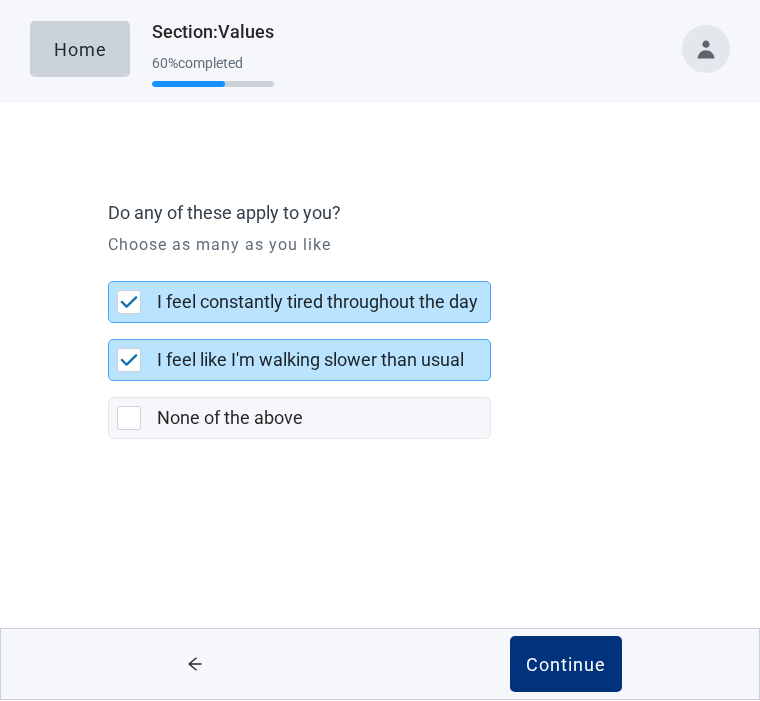 click on "Continue" at bounding box center [566, 665] 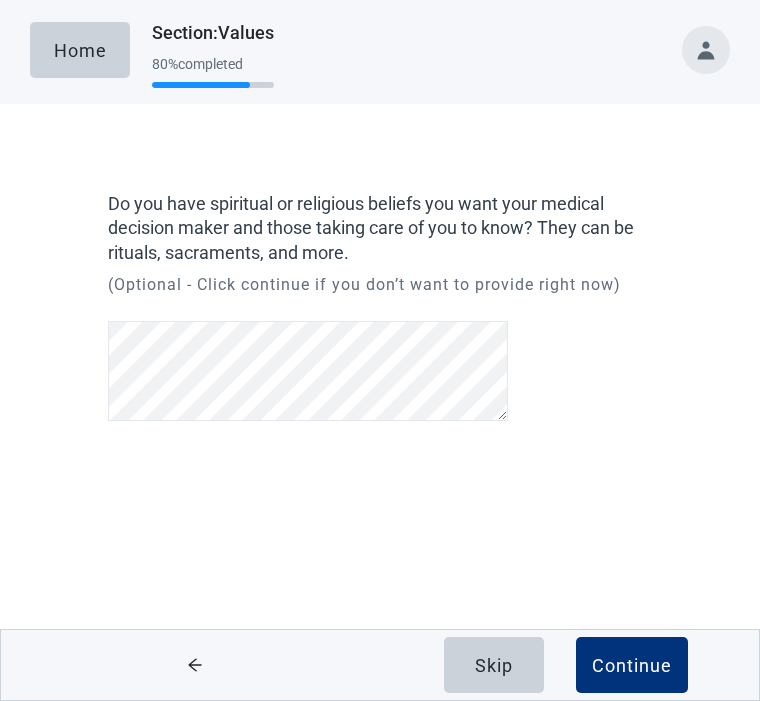 scroll, scrollTop: 0, scrollLeft: 0, axis: both 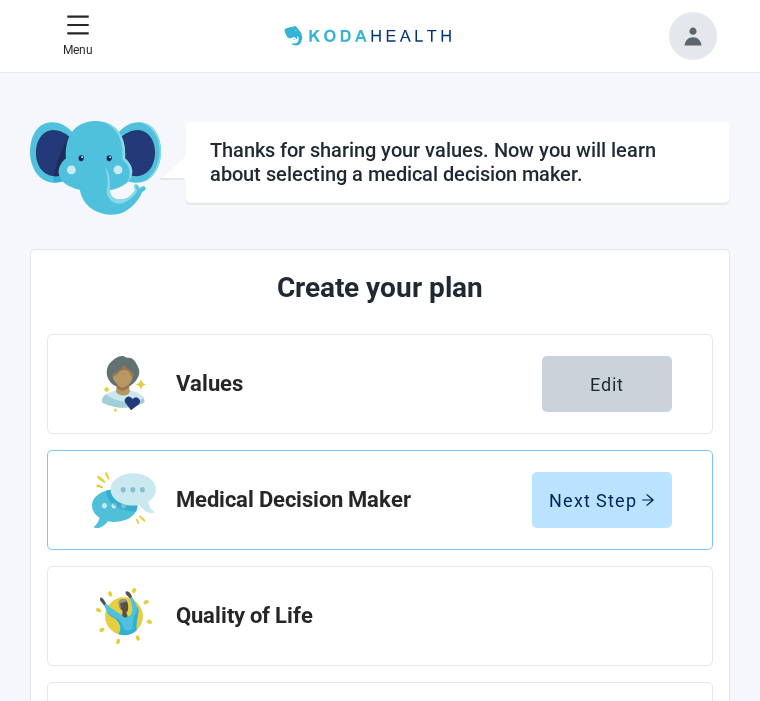 click on "Next Step" at bounding box center [602, 500] 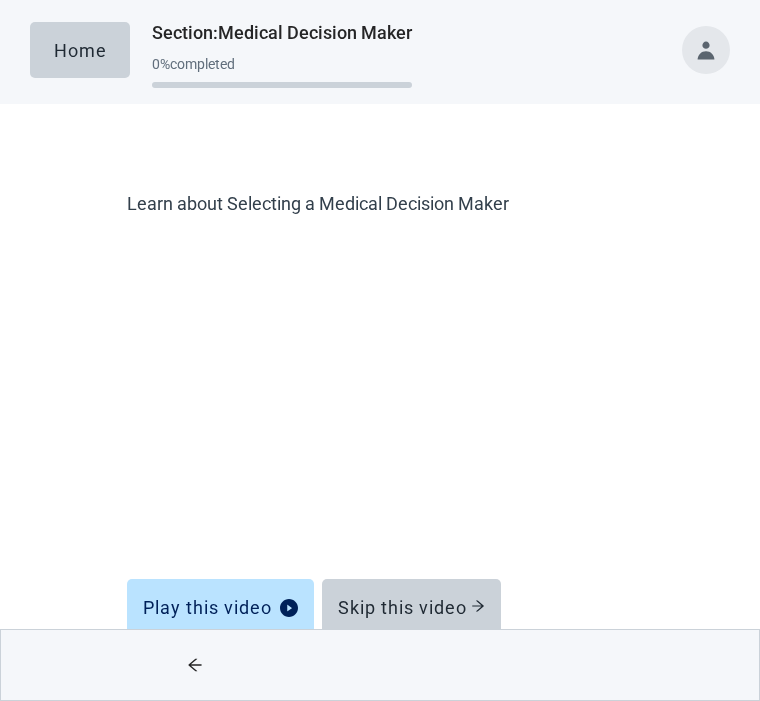 click on "Skip this video" at bounding box center (411, 607) 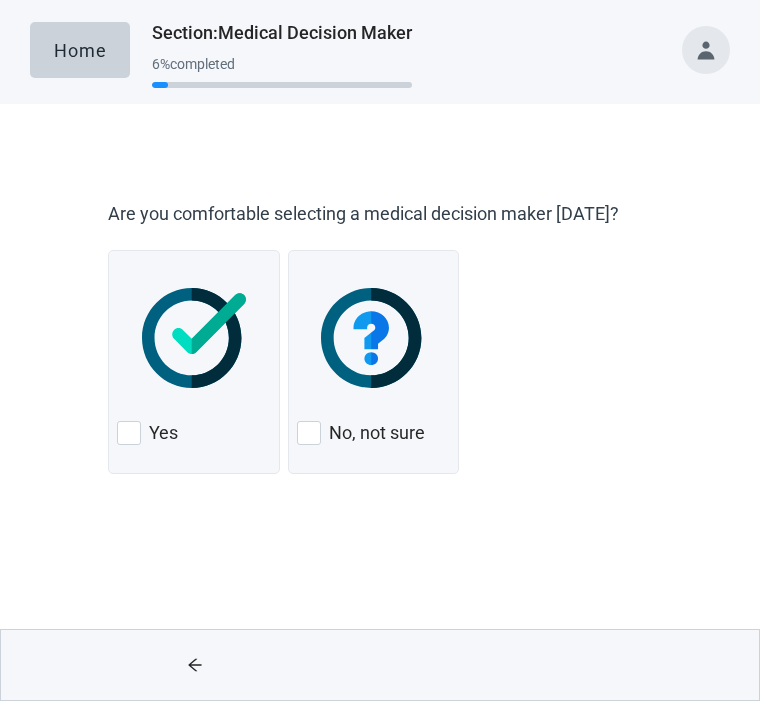 click at bounding box center [129, 433] 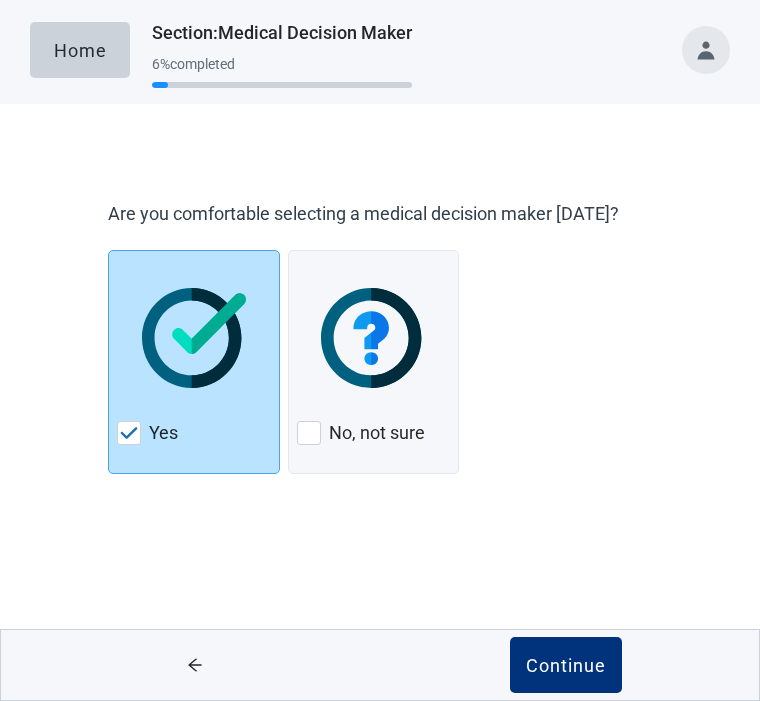 click on "Continue" at bounding box center (566, 665) 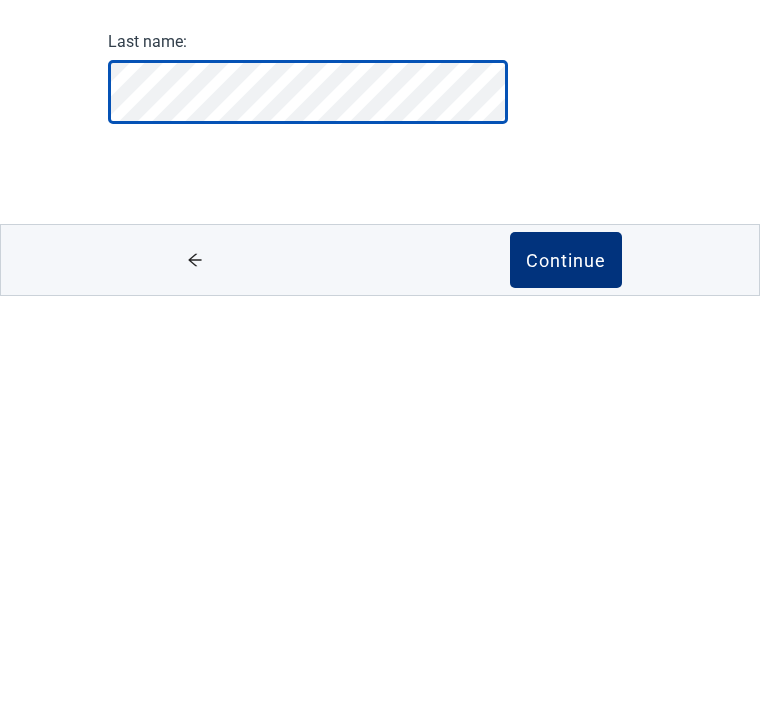 scroll, scrollTop: 1, scrollLeft: 0, axis: vertical 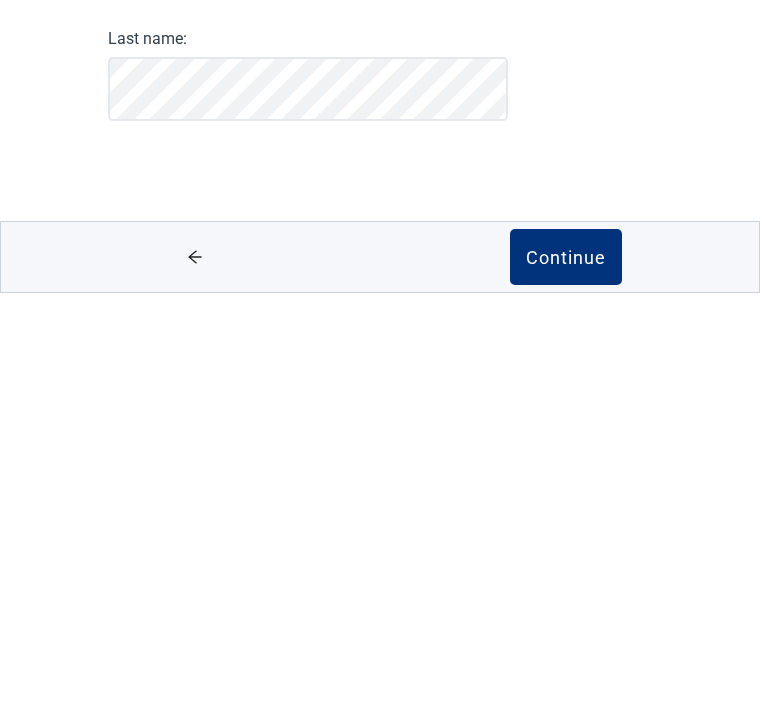 click on "Continue" at bounding box center (566, 665) 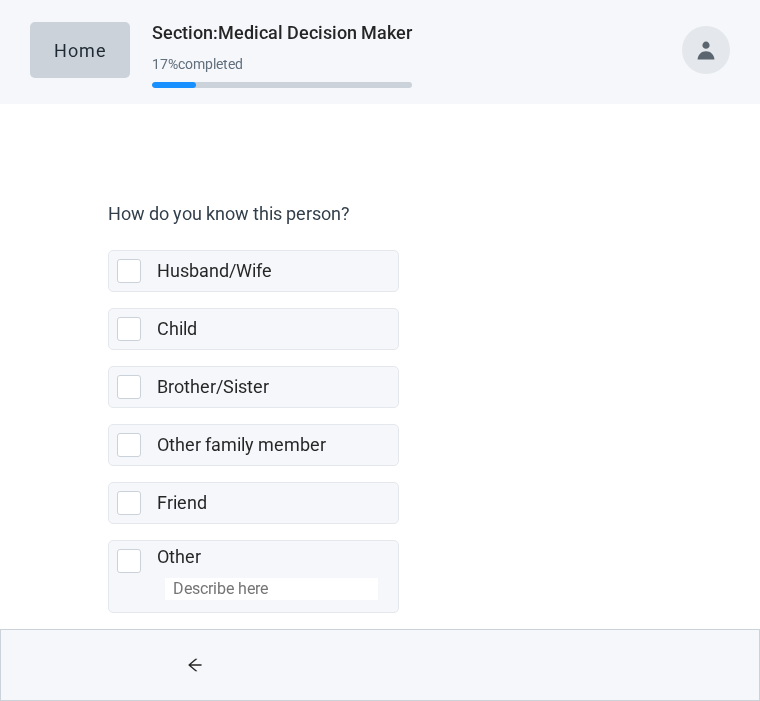 click at bounding box center [129, 329] 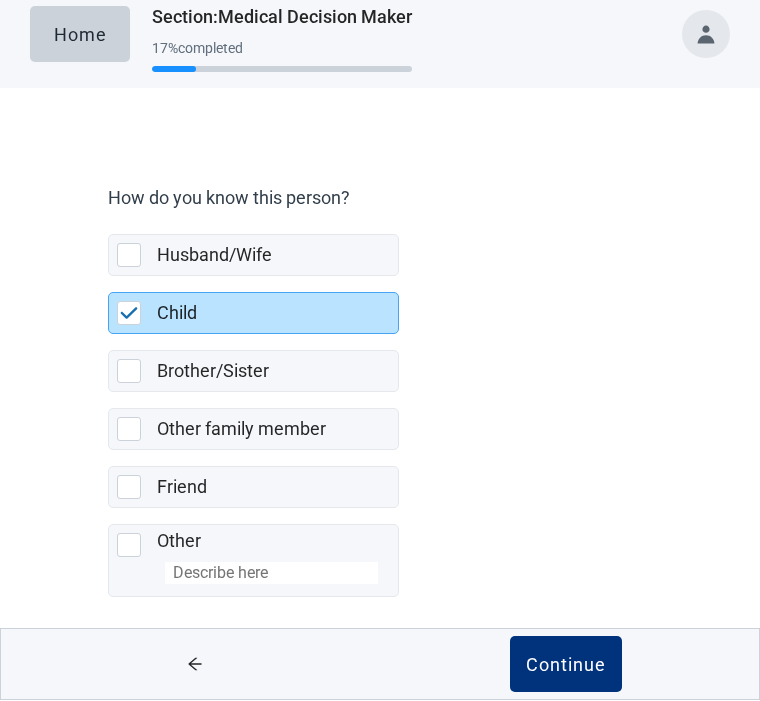 scroll, scrollTop: 24, scrollLeft: 0, axis: vertical 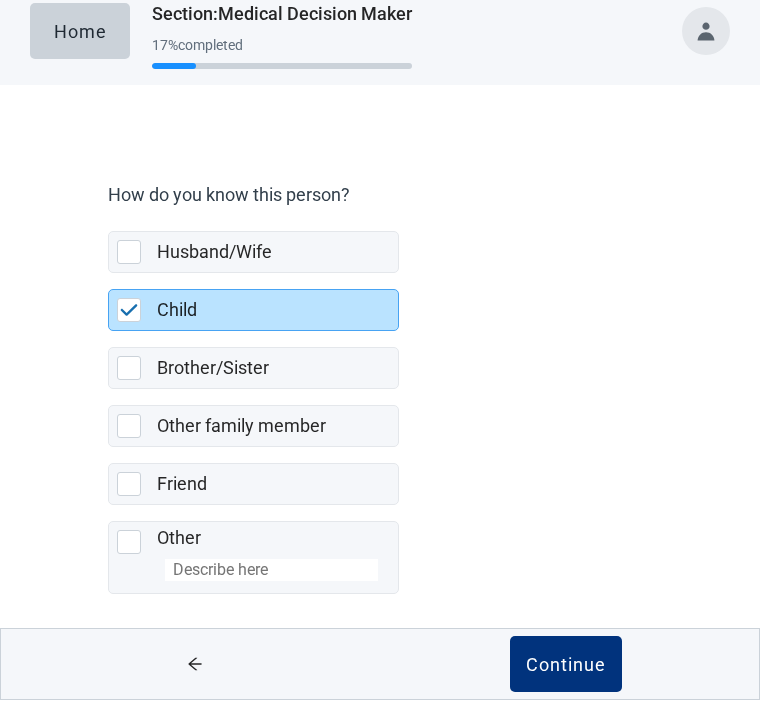 click on "Continue" at bounding box center (566, 665) 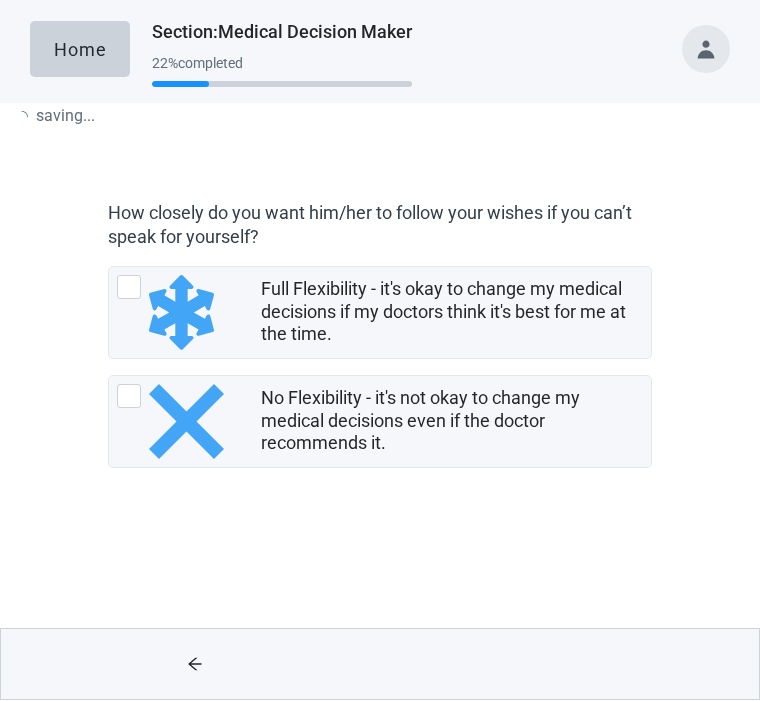 scroll, scrollTop: 0, scrollLeft: 0, axis: both 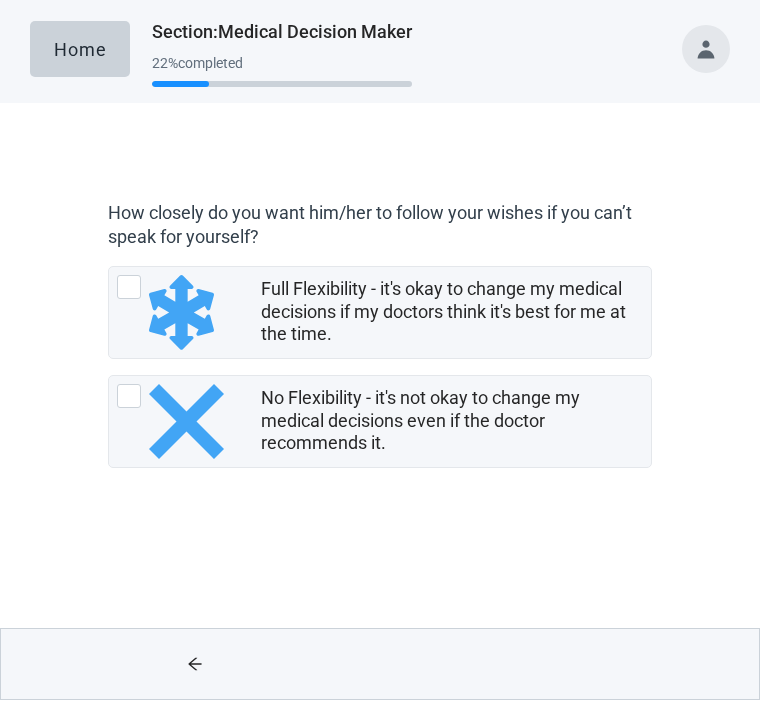 click at bounding box center [129, 288] 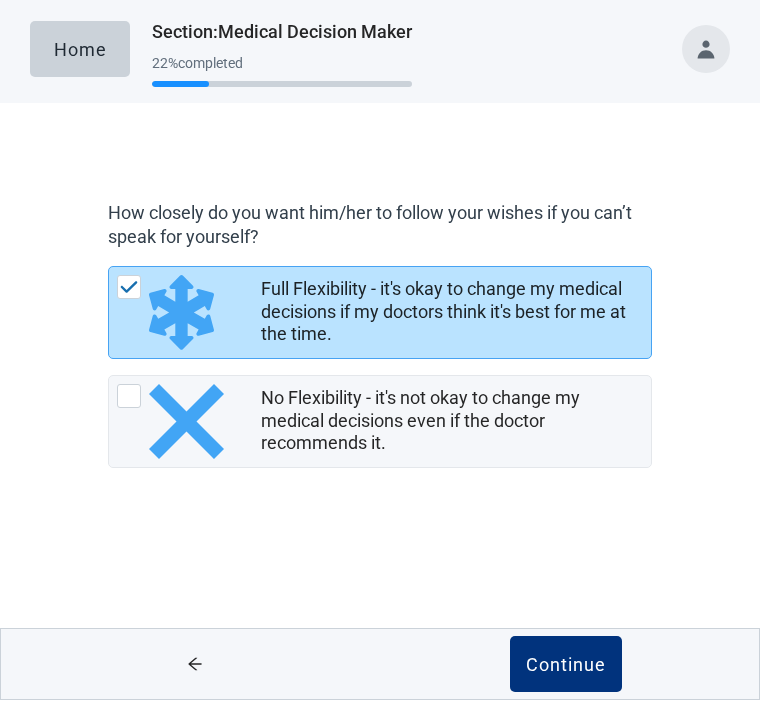 click on "Continue" at bounding box center [566, 665] 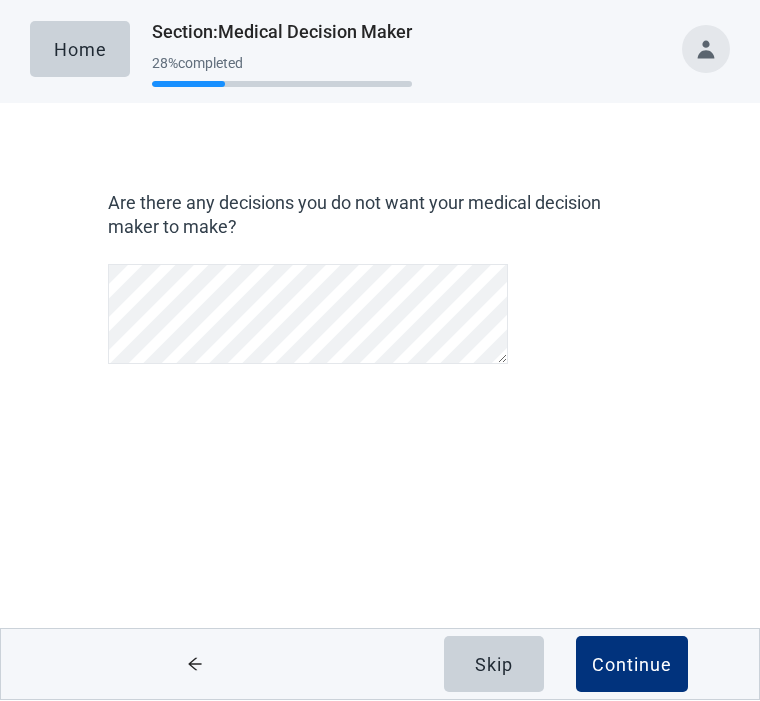 click on "Continue" at bounding box center (632, 665) 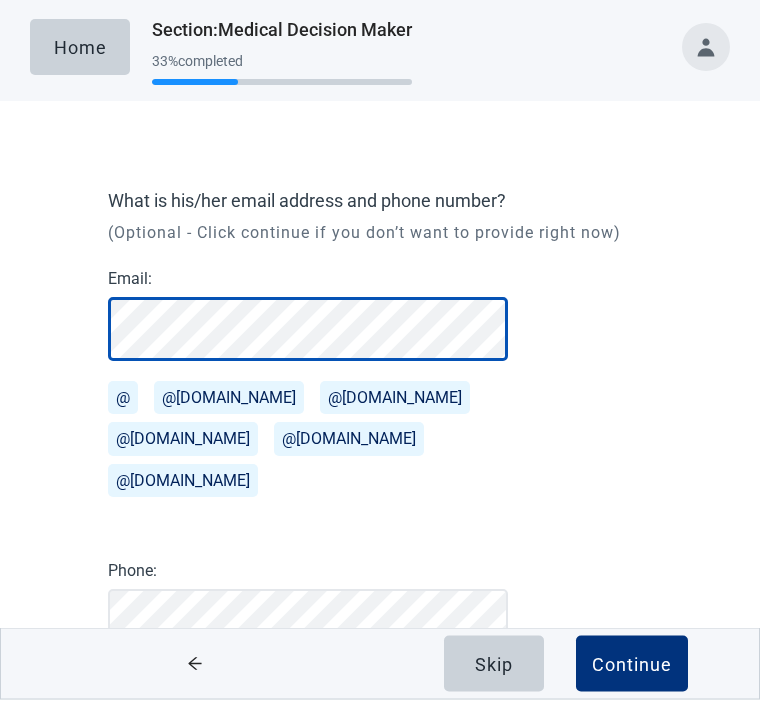 scroll, scrollTop: 1, scrollLeft: 0, axis: vertical 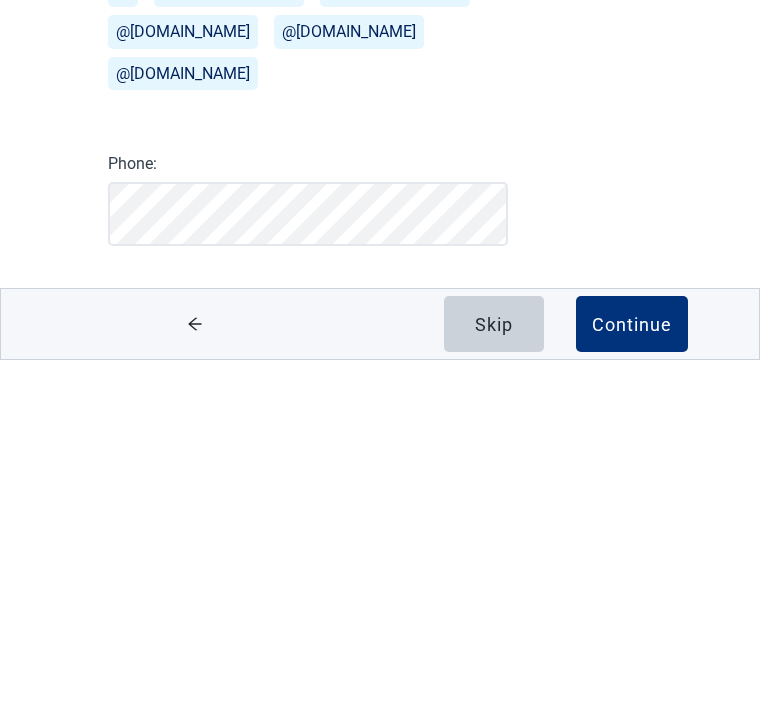 click on "Continue" at bounding box center (632, 665) 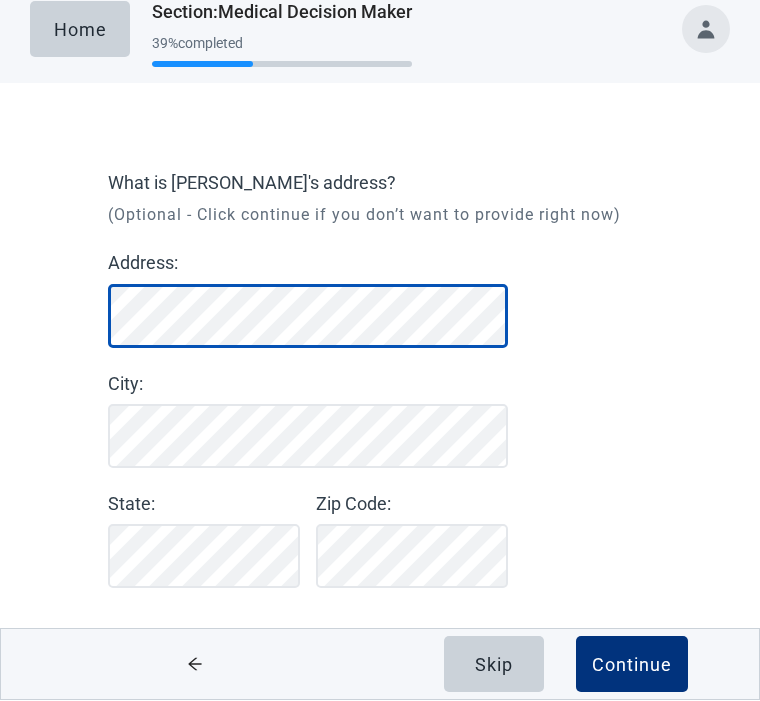 scroll, scrollTop: 21, scrollLeft: 0, axis: vertical 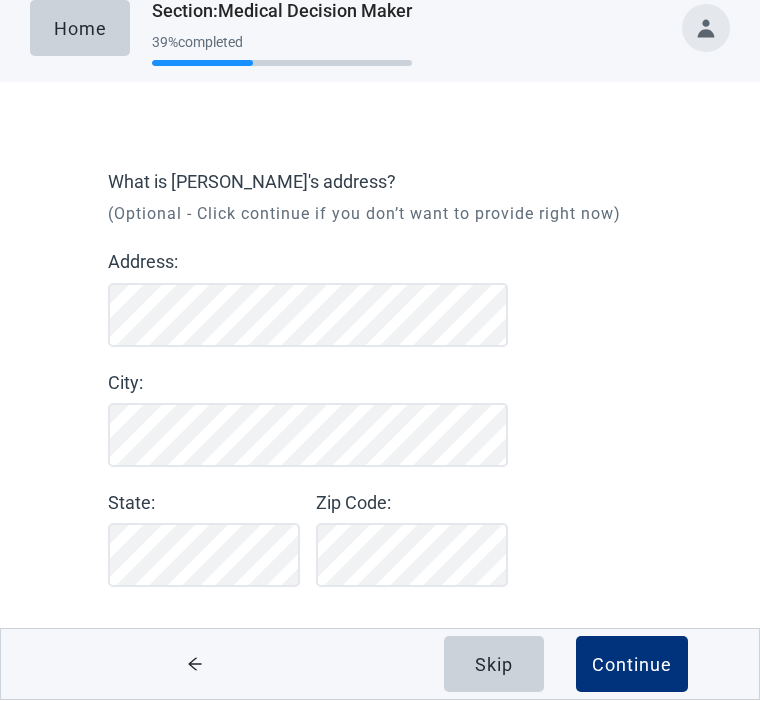 click on "Continue" at bounding box center (632, 665) 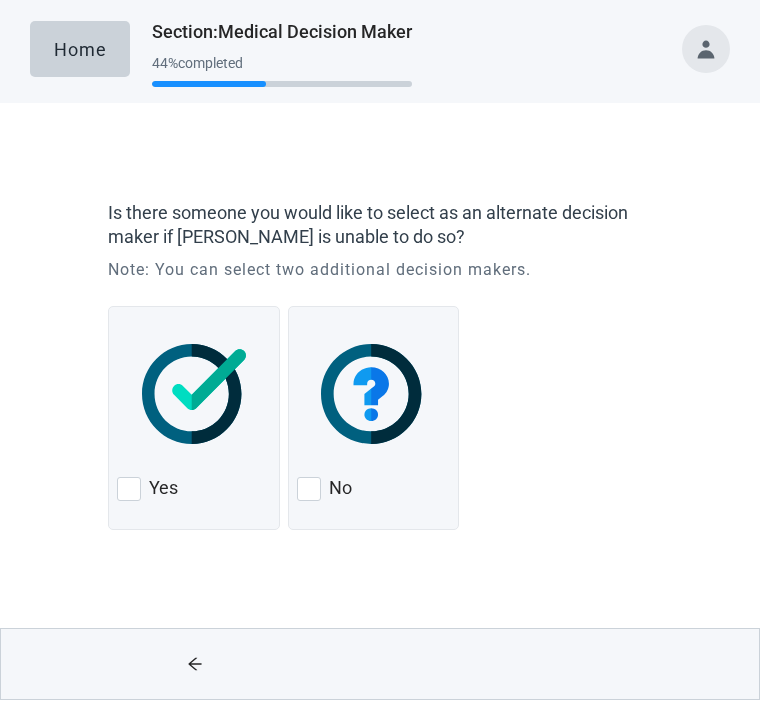 scroll, scrollTop: 0, scrollLeft: 0, axis: both 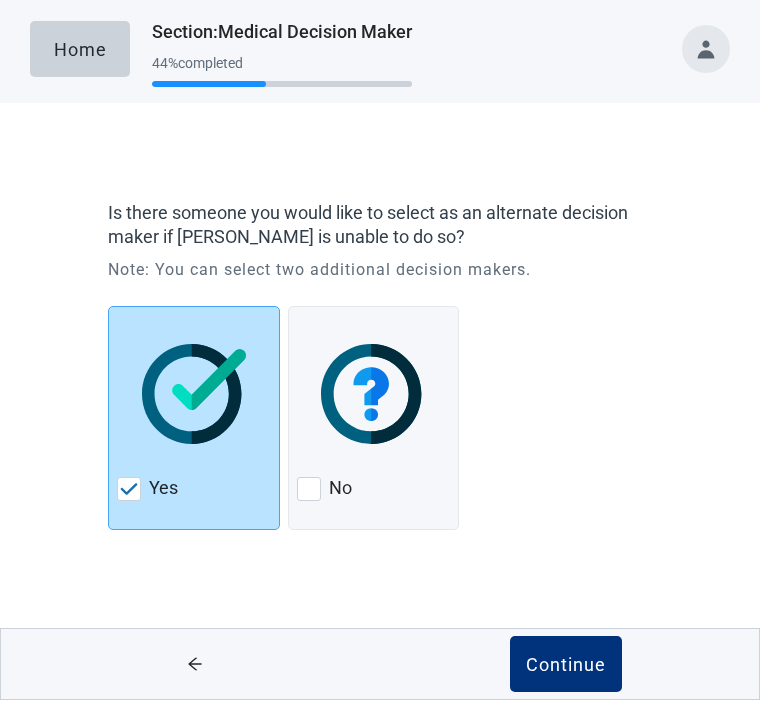 click on "Continue" at bounding box center (566, 665) 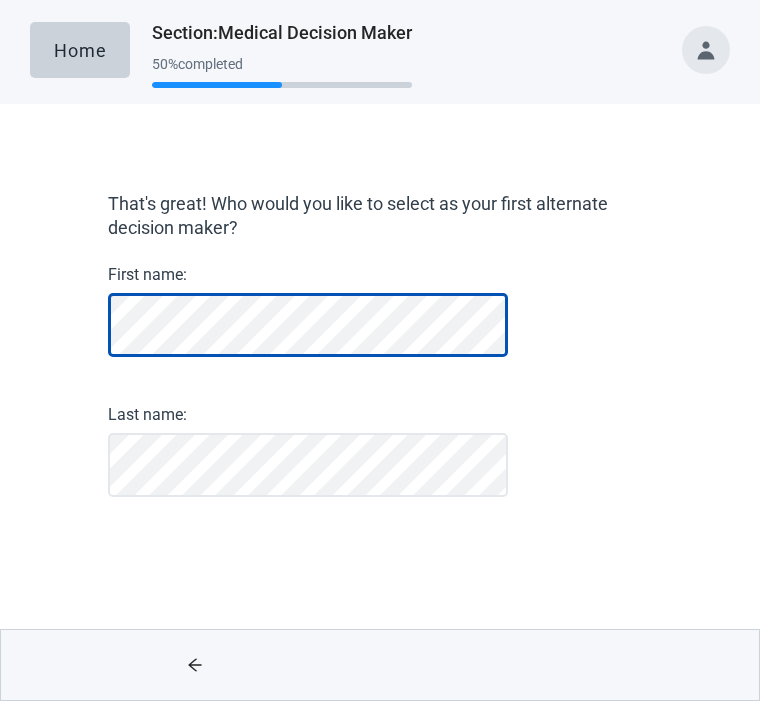 scroll, scrollTop: 0, scrollLeft: 0, axis: both 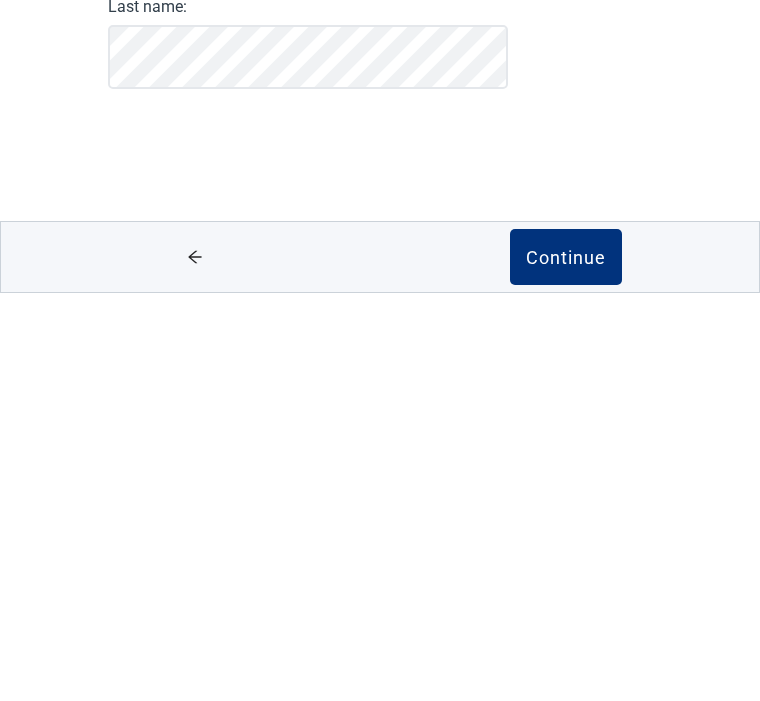 click on "Continue" at bounding box center (566, 665) 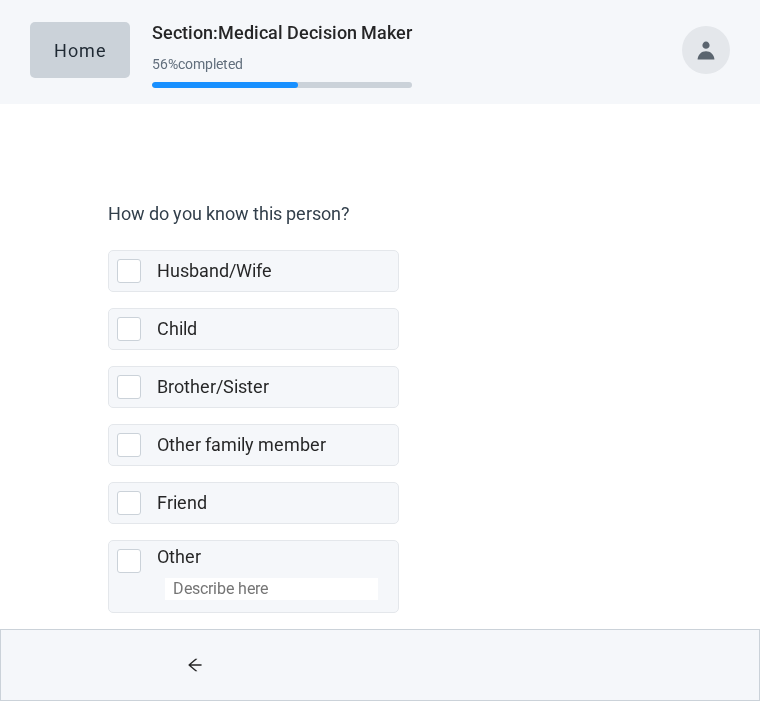 click at bounding box center [129, 329] 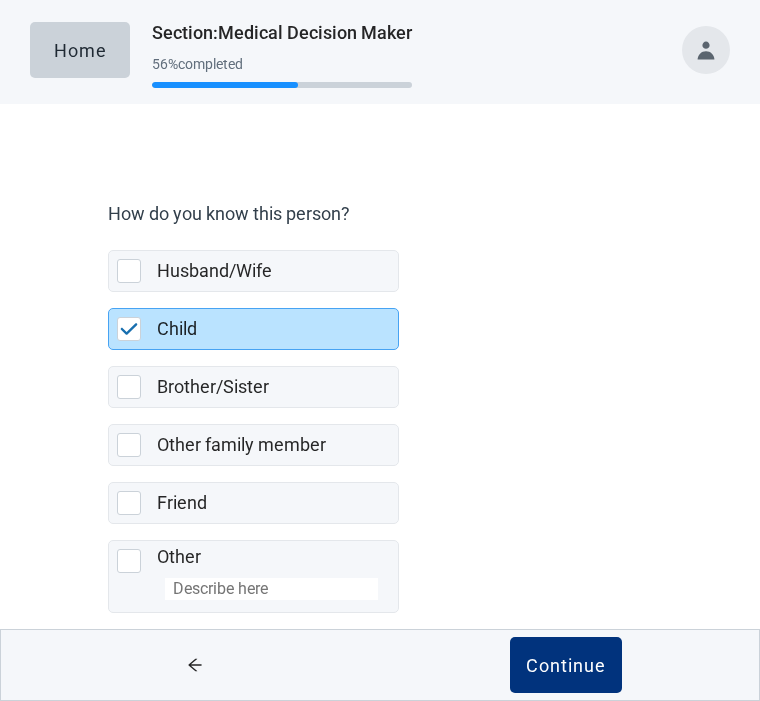 click on "Continue" at bounding box center (566, 665) 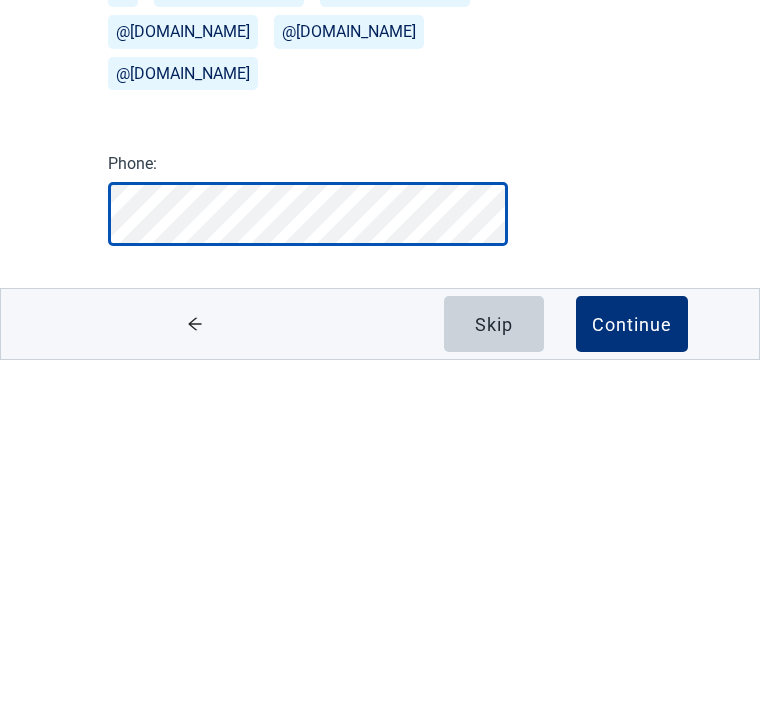 scroll, scrollTop: 68, scrollLeft: 0, axis: vertical 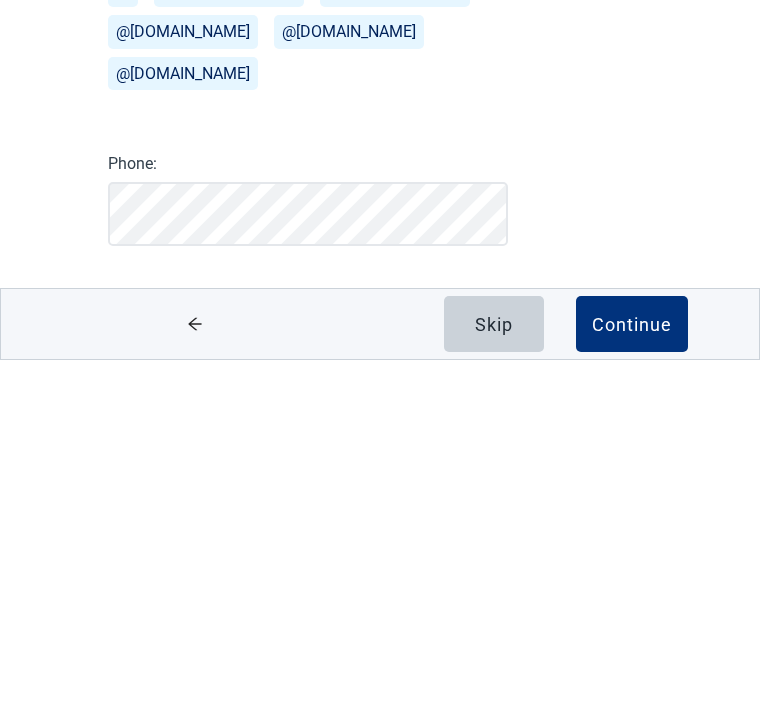 click on "Continue" at bounding box center [632, 665] 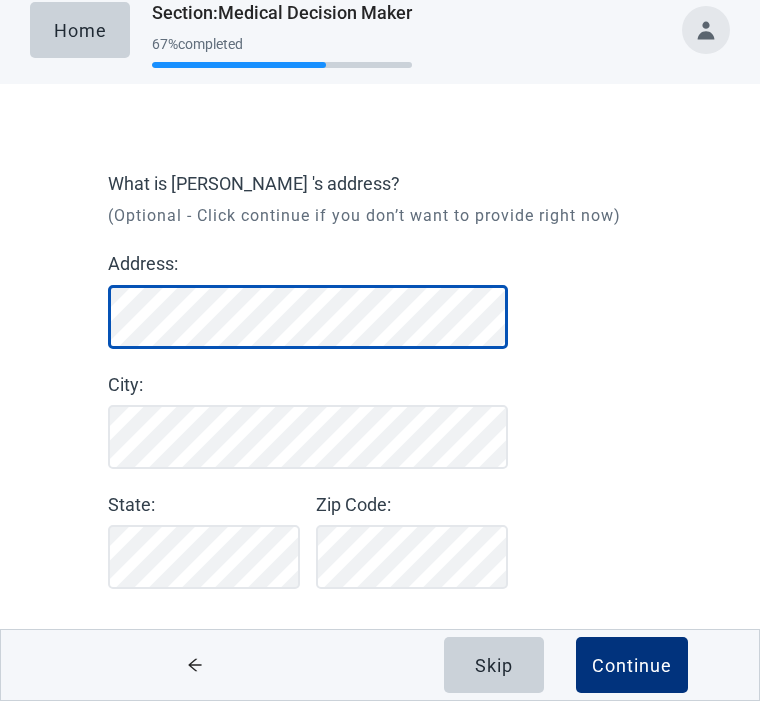 scroll, scrollTop: 21, scrollLeft: 0, axis: vertical 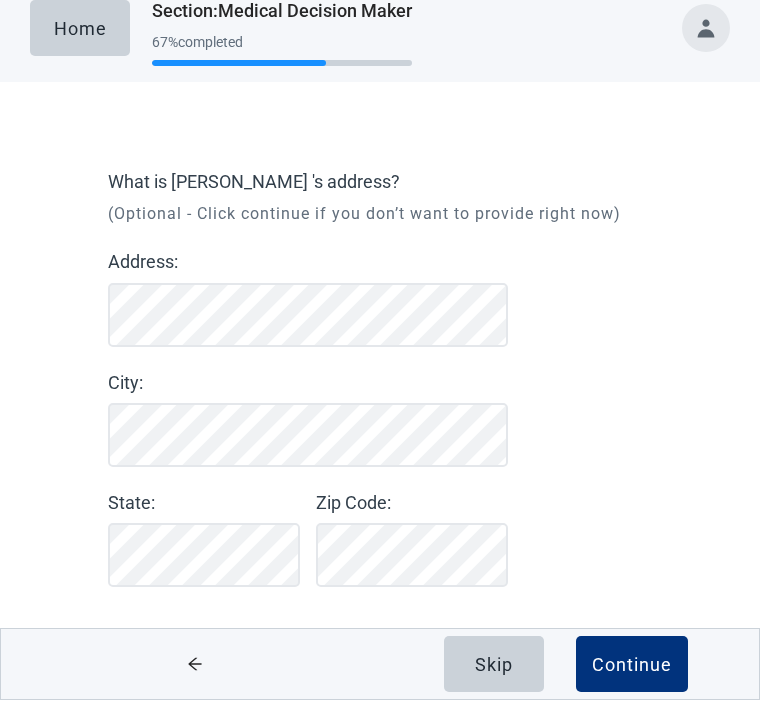 click on "Continue" at bounding box center [632, 665] 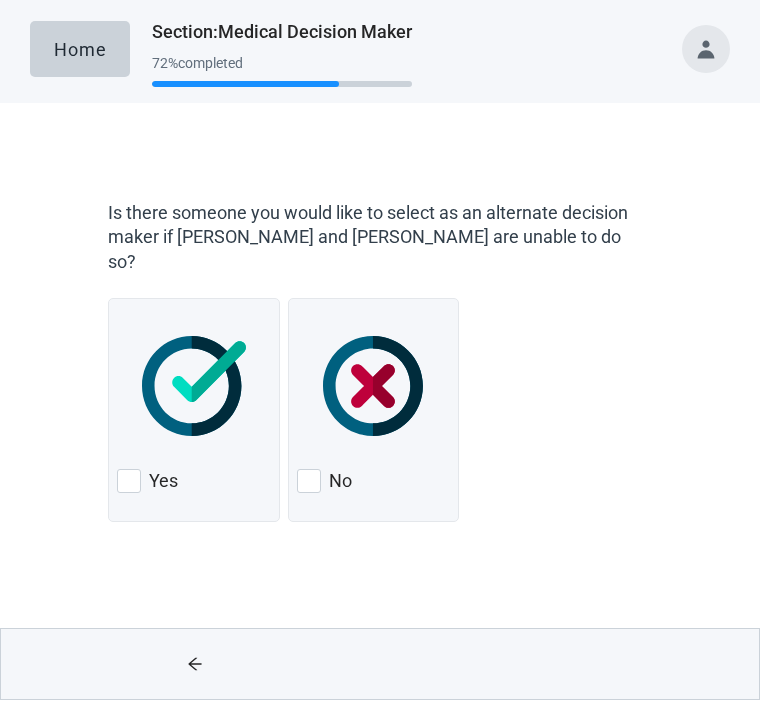 scroll, scrollTop: 0, scrollLeft: 0, axis: both 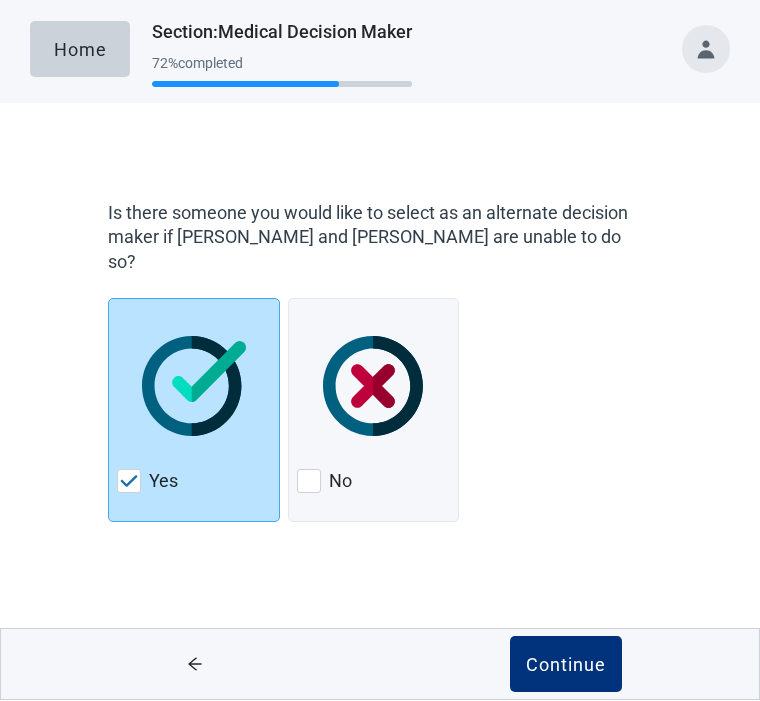 click on "Continue" at bounding box center (566, 665) 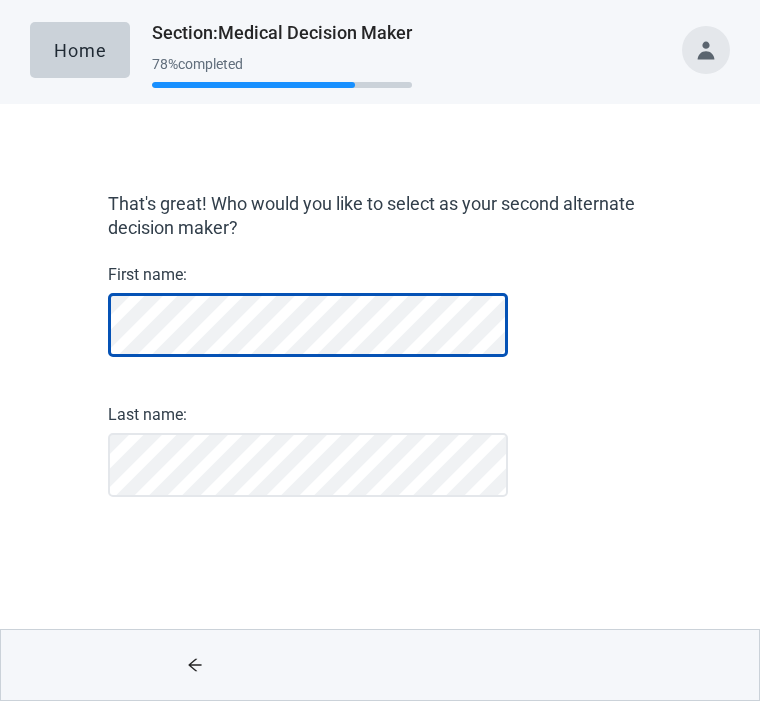 scroll, scrollTop: 0, scrollLeft: 0, axis: both 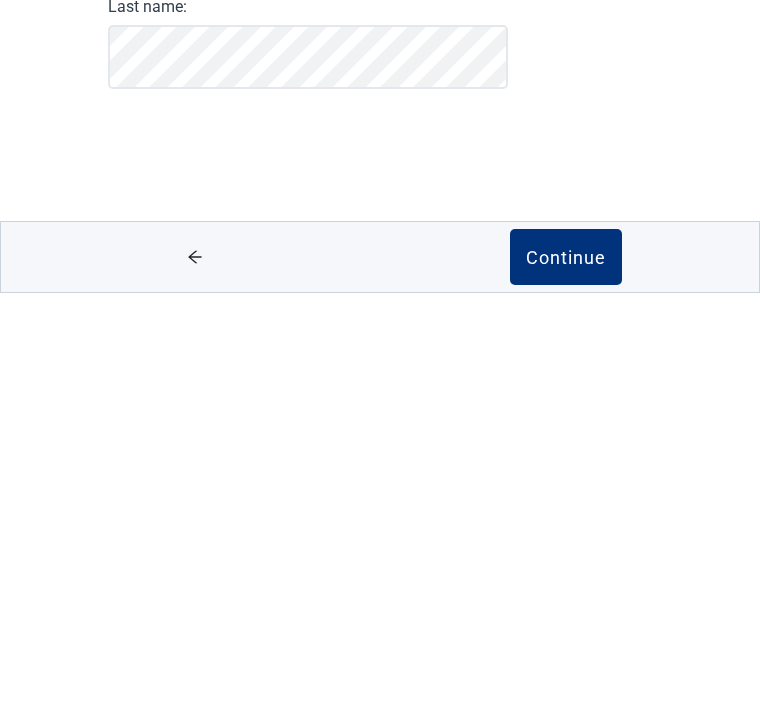 click on "Continue" at bounding box center (566, 665) 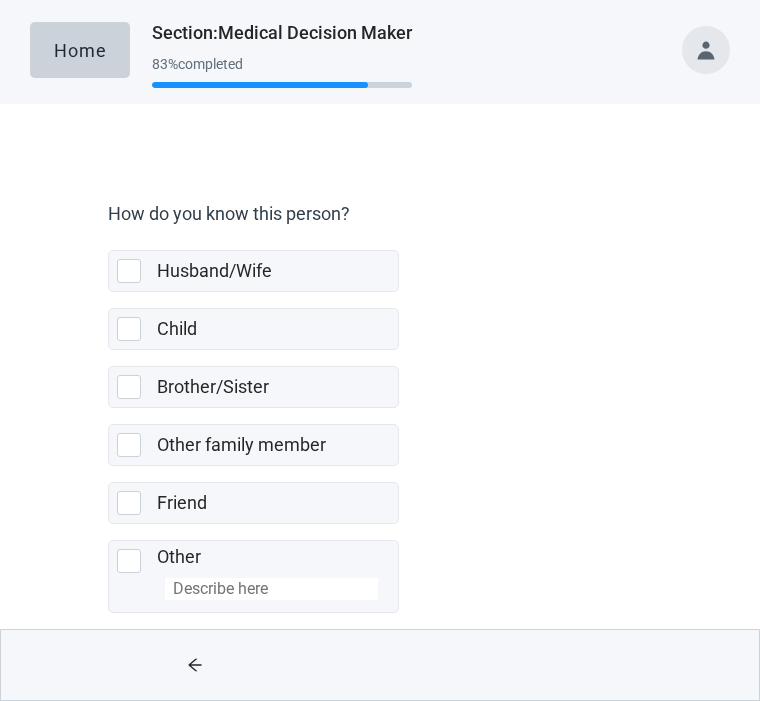 click on "Child" at bounding box center [253, 329] 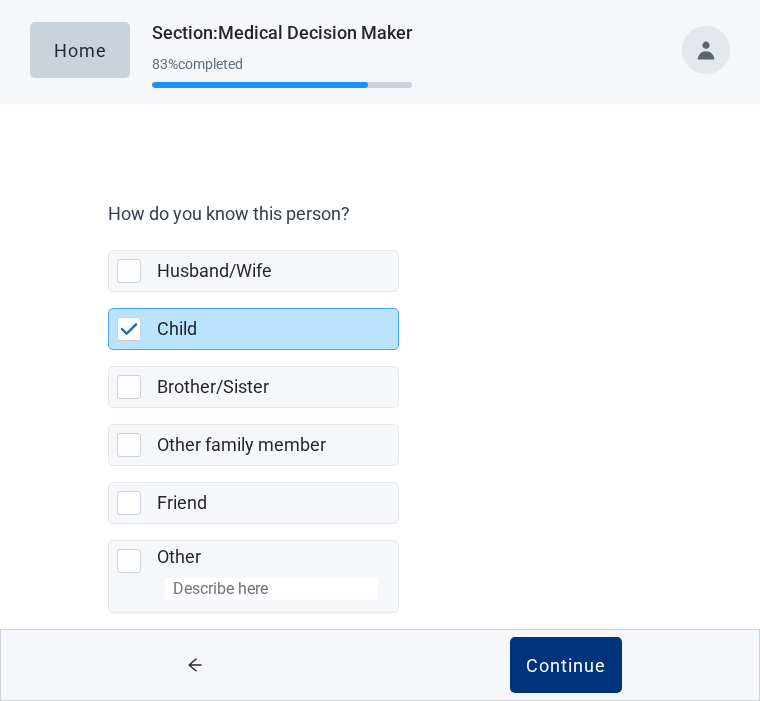 click on "Continue" at bounding box center (566, 665) 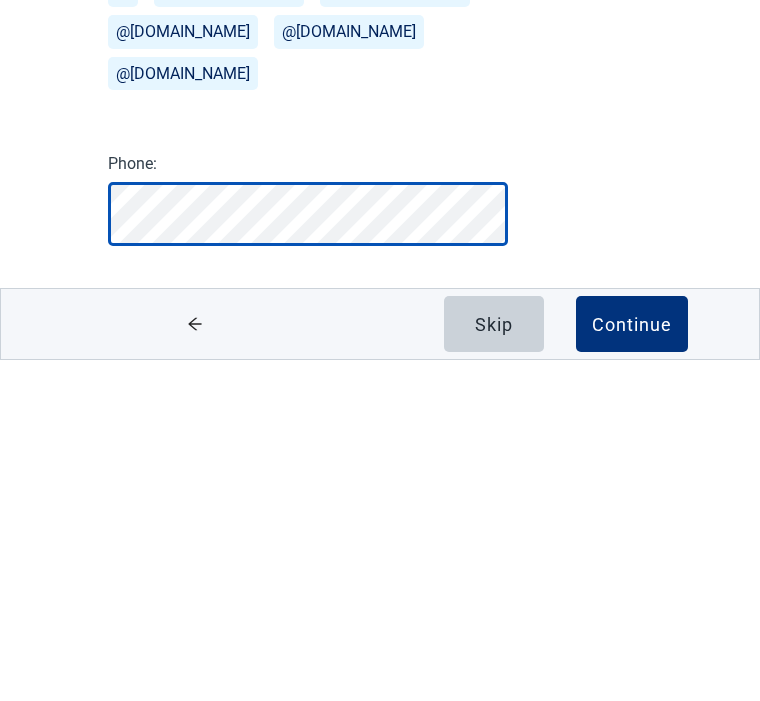 scroll, scrollTop: 68, scrollLeft: 0, axis: vertical 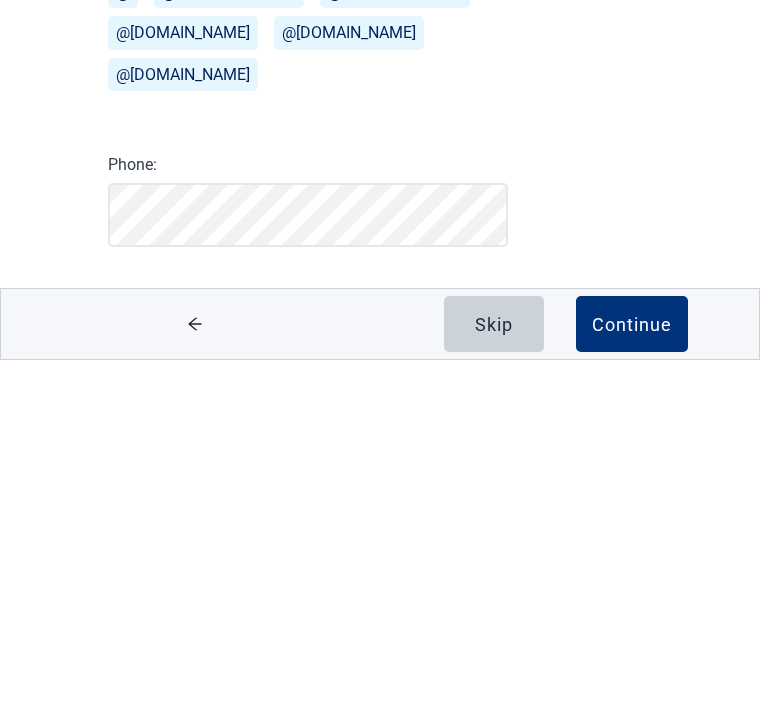 click on "Continue" at bounding box center (632, 665) 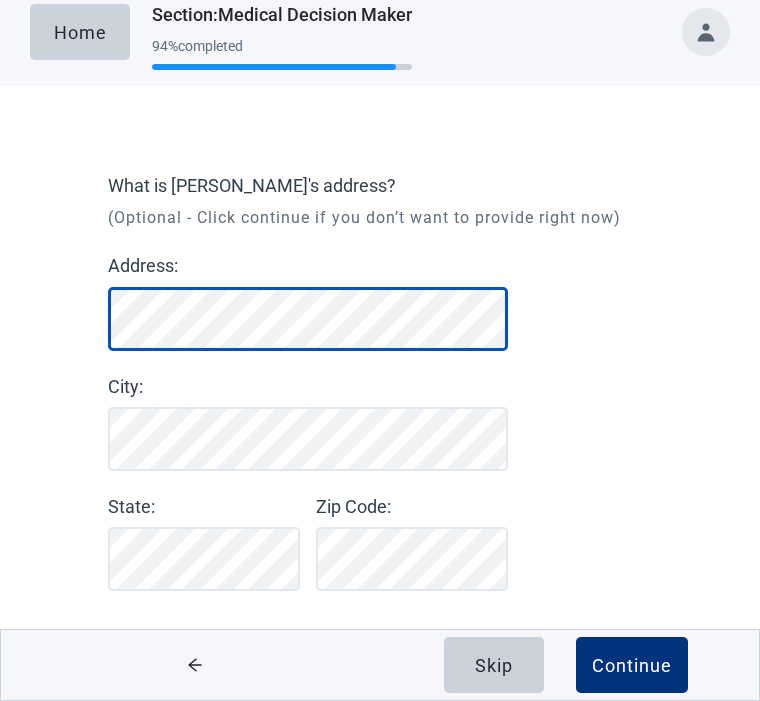 scroll, scrollTop: 21, scrollLeft: 0, axis: vertical 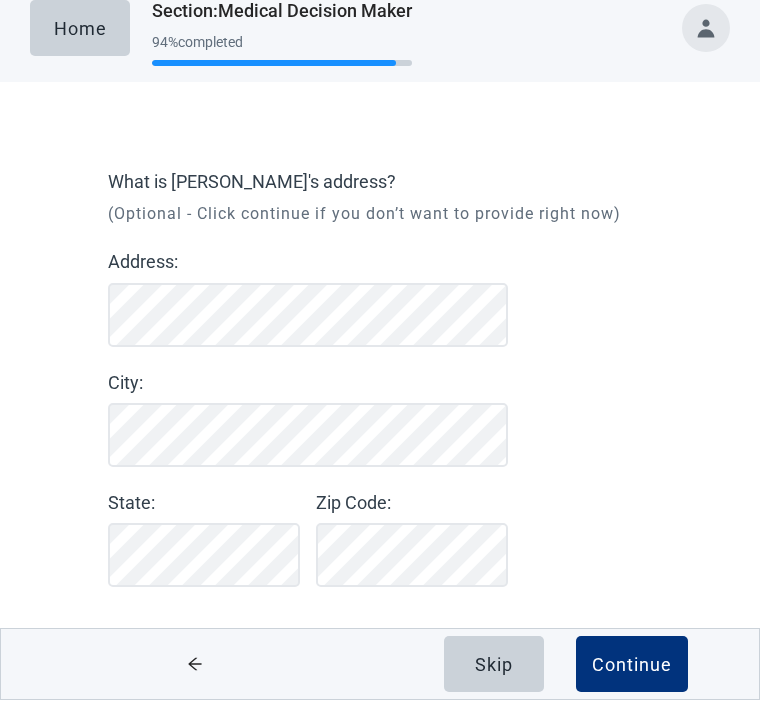 click on "Continue" at bounding box center [632, 665] 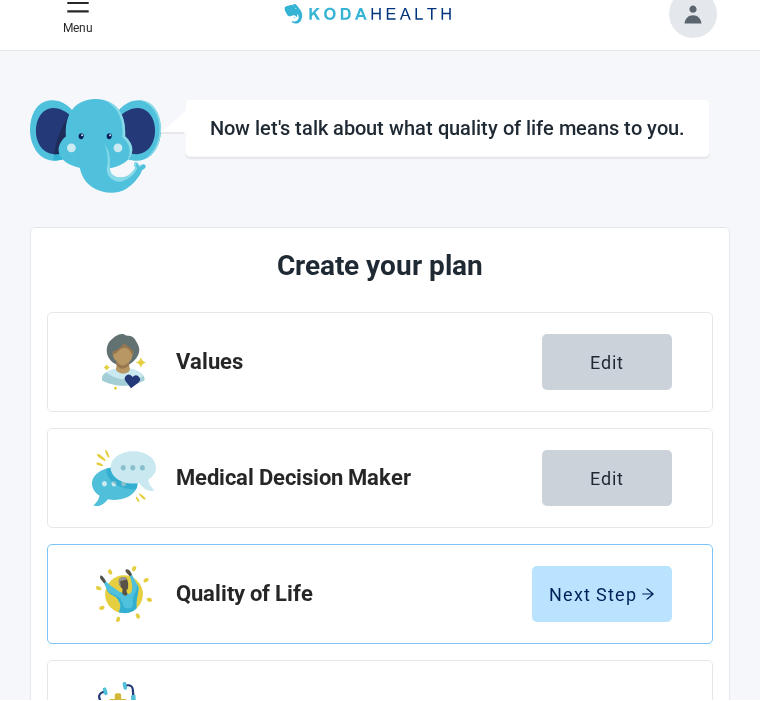 scroll, scrollTop: 22, scrollLeft: 0, axis: vertical 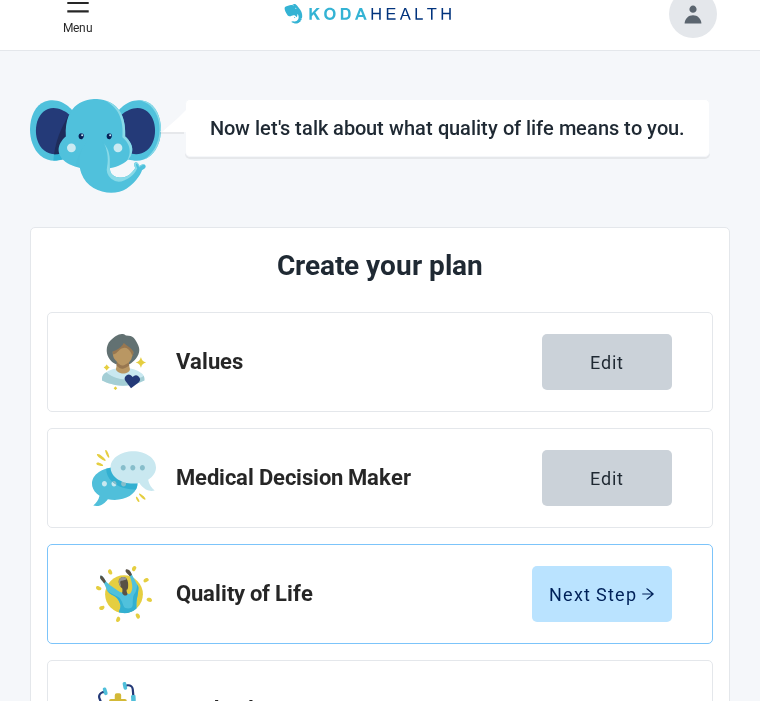 click on "Next Step" at bounding box center [602, 594] 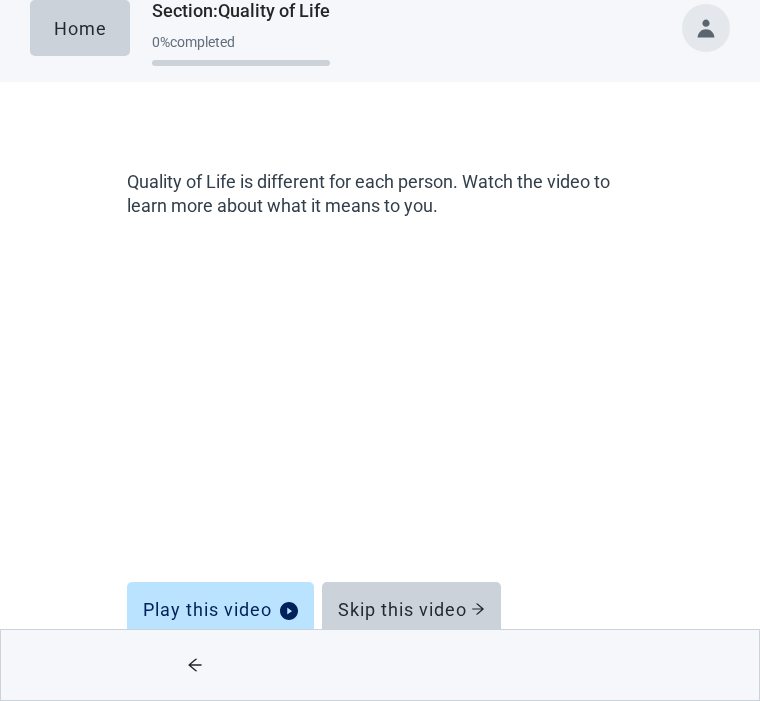 click on "Skip this video" at bounding box center (411, 610) 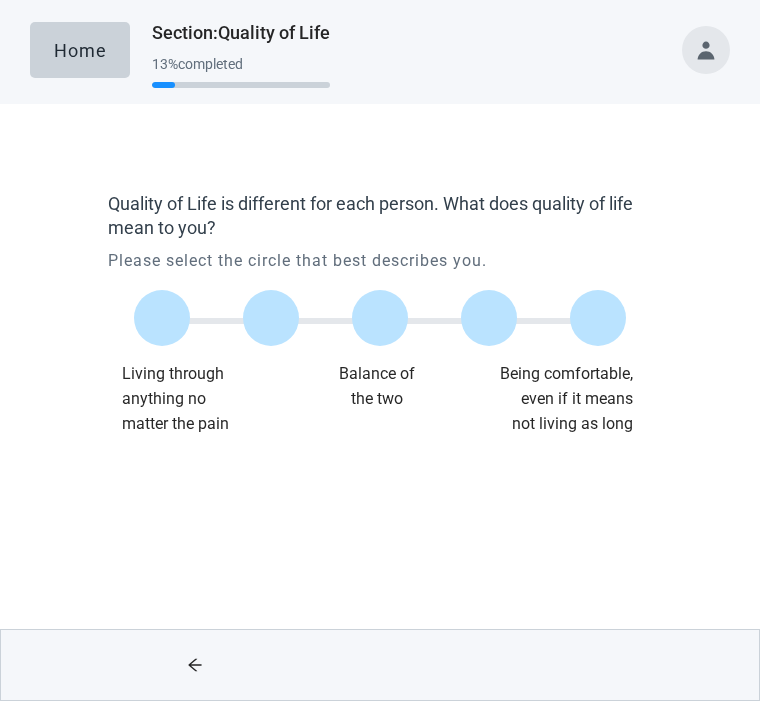 scroll, scrollTop: 0, scrollLeft: 0, axis: both 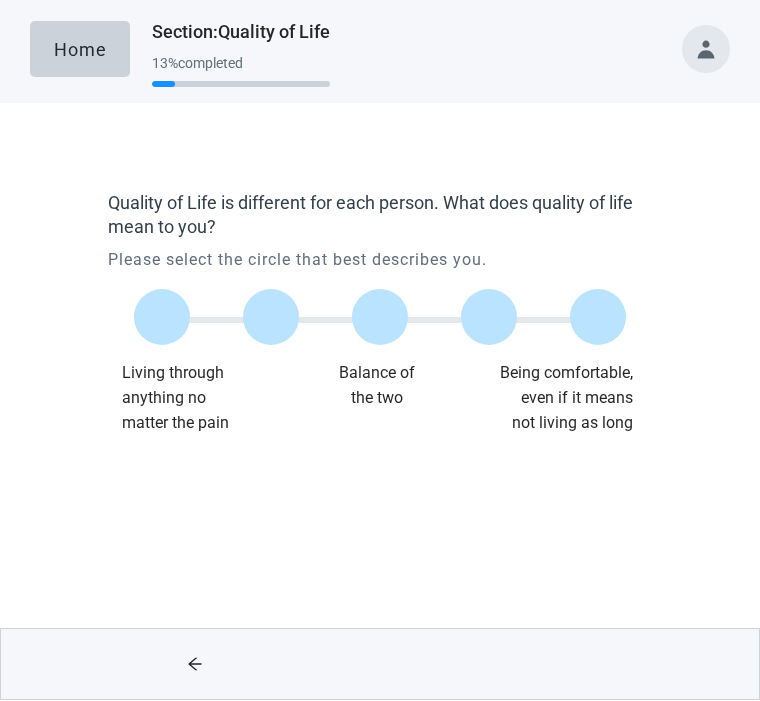 click at bounding box center [162, 318] 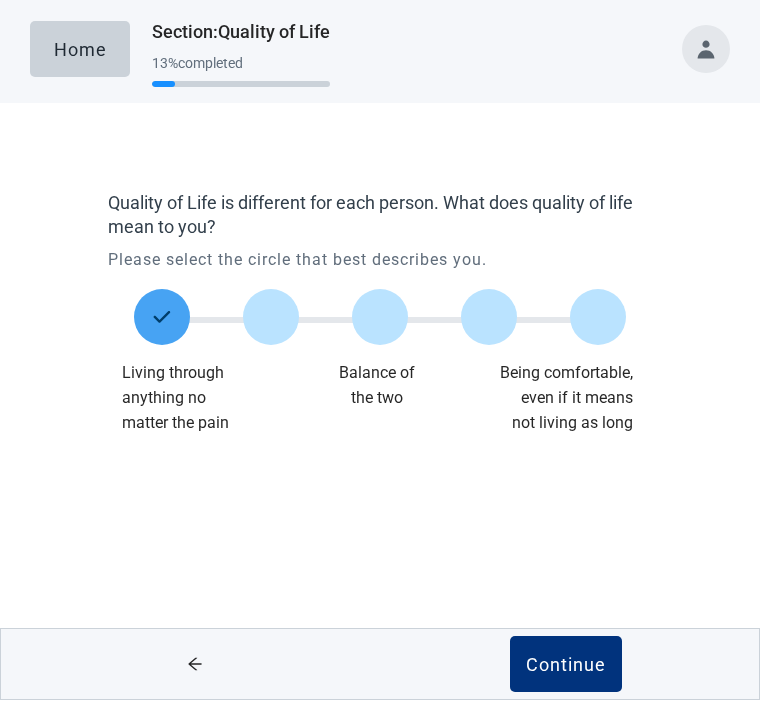 click at bounding box center (598, 318) 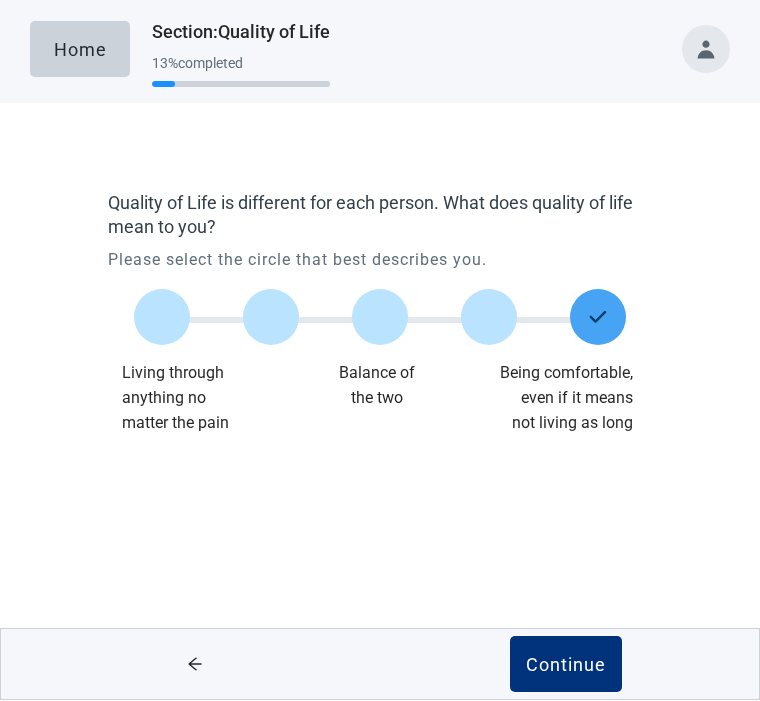 click at bounding box center (162, 318) 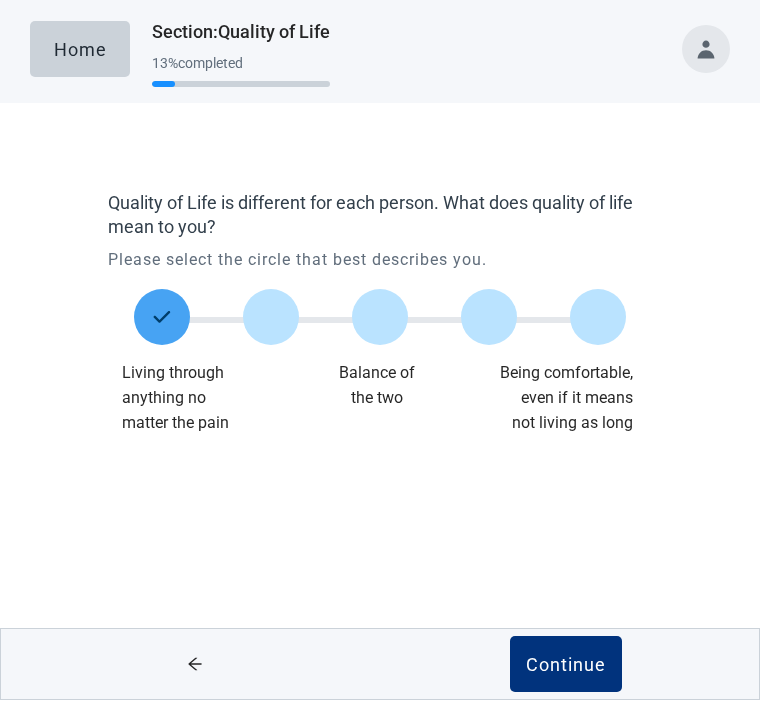 click on "Continue" at bounding box center [566, 665] 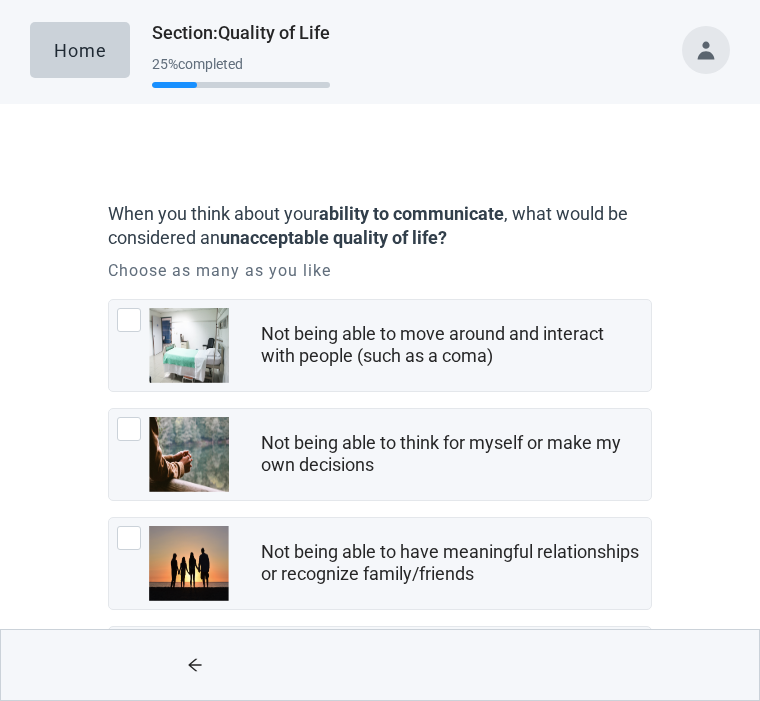 click at bounding box center [173, 345] 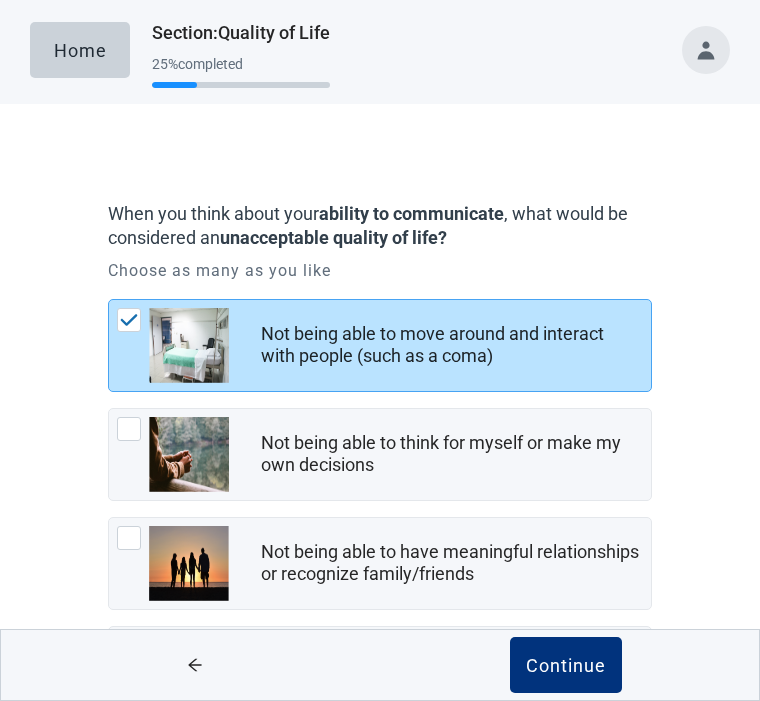 click at bounding box center (129, 429) 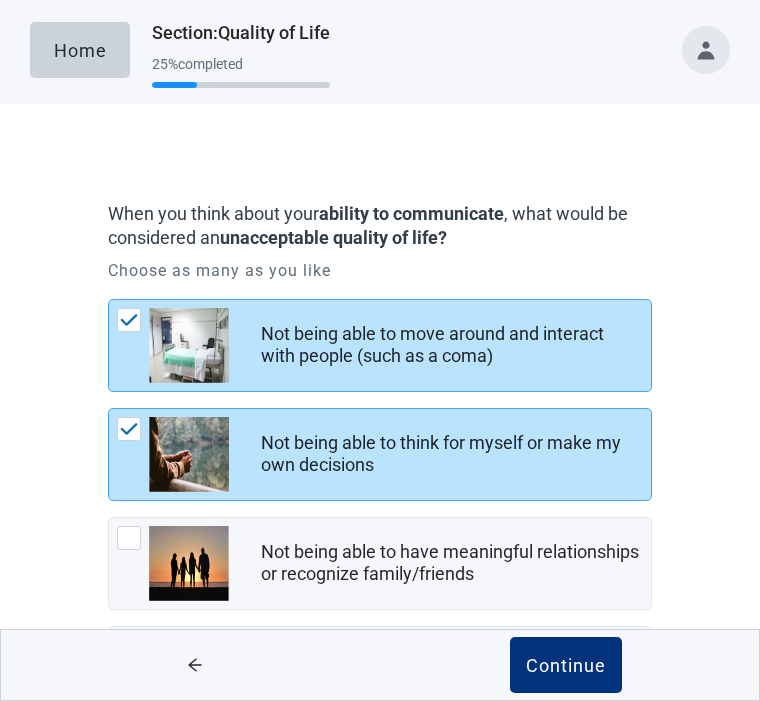 click on "Continue" at bounding box center [566, 665] 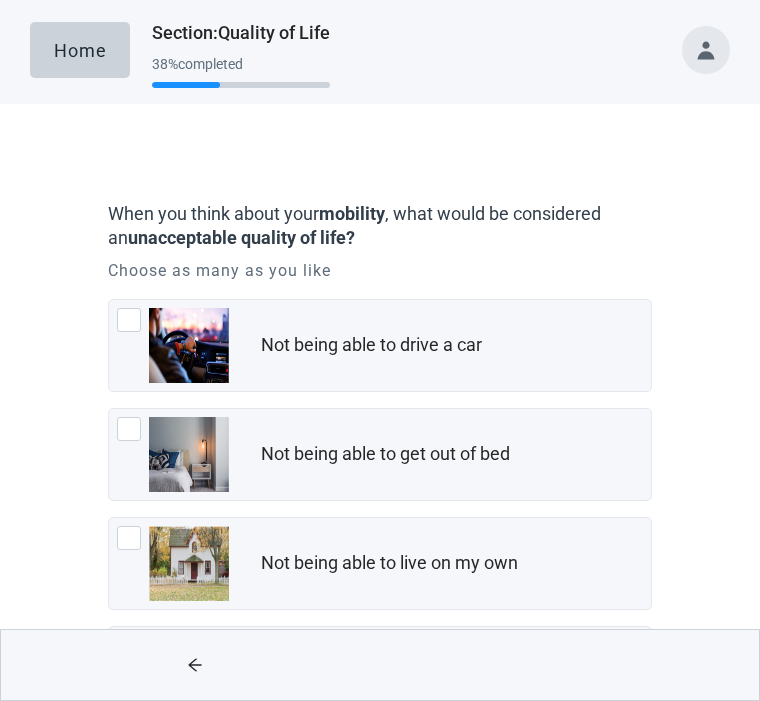 click at bounding box center (129, 429) 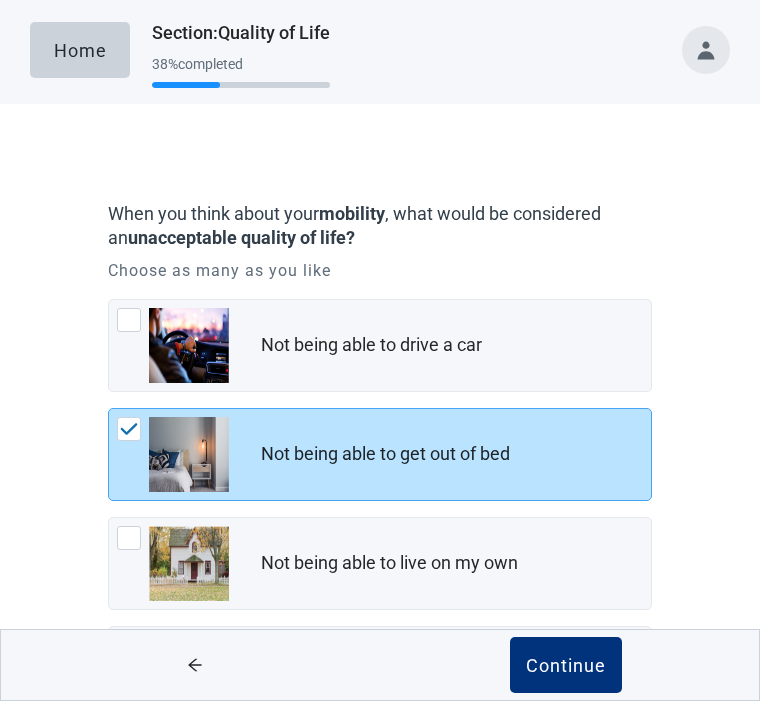 click on "Continue" at bounding box center [566, 665] 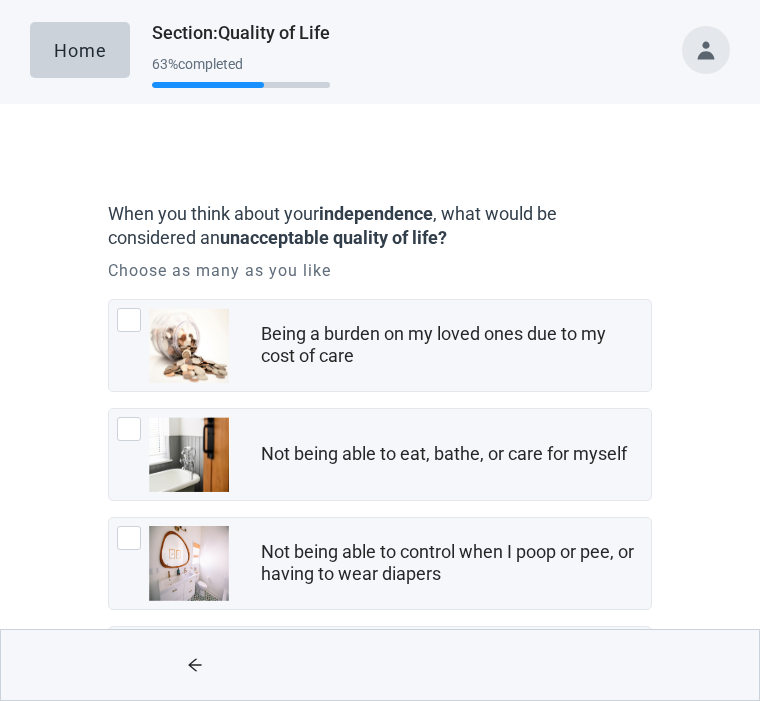 click at bounding box center (189, 345) 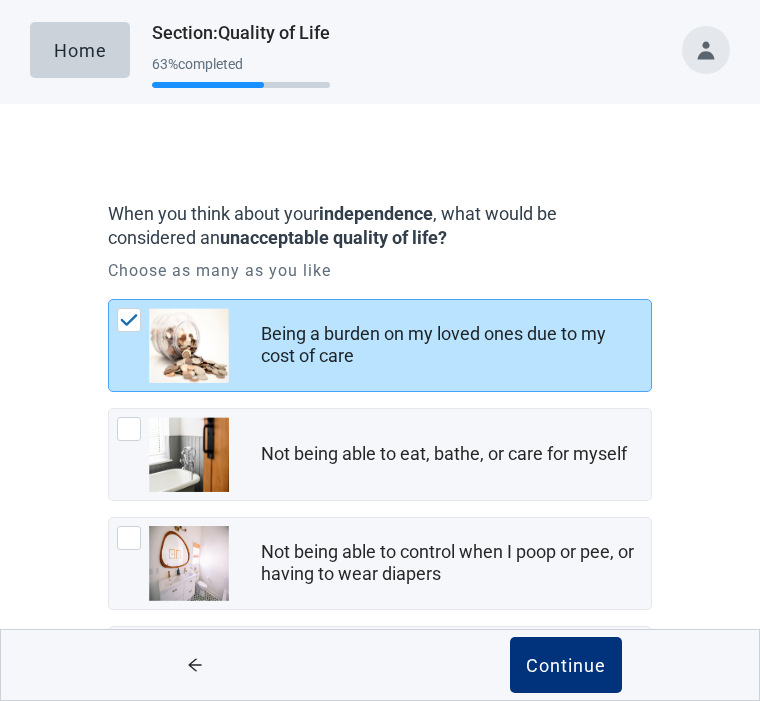 click on "Continue" at bounding box center (566, 665) 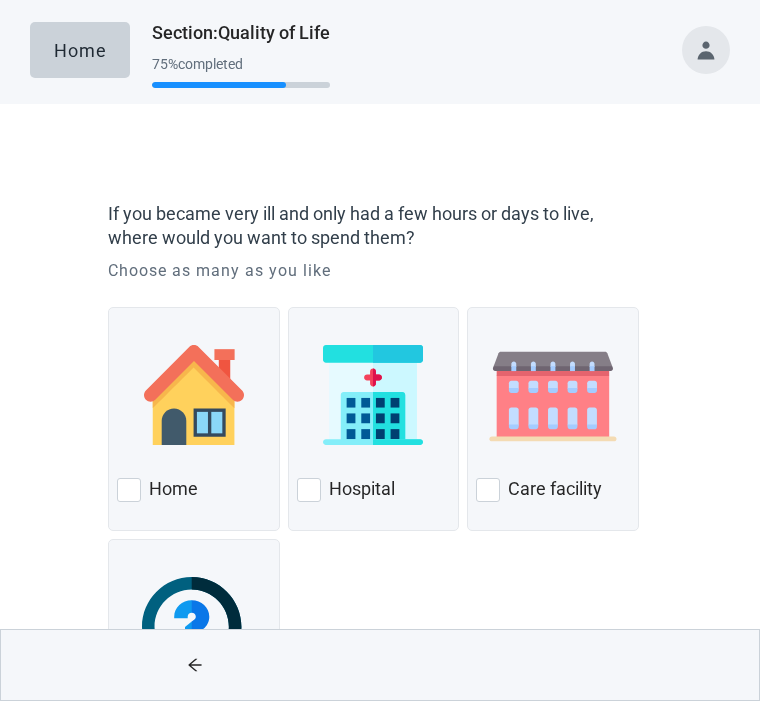 click on "Home" at bounding box center [194, 490] 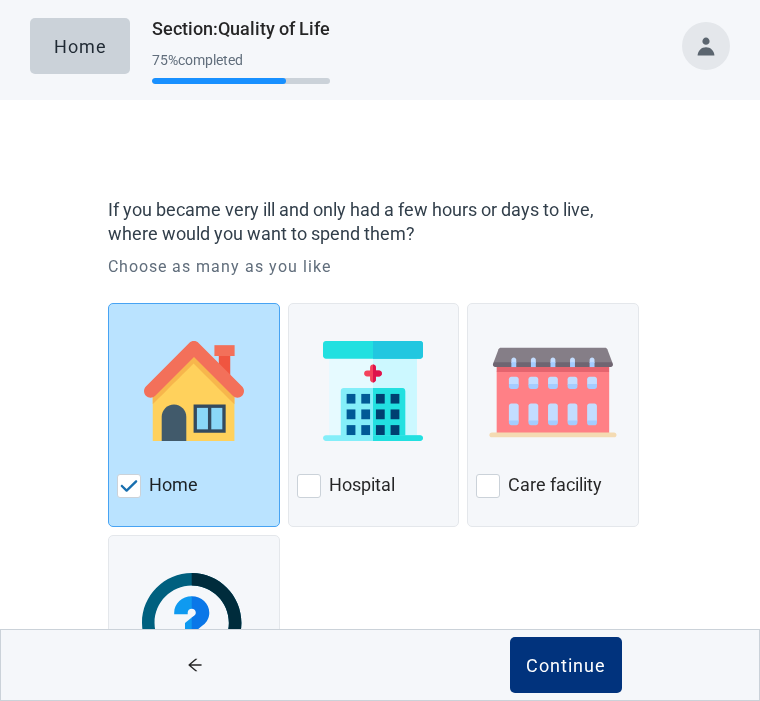 scroll, scrollTop: 8, scrollLeft: 0, axis: vertical 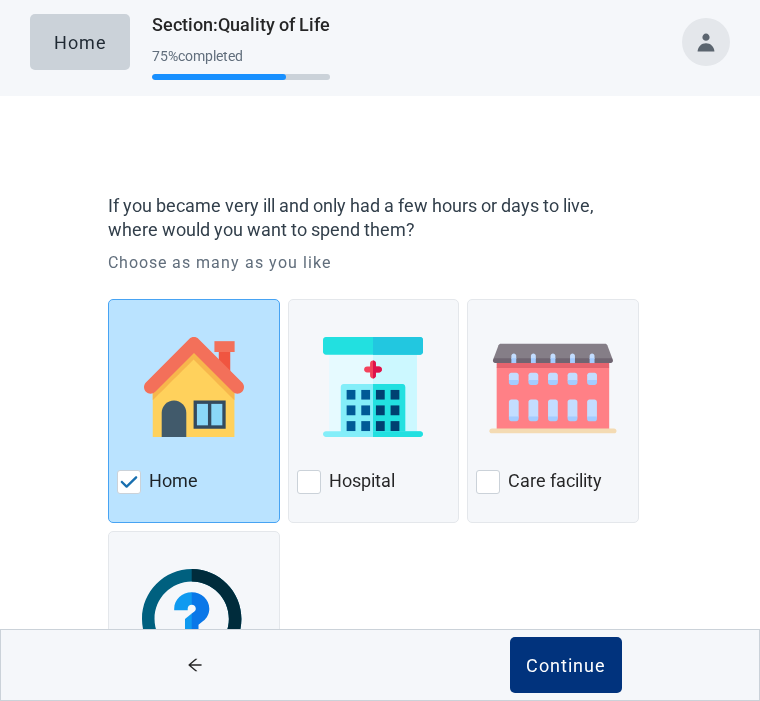 click on "Continue" at bounding box center [566, 665] 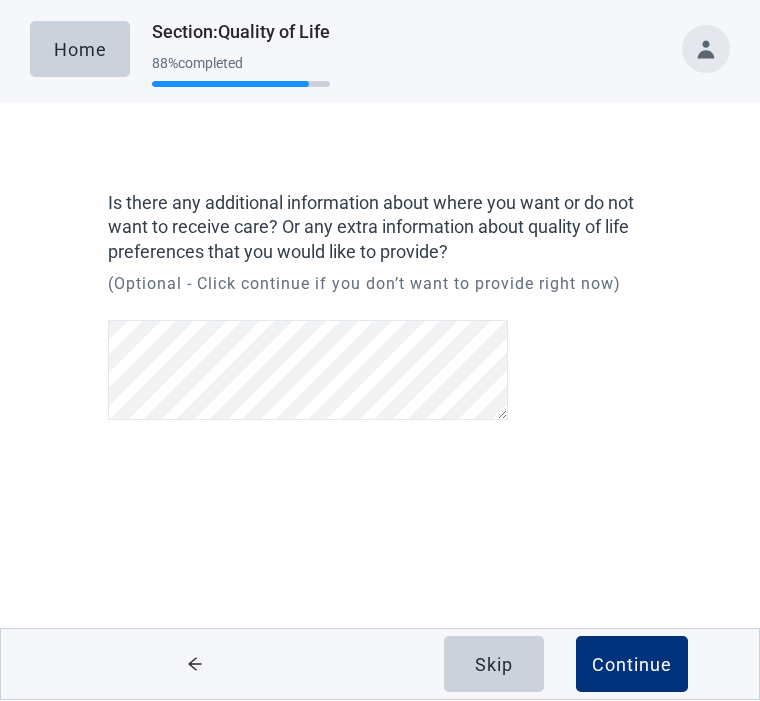 scroll, scrollTop: 0, scrollLeft: 0, axis: both 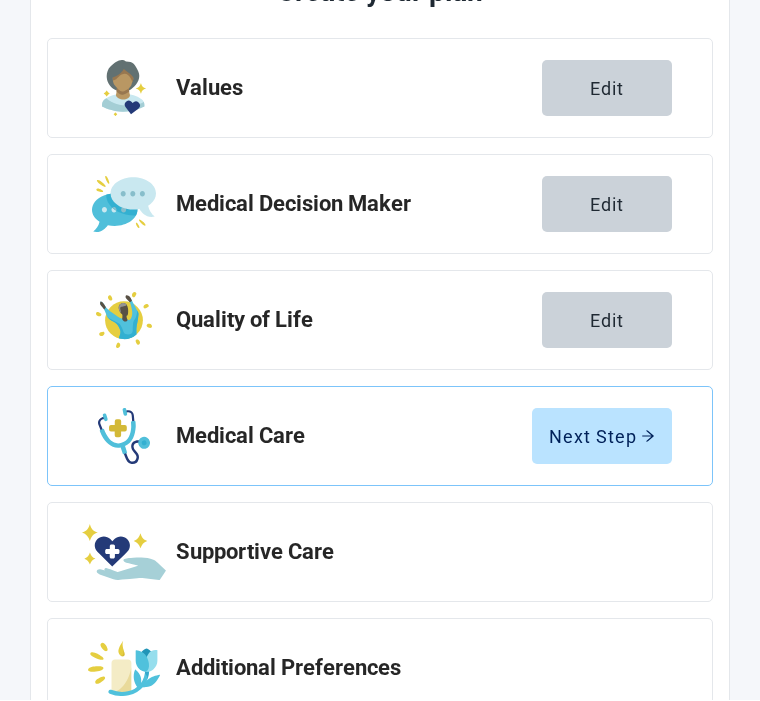 click on "Next Step" at bounding box center (602, 437) 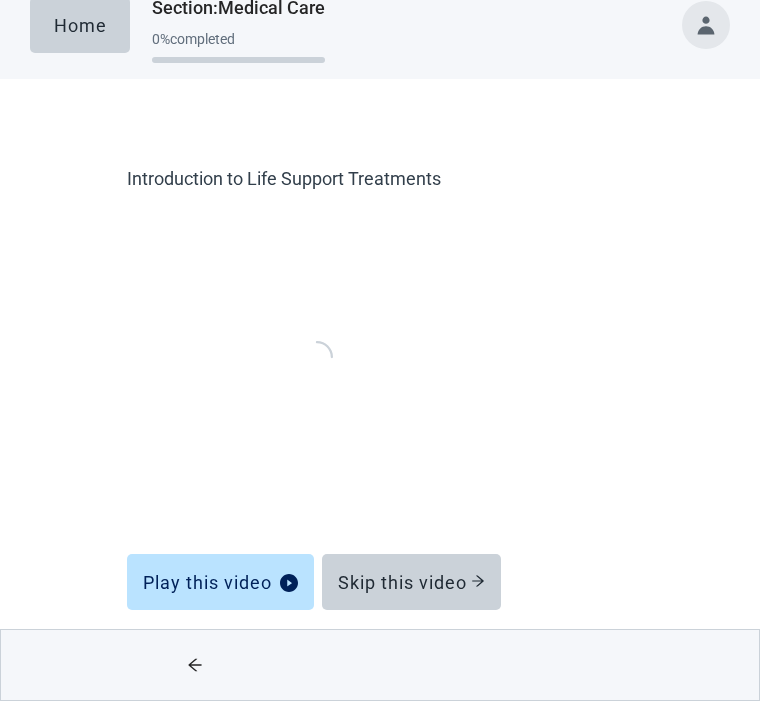 scroll, scrollTop: 26, scrollLeft: 0, axis: vertical 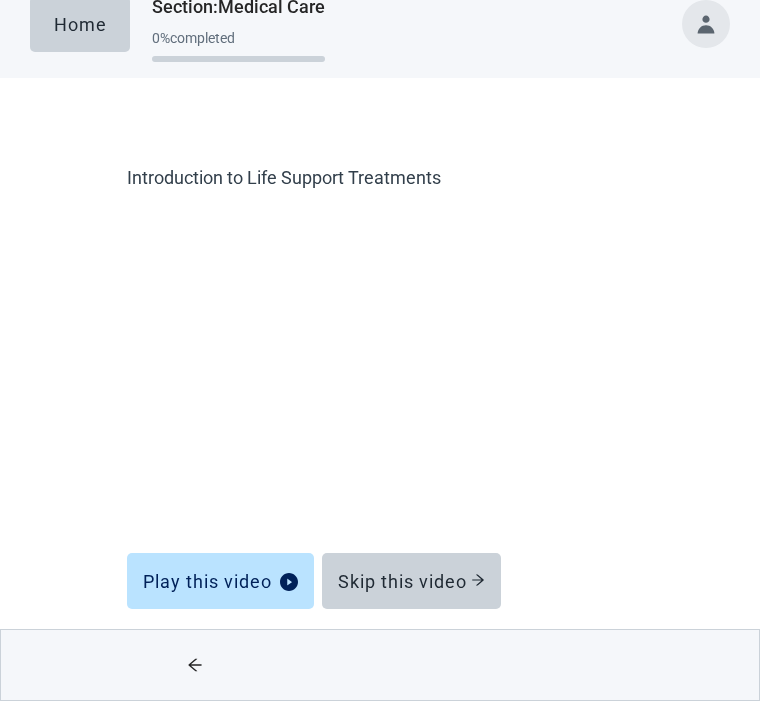 click on "Skip this video" at bounding box center [411, 581] 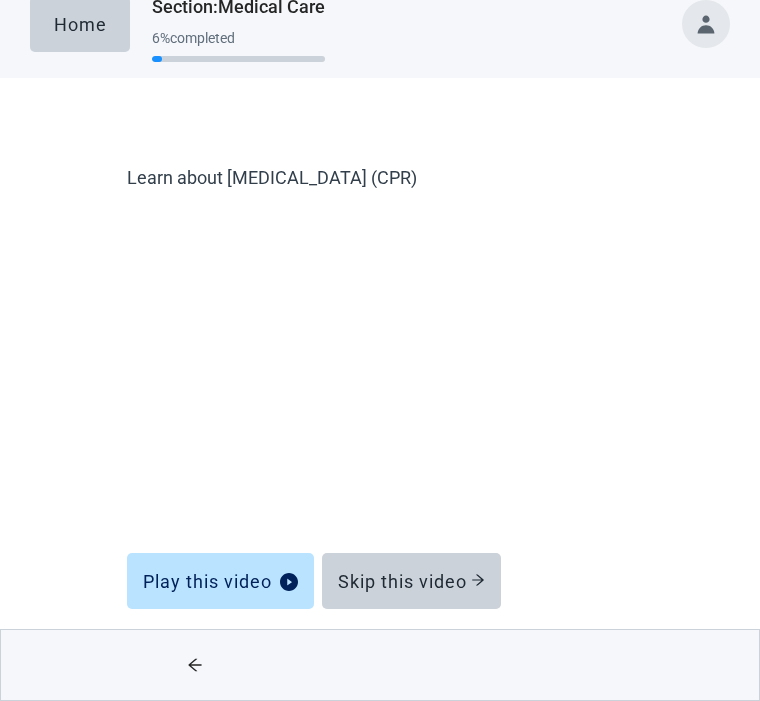 click on "Skip this video" at bounding box center (411, 581) 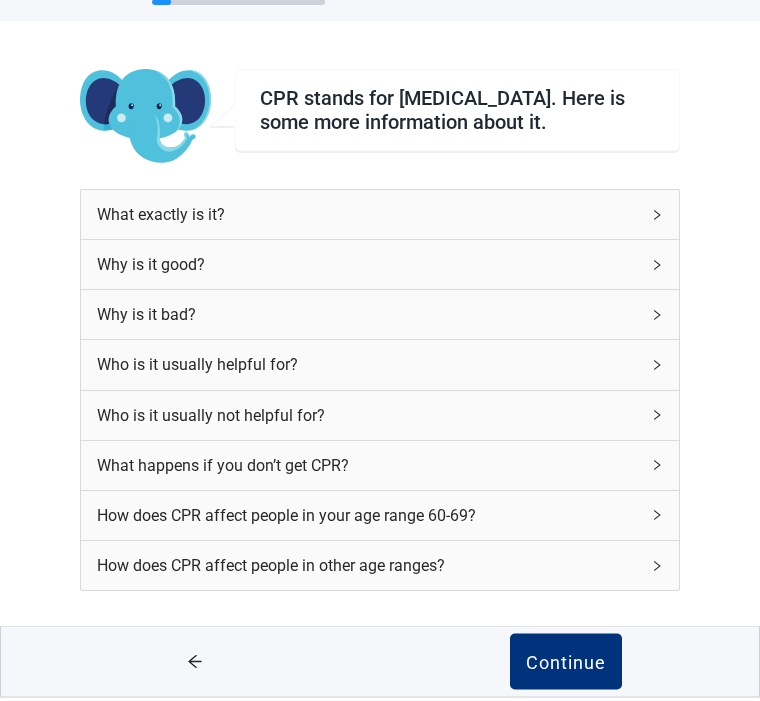 scroll, scrollTop: 79, scrollLeft: 0, axis: vertical 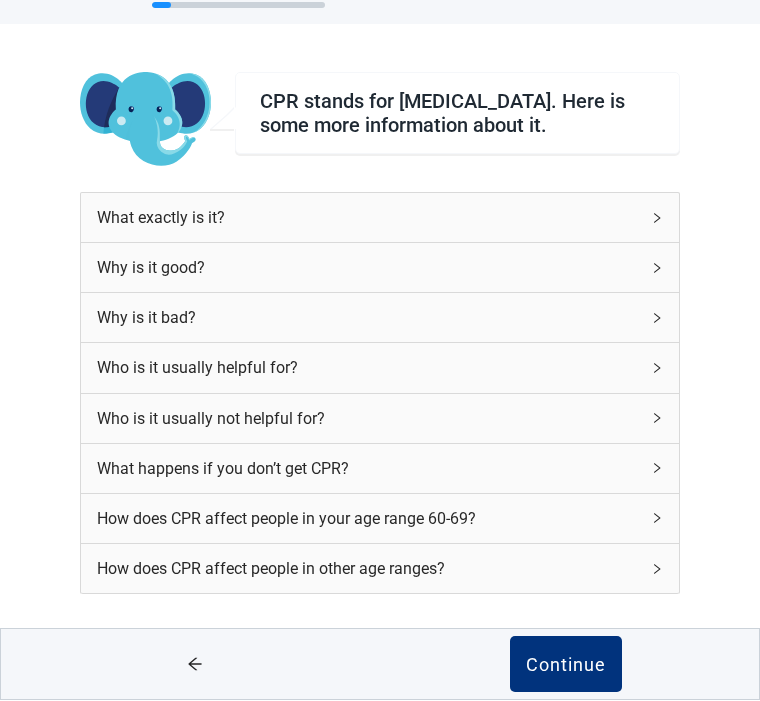 click on "Continue" at bounding box center [566, 665] 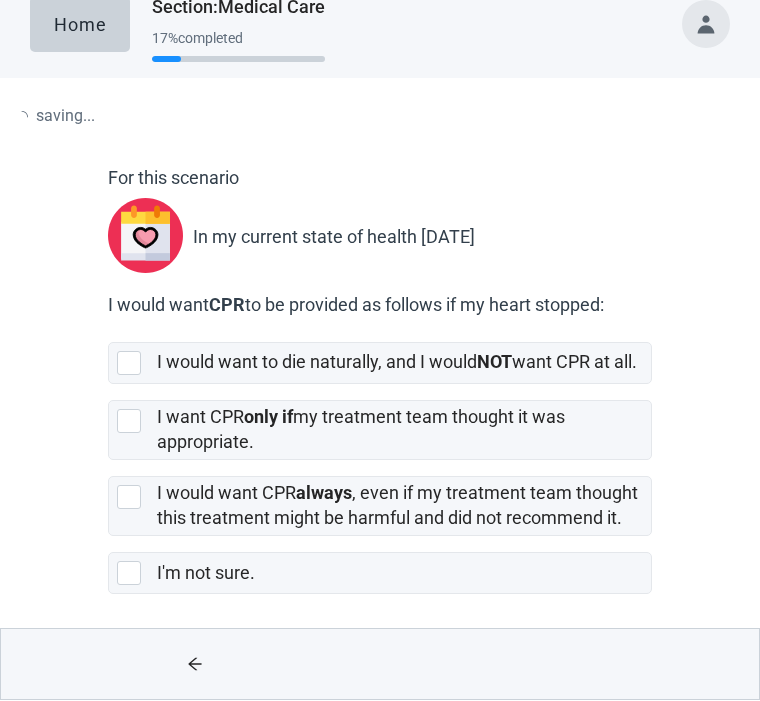 scroll, scrollTop: 0, scrollLeft: 0, axis: both 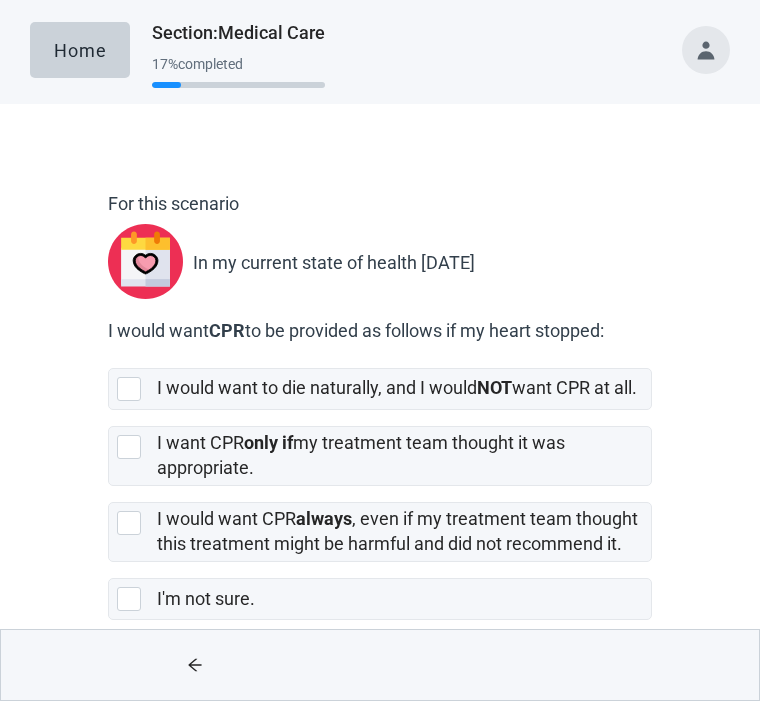 click at bounding box center [129, 447] 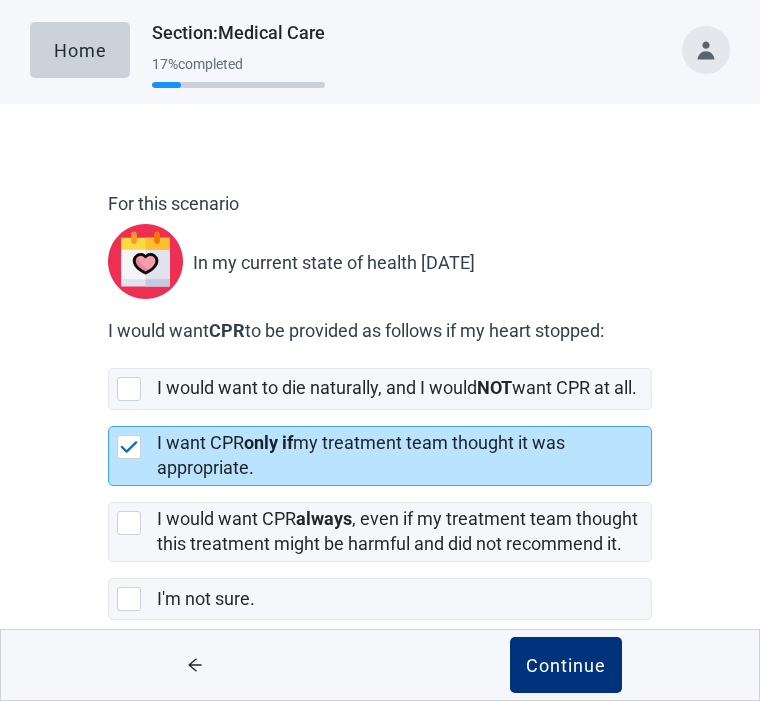 click on "Continue" at bounding box center [566, 665] 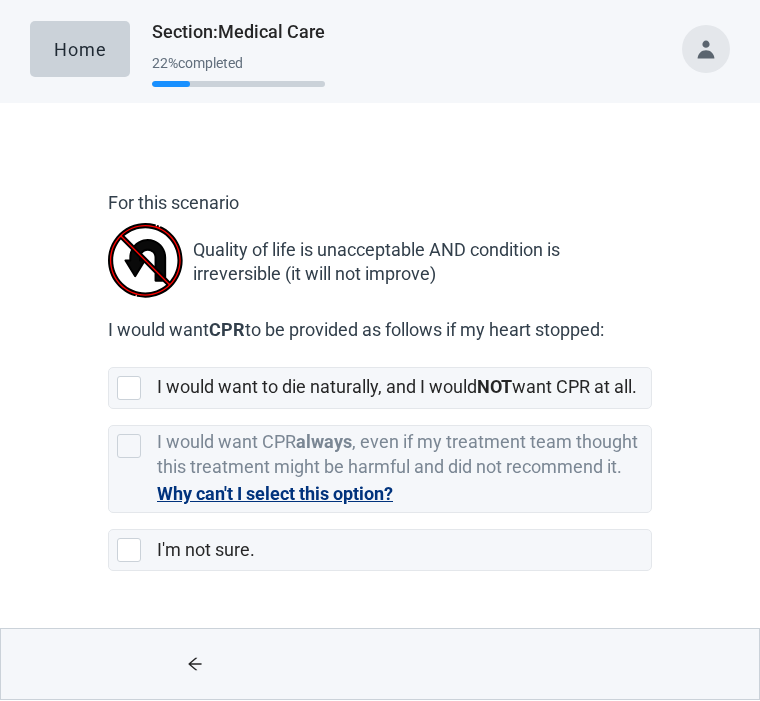 click at bounding box center [129, 551] 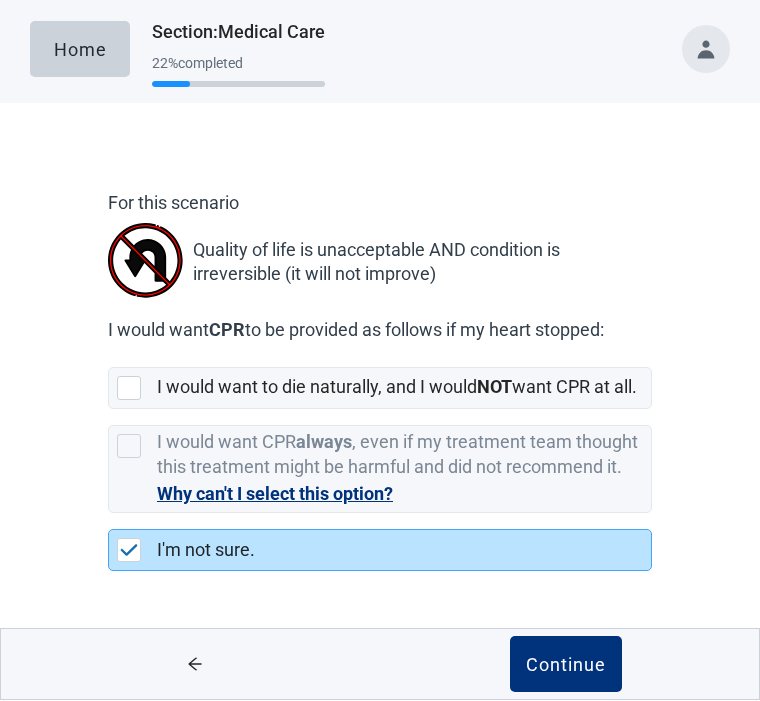 click on "Continue" at bounding box center (566, 665) 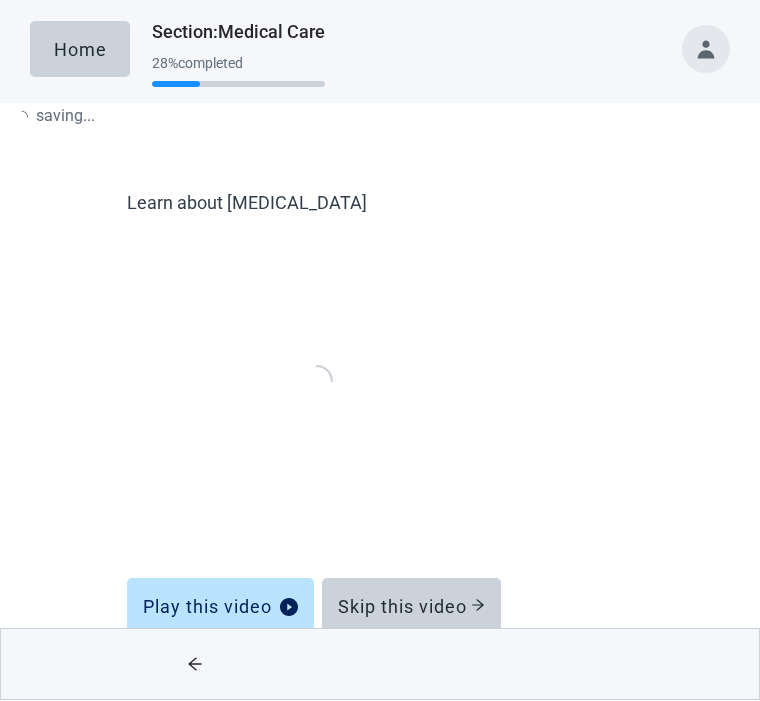 scroll, scrollTop: 1, scrollLeft: 0, axis: vertical 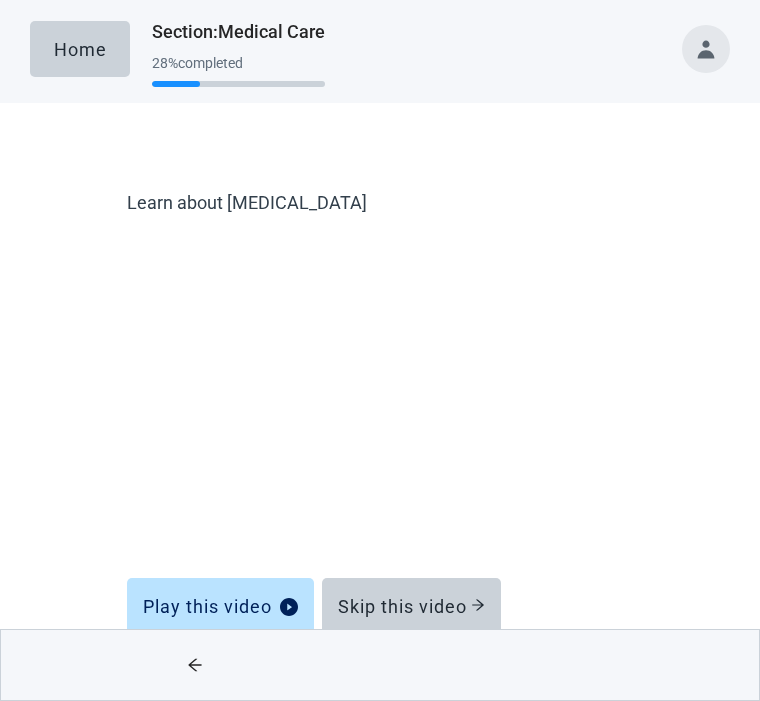 click on "Skip this video" at bounding box center (411, 606) 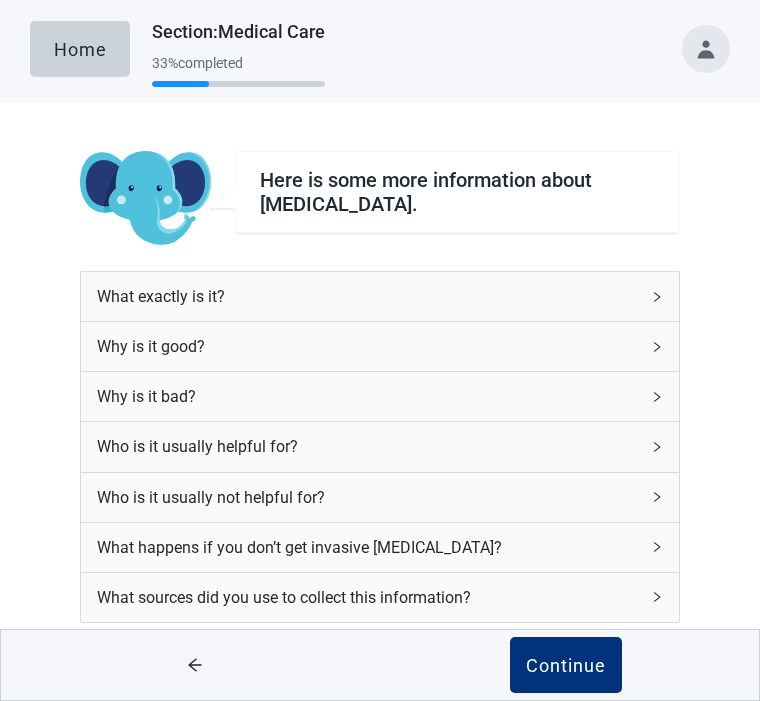 click on "What exactly is it?" at bounding box center [380, 296] 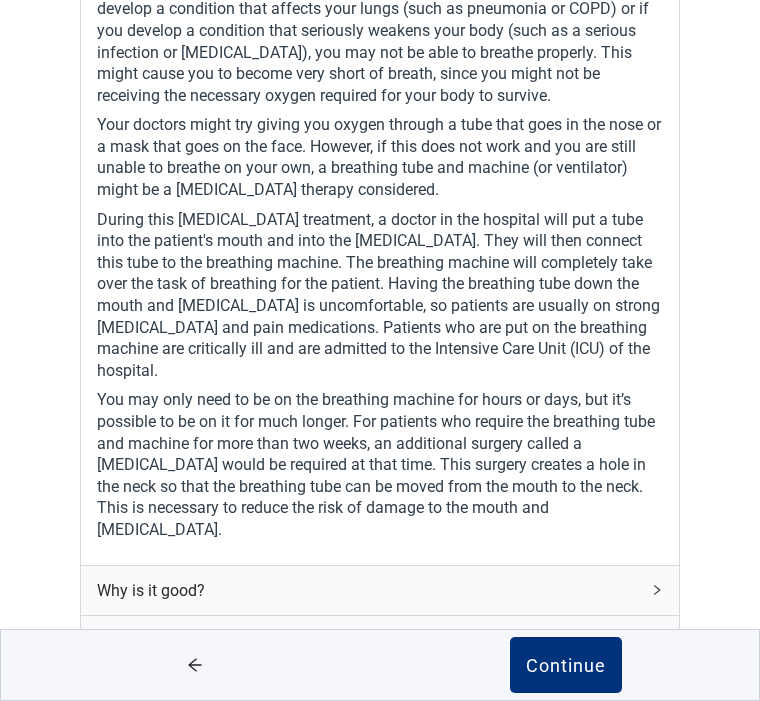 click on "Why is it bad?" at bounding box center (380, 640) 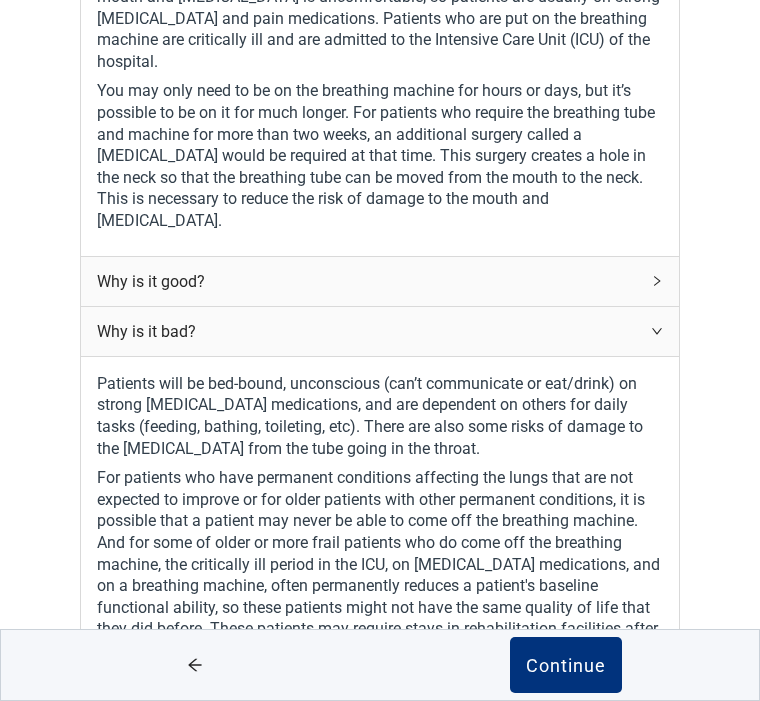 scroll, scrollTop: 694, scrollLeft: 0, axis: vertical 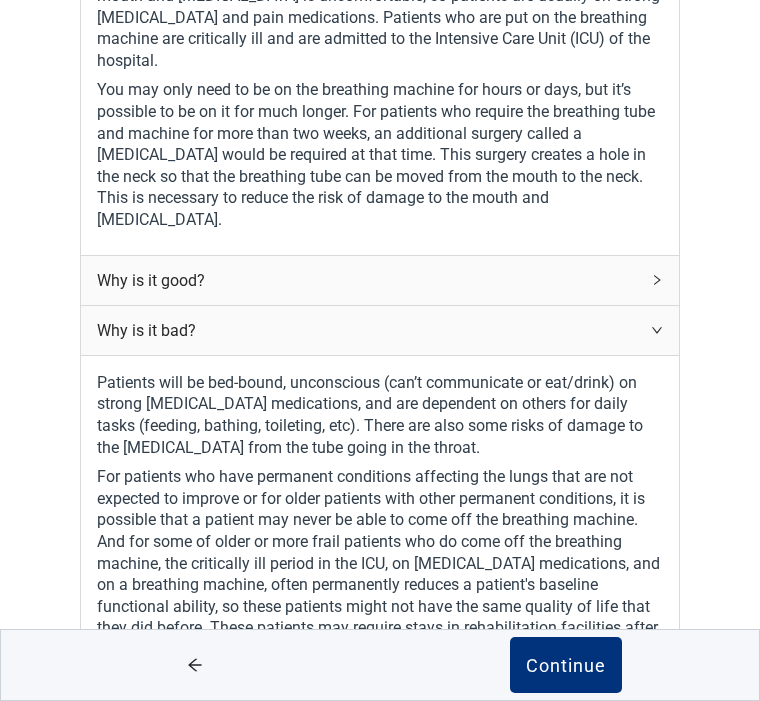 click on "Continue" at bounding box center [566, 665] 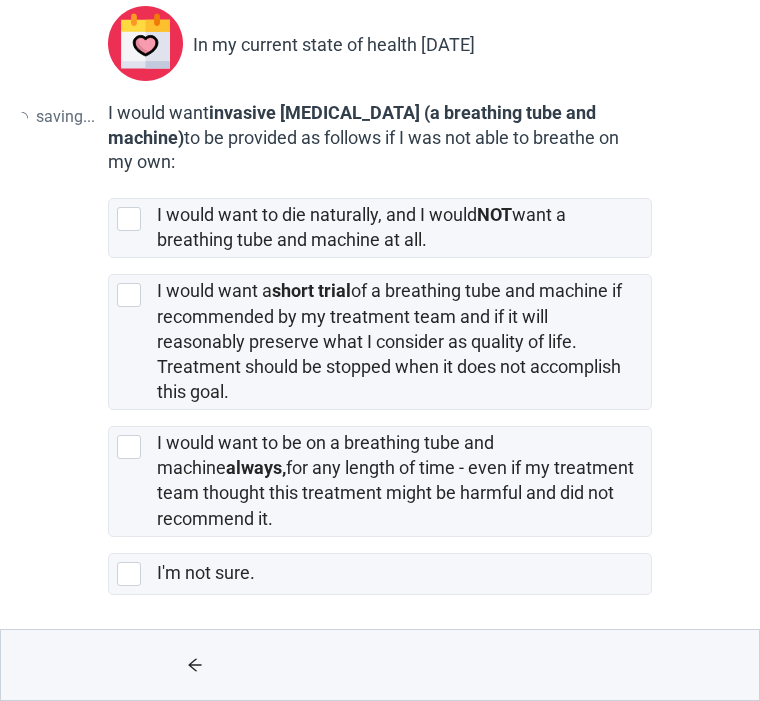 scroll, scrollTop: 0, scrollLeft: 0, axis: both 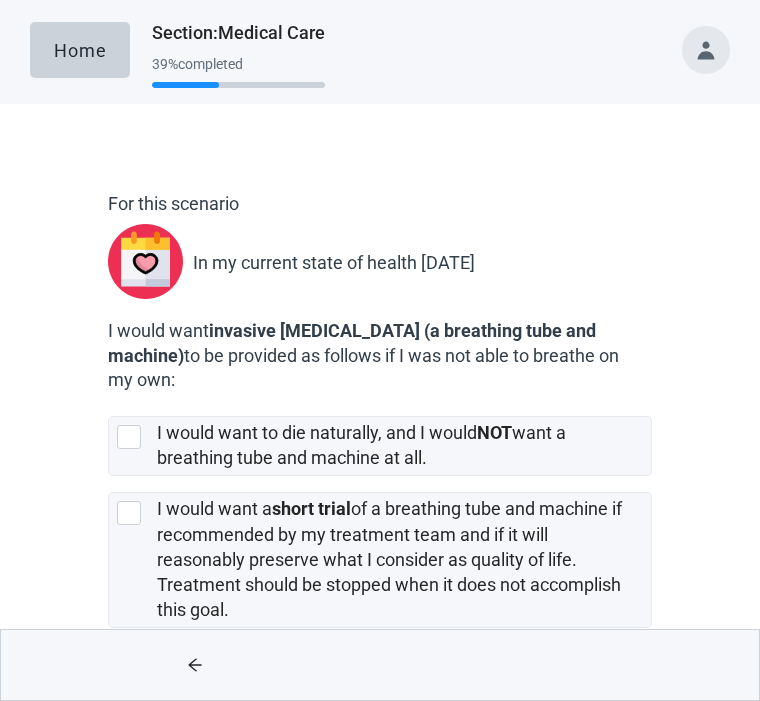 click at bounding box center (133, 513) 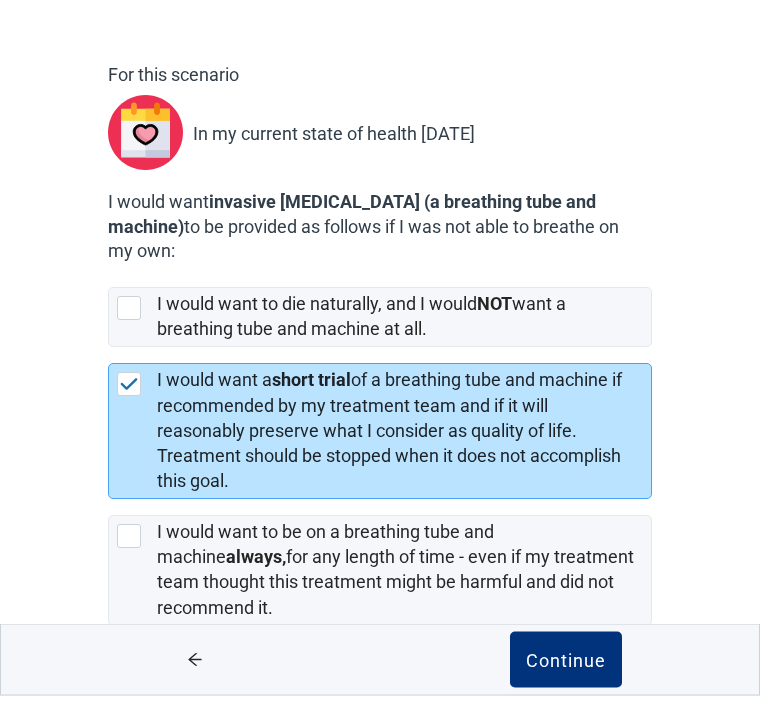 scroll, scrollTop: 123, scrollLeft: 0, axis: vertical 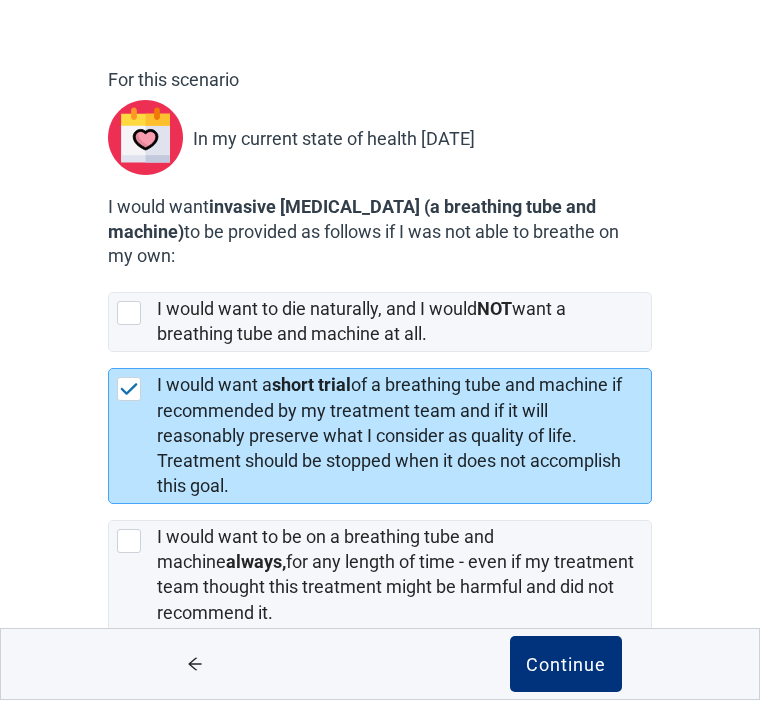 click at bounding box center [129, 542] 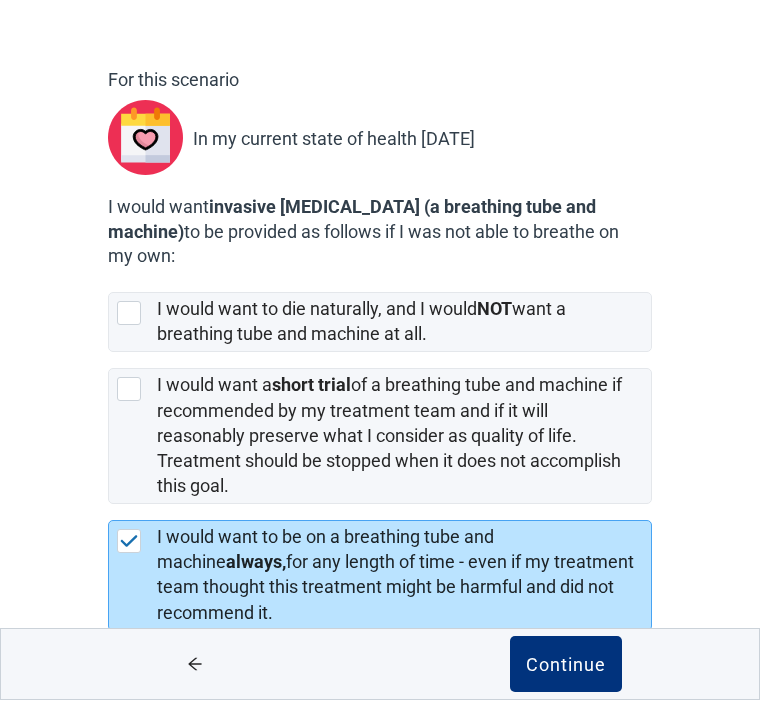 click on "I would want a  short trial  of a breathing tube and machine if recommended by my treatment team and if it will reasonably preserve what I consider as quality of life. Treatment should be stopped when it does not accomplish this goal." at bounding box center [380, 437] 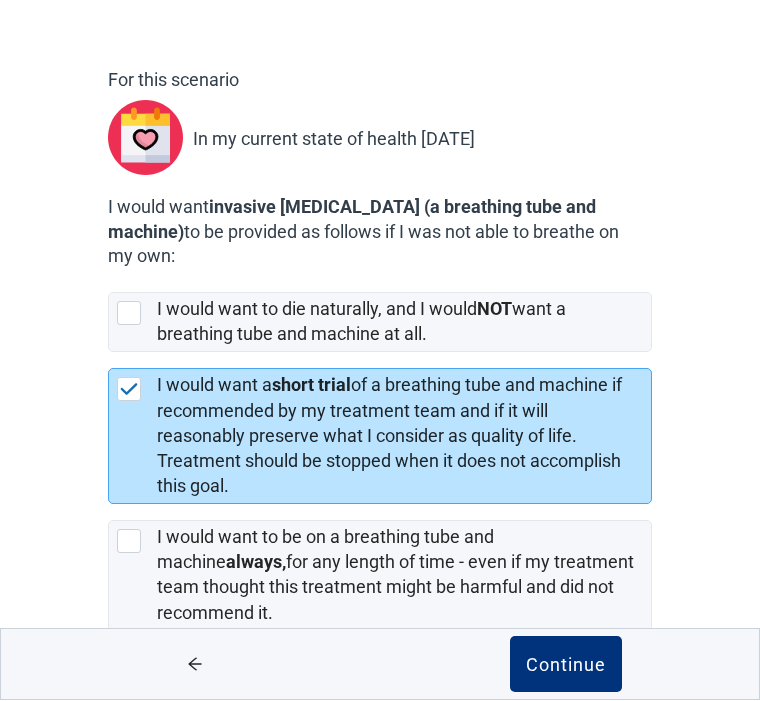 click on "Continue" at bounding box center [566, 665] 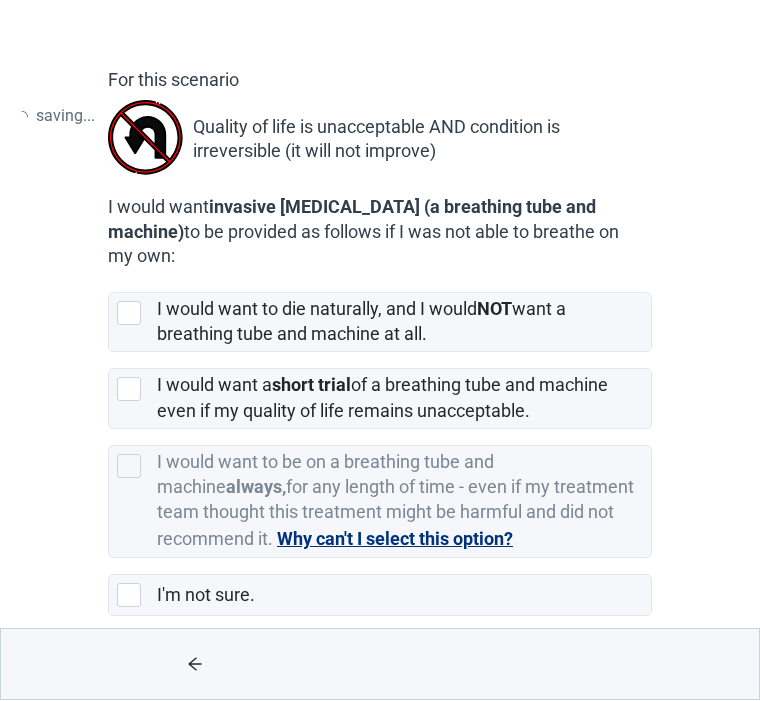 scroll, scrollTop: 0, scrollLeft: 0, axis: both 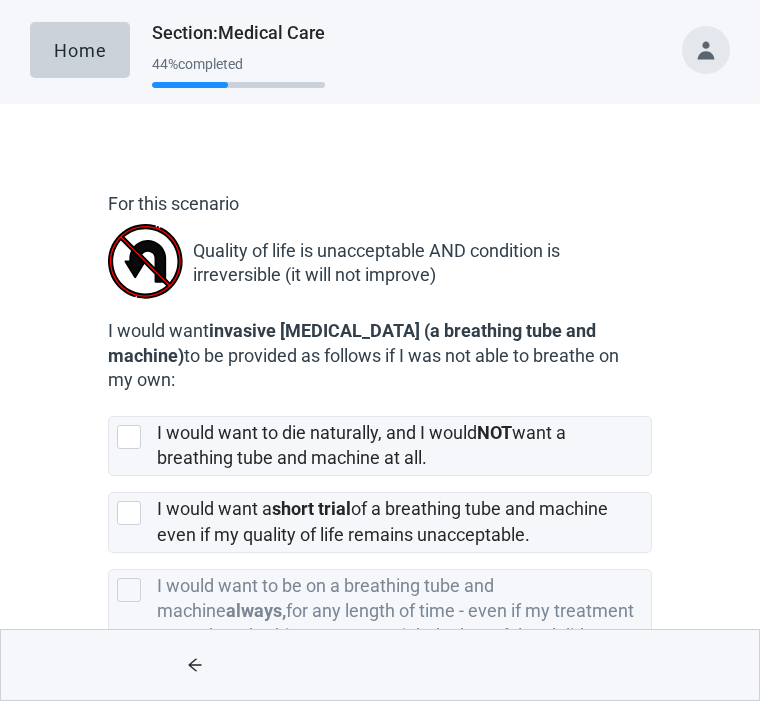 click on "I would want a  short trial  of a breathing tube and machine even if my quality of life remains unacceptable." at bounding box center [380, 522] 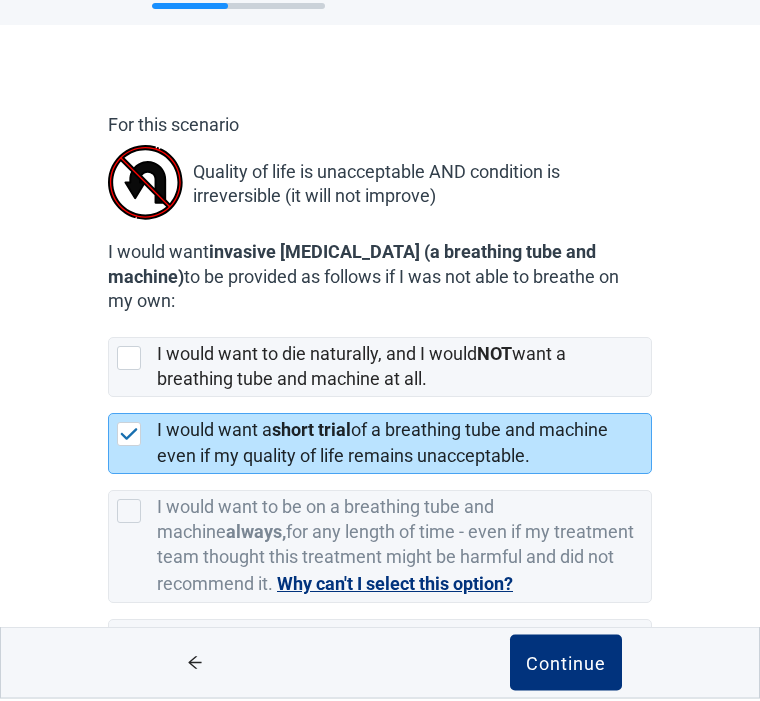 scroll, scrollTop: 76, scrollLeft: 0, axis: vertical 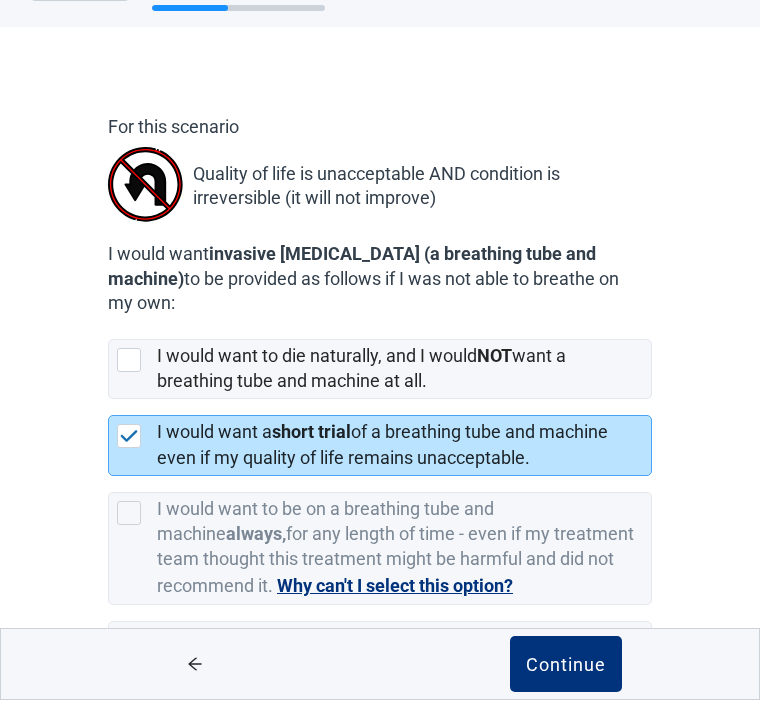click on "Continue" at bounding box center [566, 665] 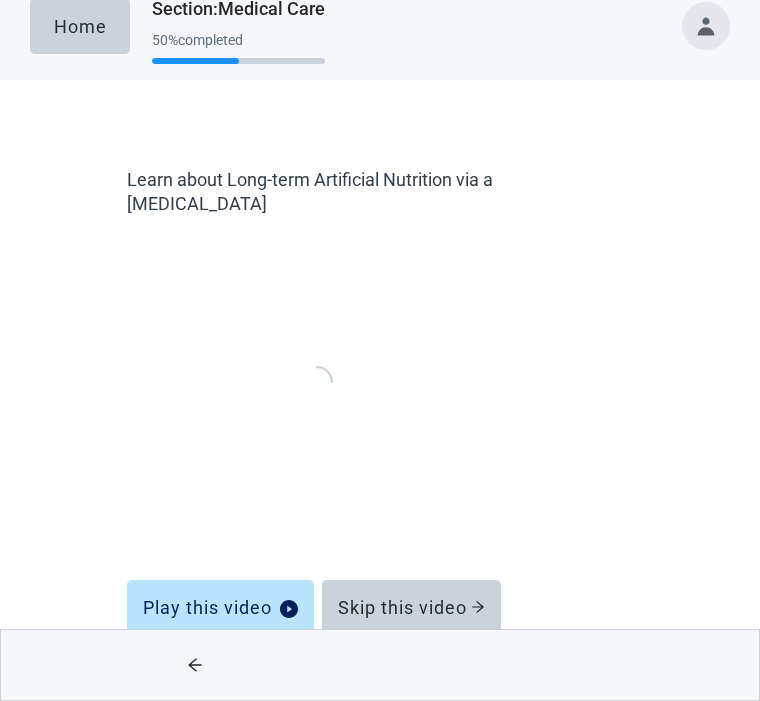 scroll, scrollTop: 25, scrollLeft: 0, axis: vertical 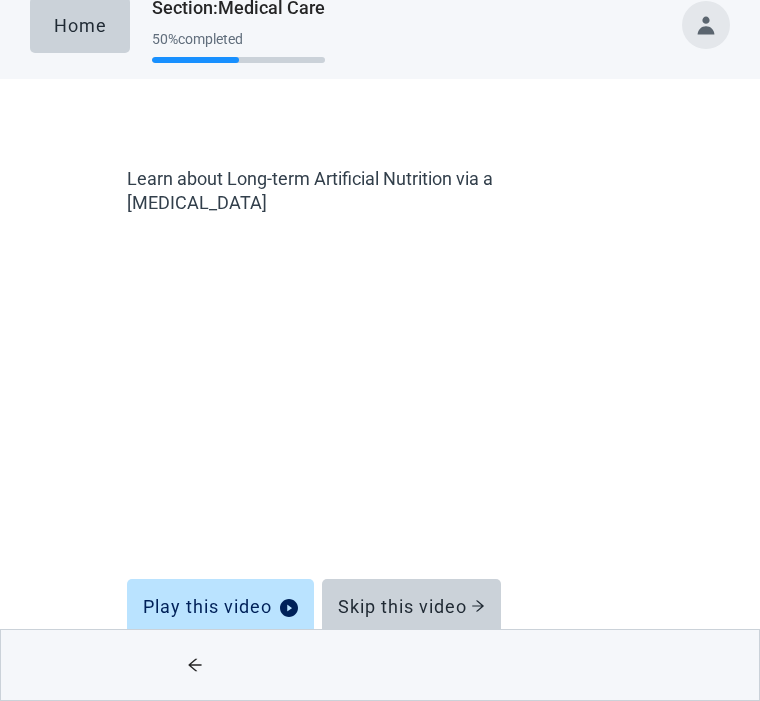 click on "Skip this video" at bounding box center [411, 607] 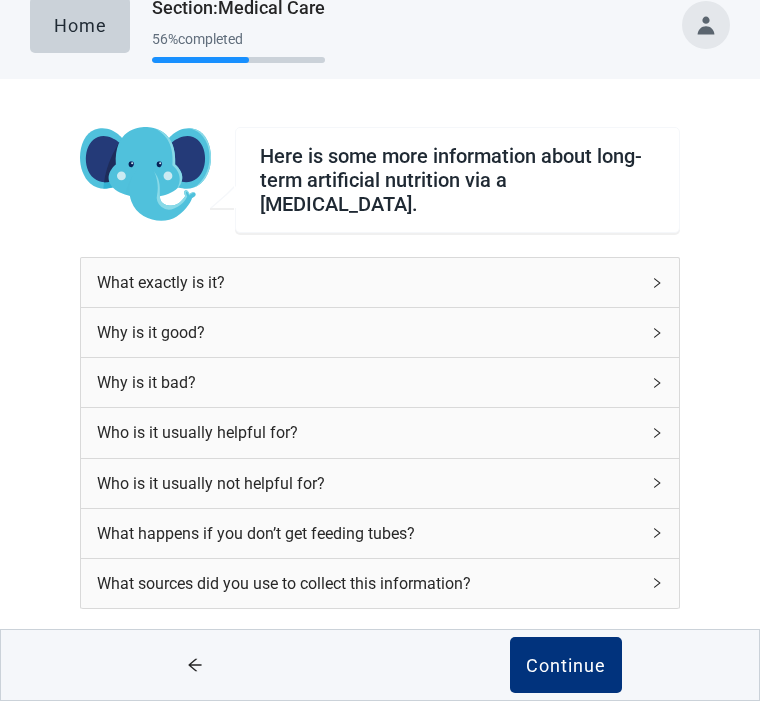 click on "Continue" at bounding box center [566, 665] 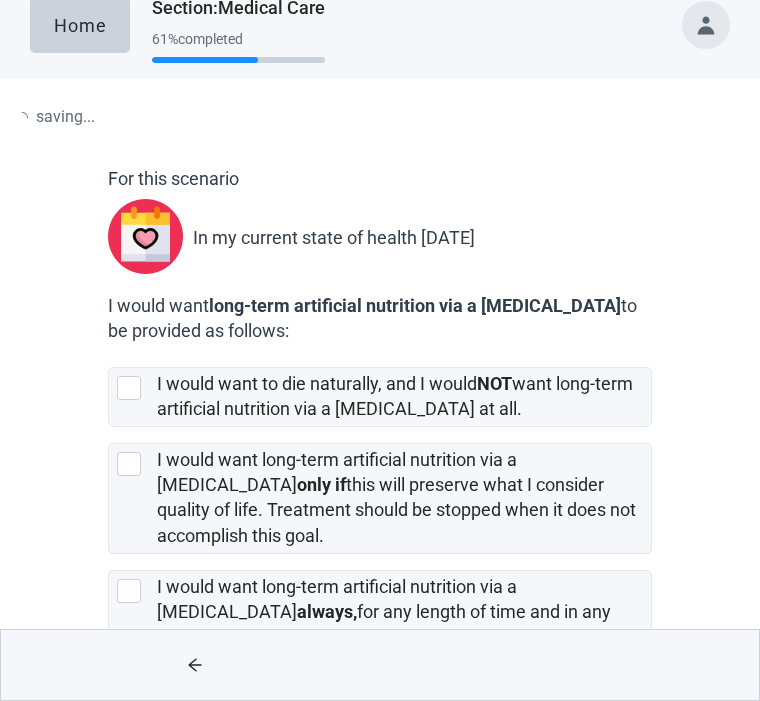 scroll, scrollTop: 0, scrollLeft: 0, axis: both 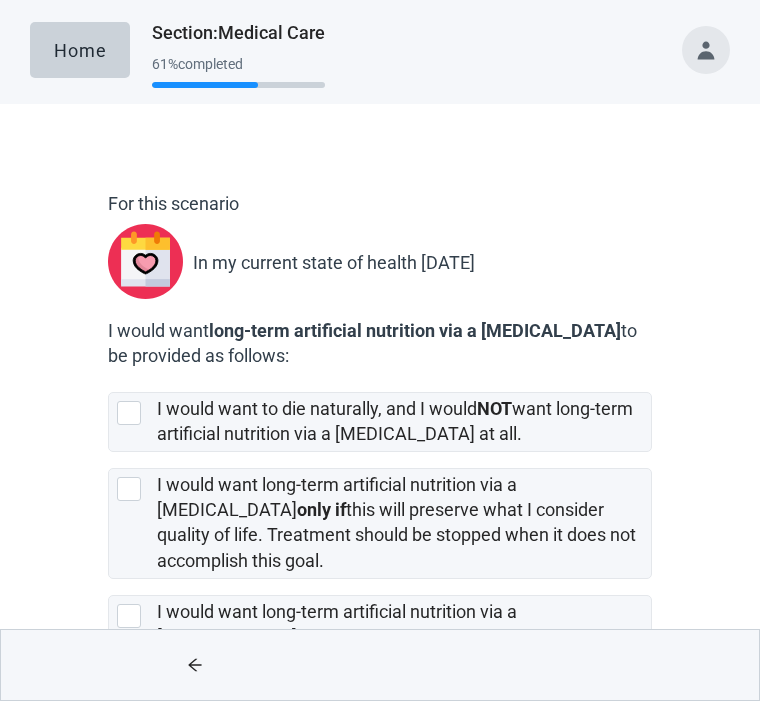 click at bounding box center [129, 489] 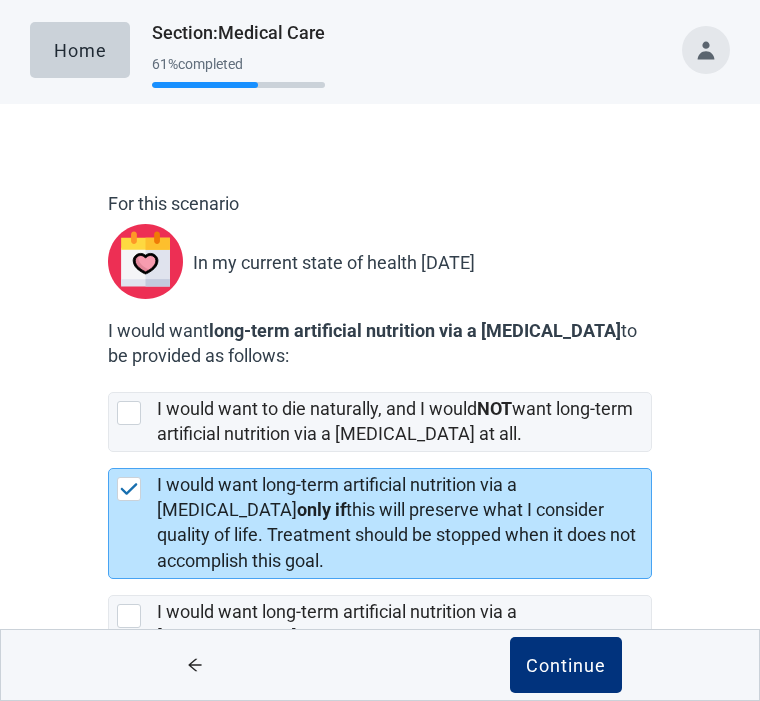 click on "Continue" at bounding box center (566, 665) 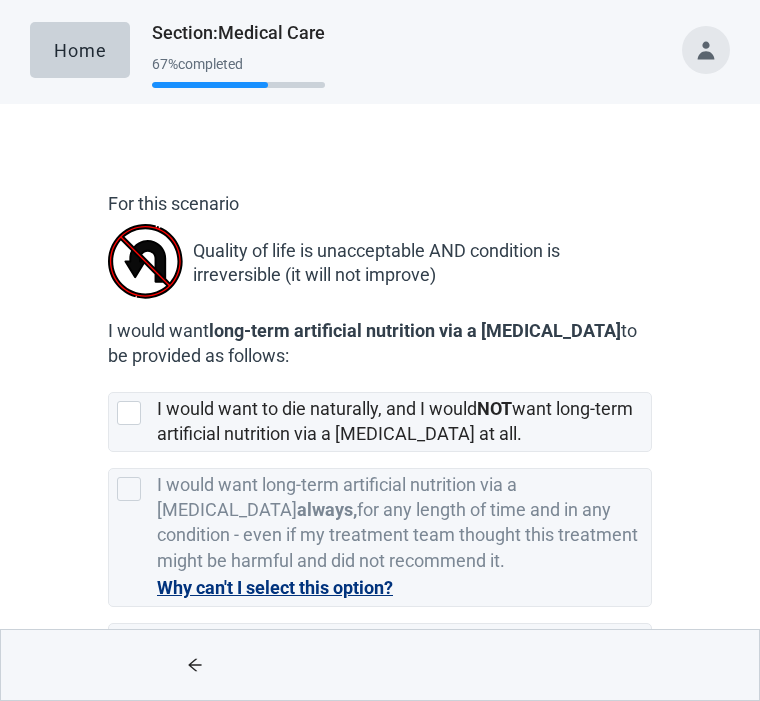 click at bounding box center (129, 644) 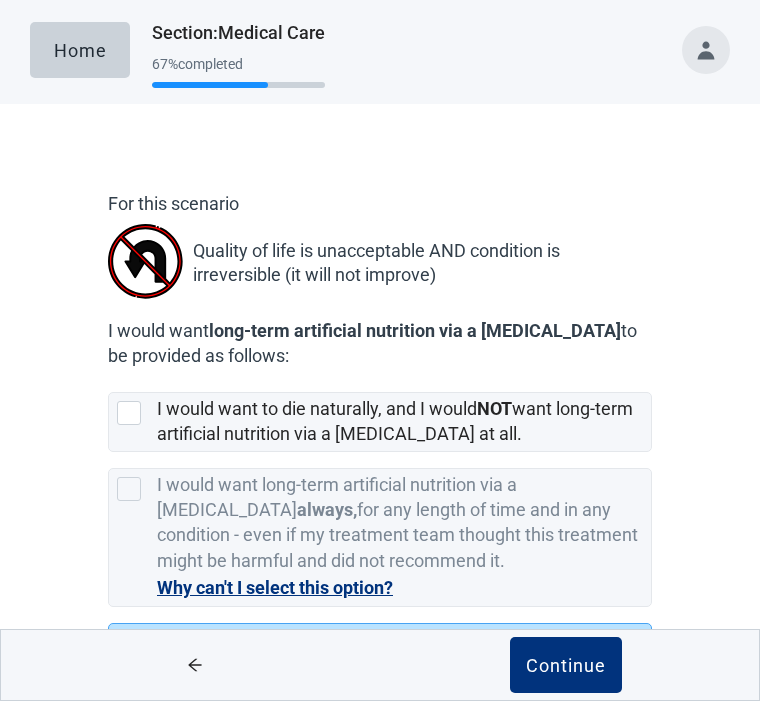 click on "Continue" at bounding box center [566, 665] 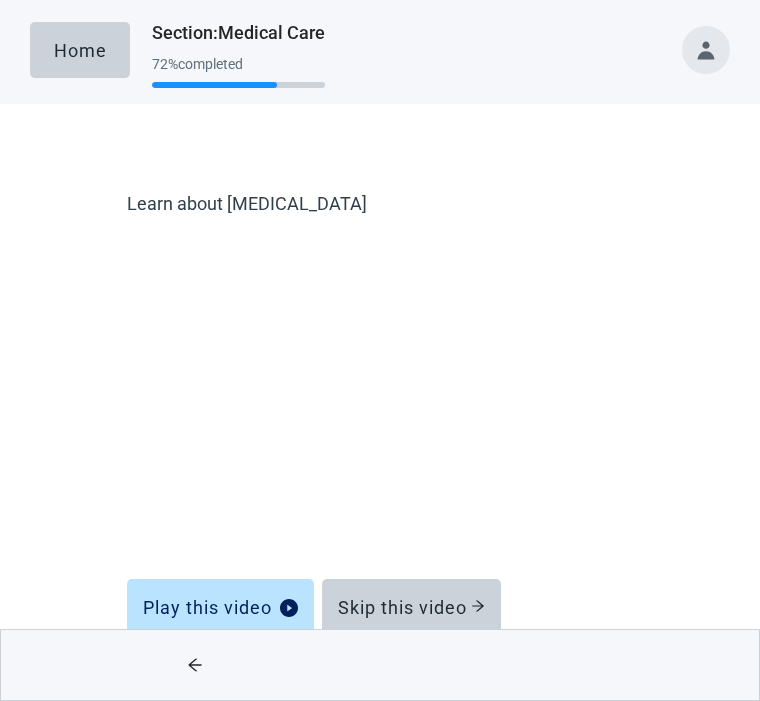 click on "Skip this video" at bounding box center (411, 607) 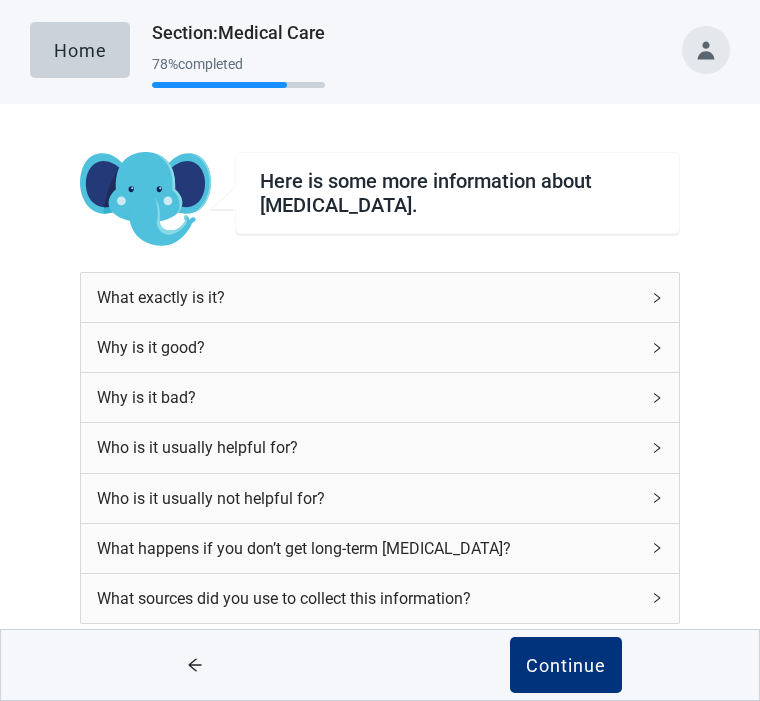 click 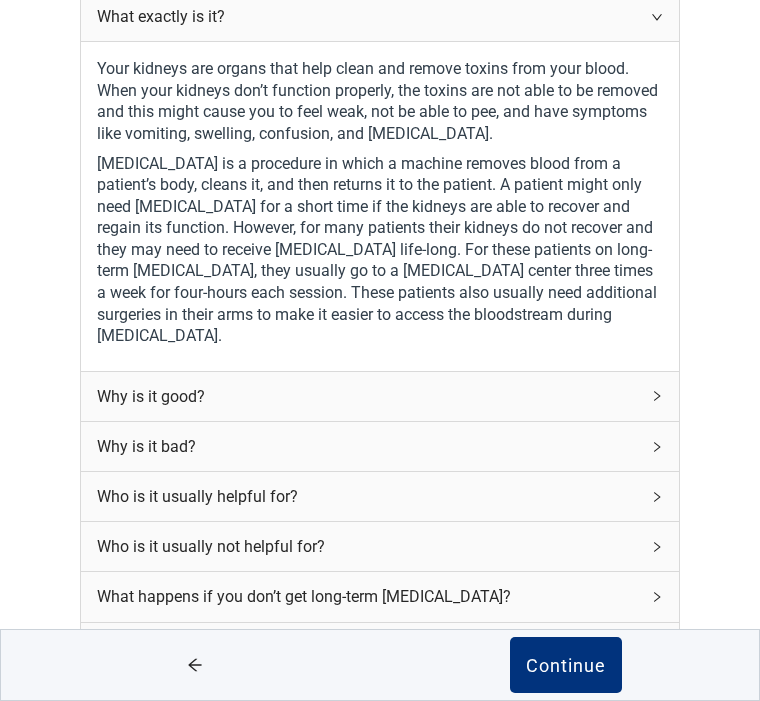 scroll, scrollTop: 283, scrollLeft: 0, axis: vertical 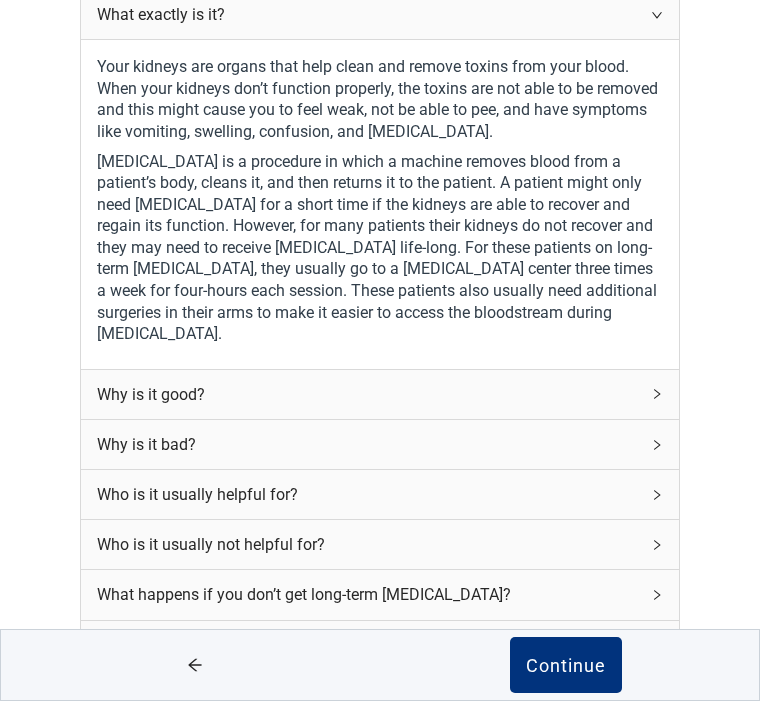 click on "Continue" at bounding box center (566, 665) 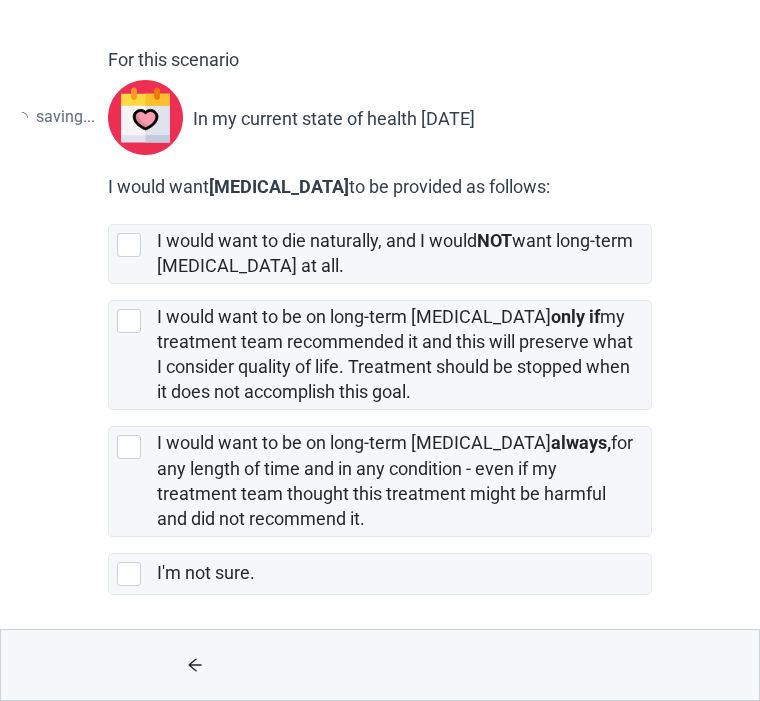 scroll, scrollTop: 0, scrollLeft: 0, axis: both 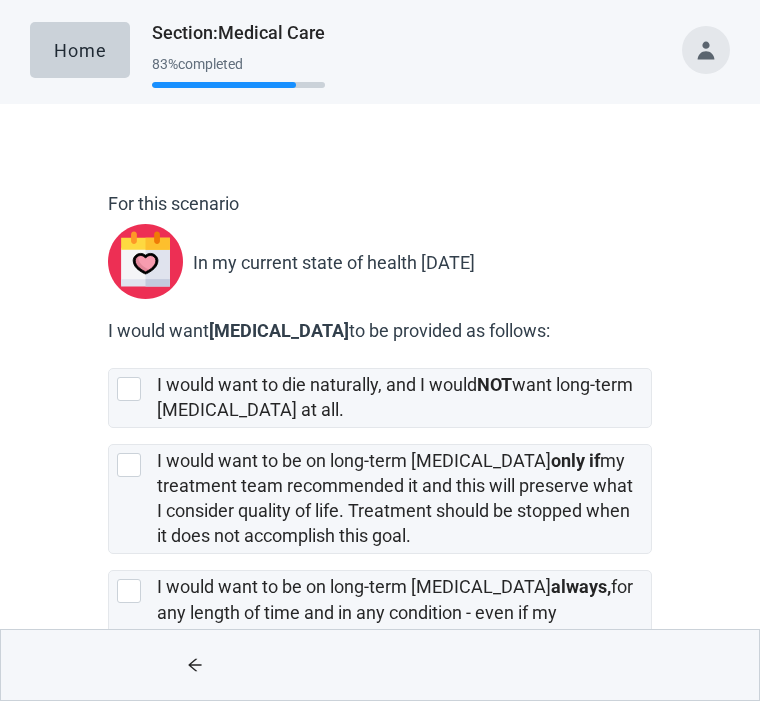 click at bounding box center (129, 465) 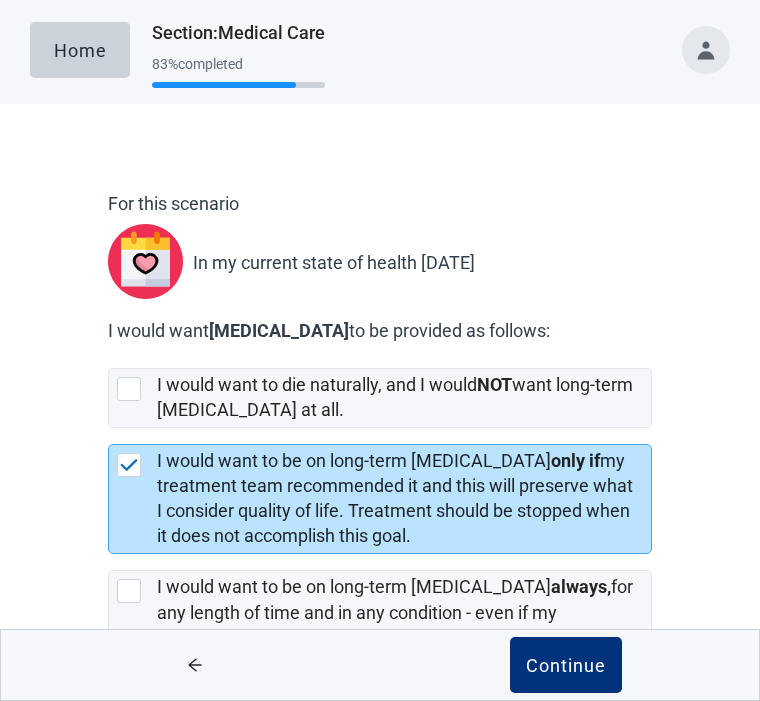 click on "Continue" at bounding box center (566, 665) 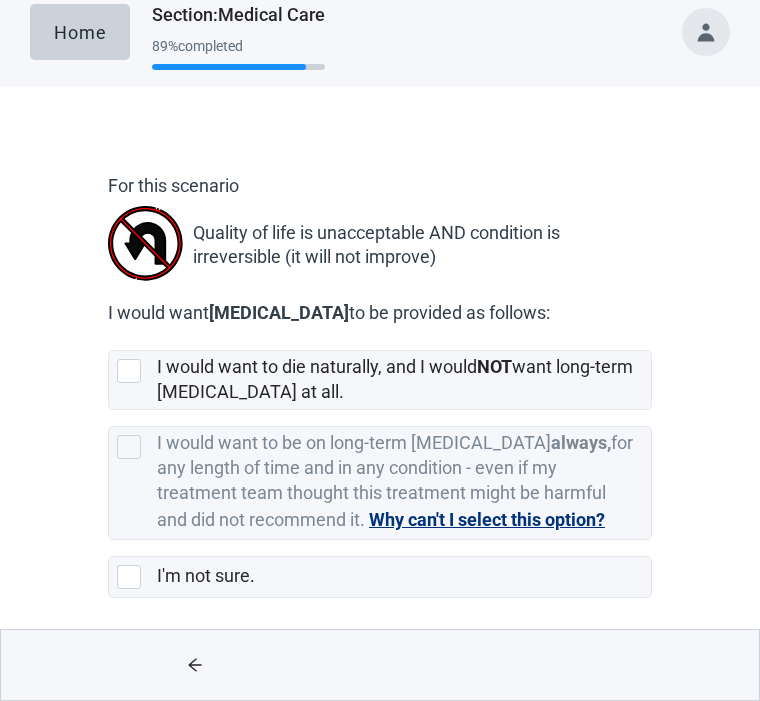 scroll, scrollTop: 19, scrollLeft: 0, axis: vertical 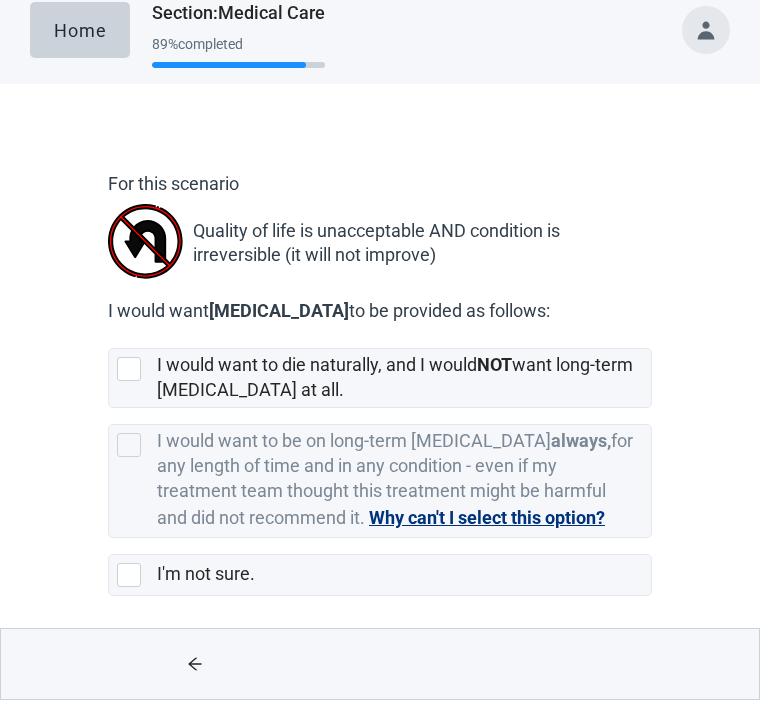 click at bounding box center [129, 576] 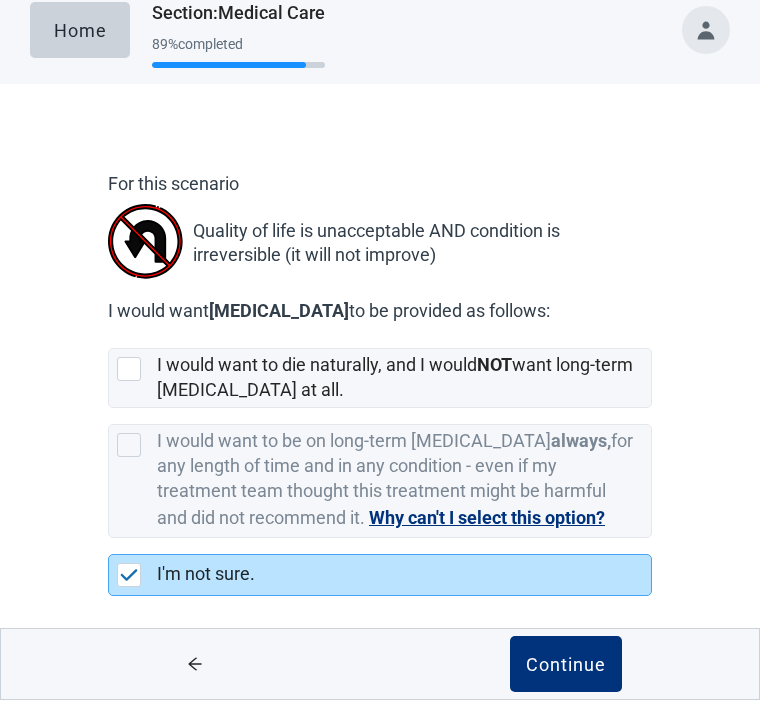 click on "Continue" at bounding box center (566, 665) 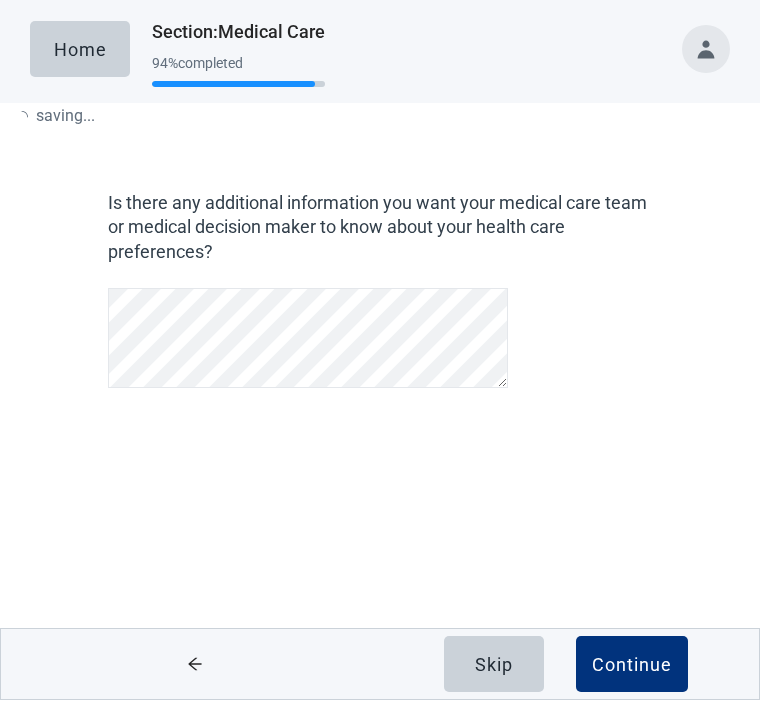 scroll, scrollTop: 0, scrollLeft: 0, axis: both 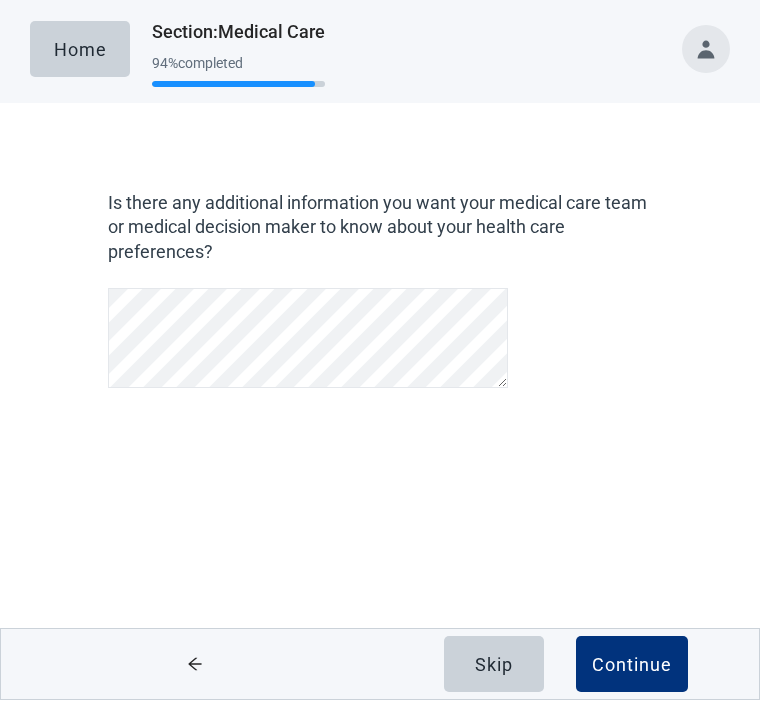 click on "Continue" at bounding box center (632, 665) 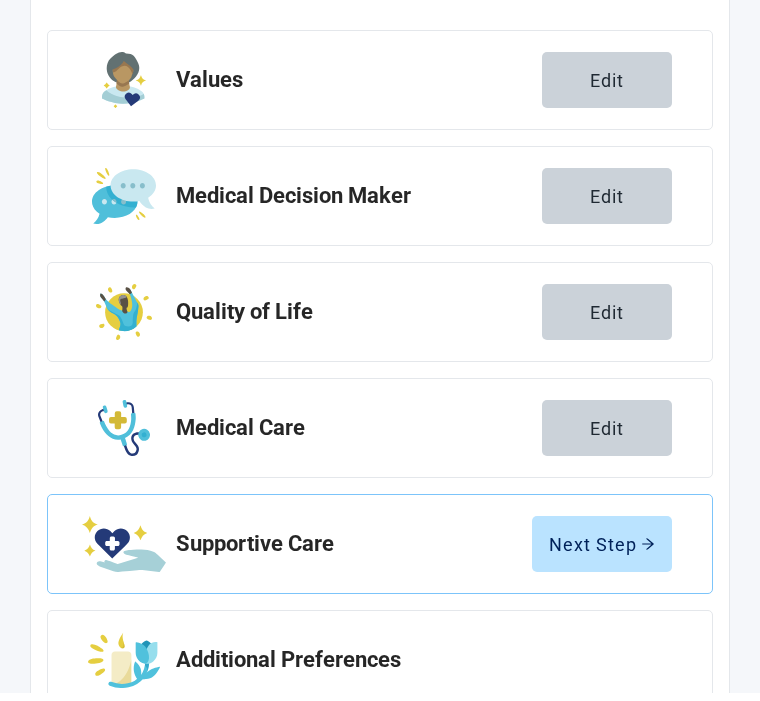scroll, scrollTop: 295, scrollLeft: 0, axis: vertical 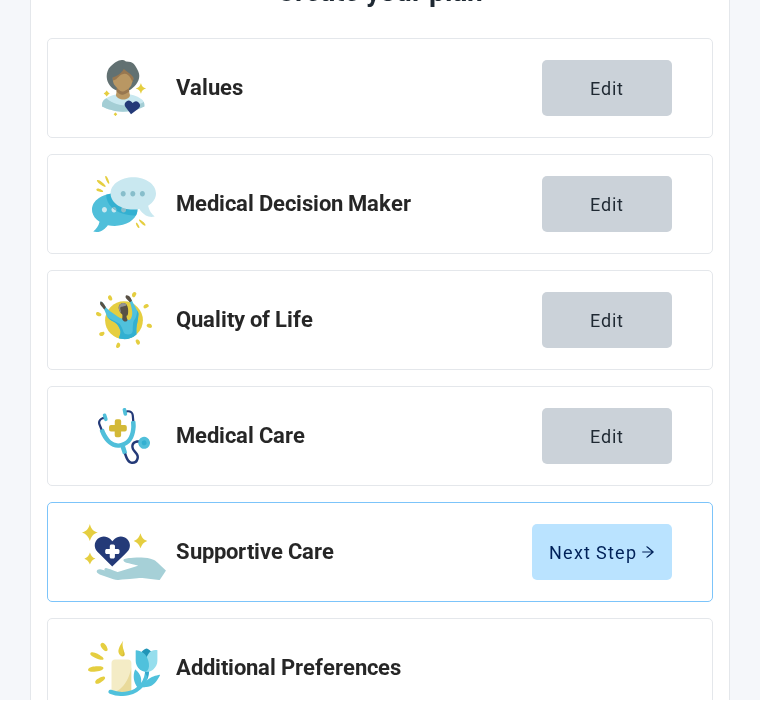 click on "Next Step" at bounding box center [602, 553] 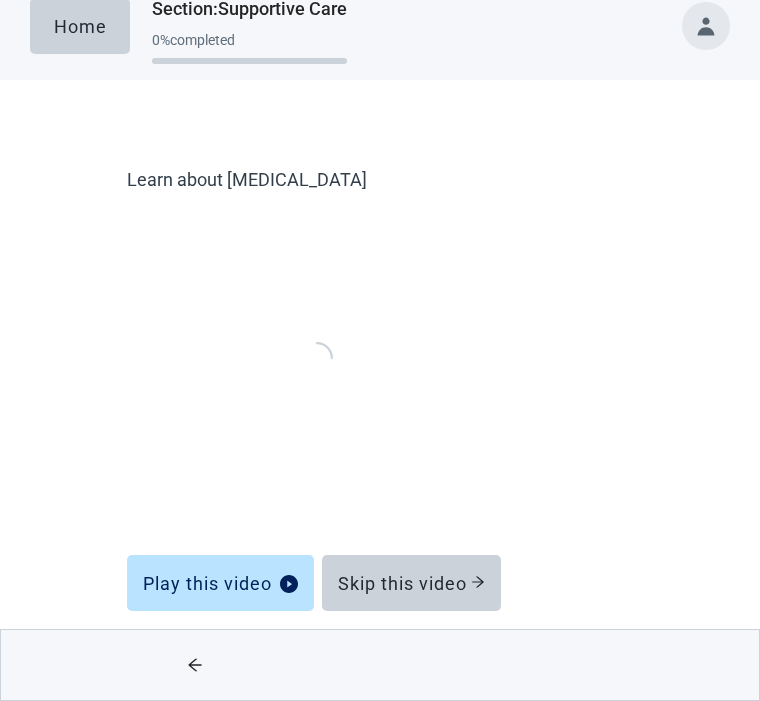 scroll, scrollTop: 25, scrollLeft: 0, axis: vertical 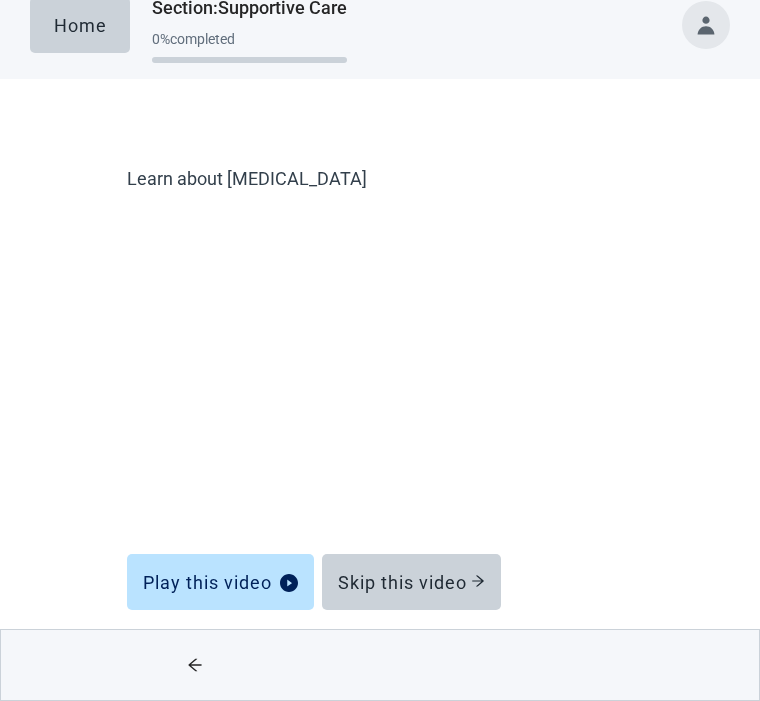 click on "Skip this video" at bounding box center (411, 582) 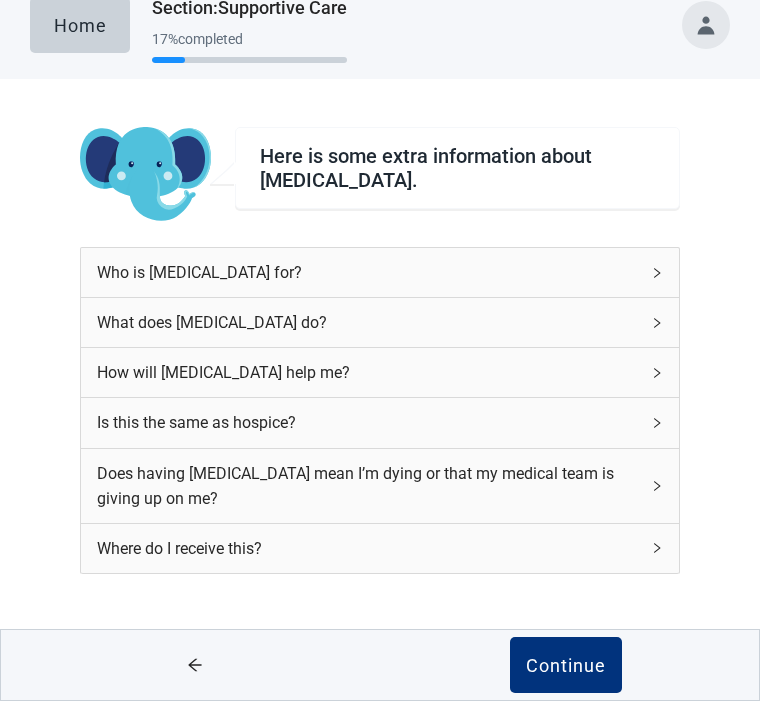 click on "Who is [MEDICAL_DATA] for?" at bounding box center [380, 272] 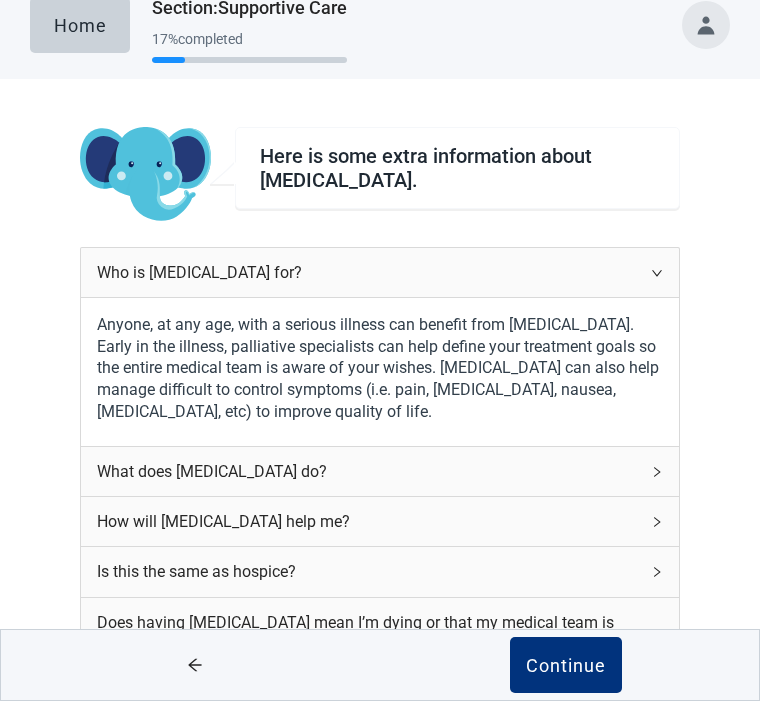 click 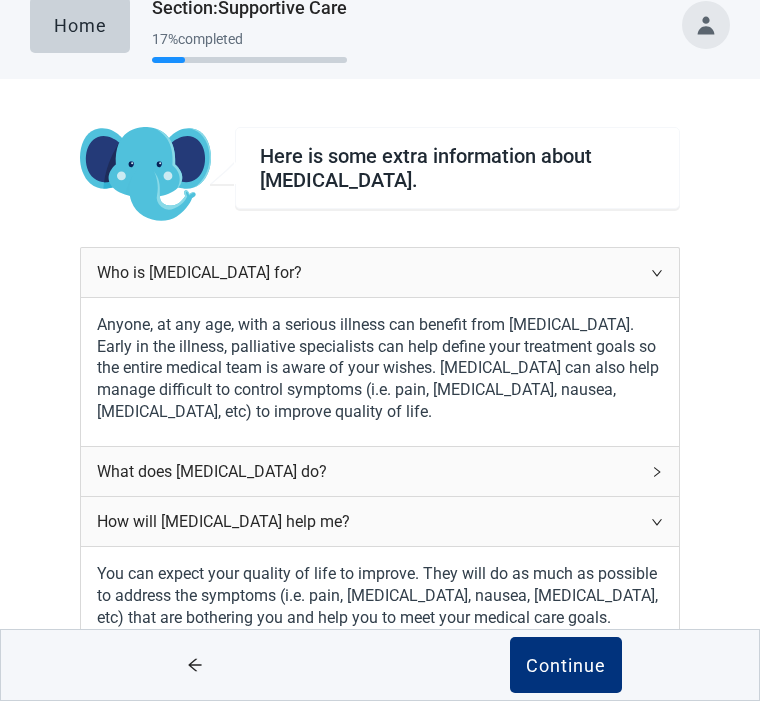 click on "Continue" at bounding box center (566, 665) 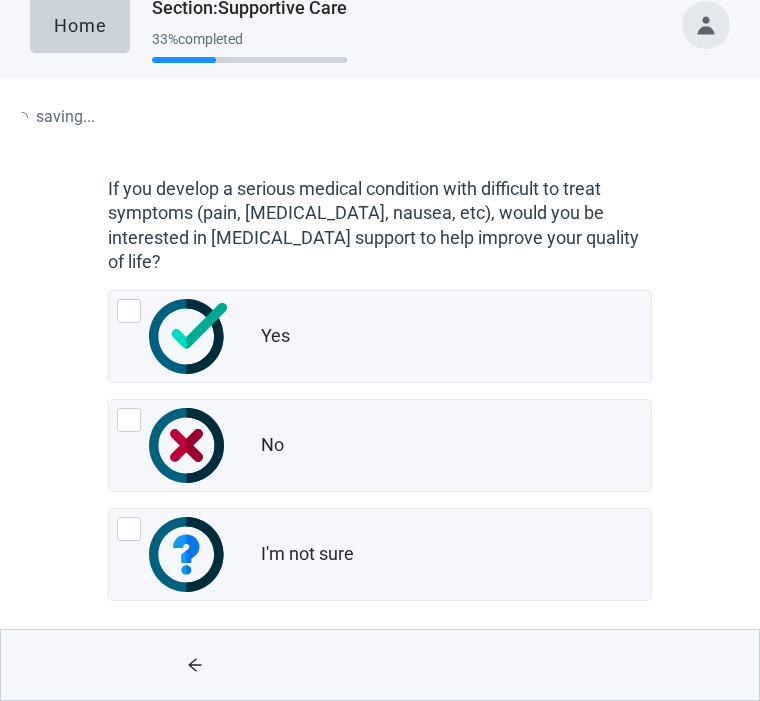 scroll, scrollTop: 0, scrollLeft: 0, axis: both 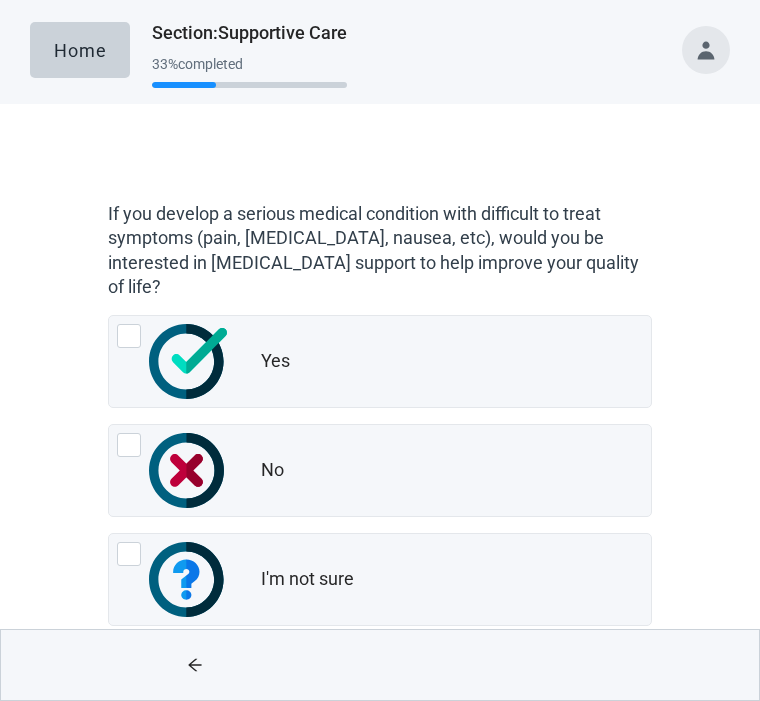 click at bounding box center [173, 361] 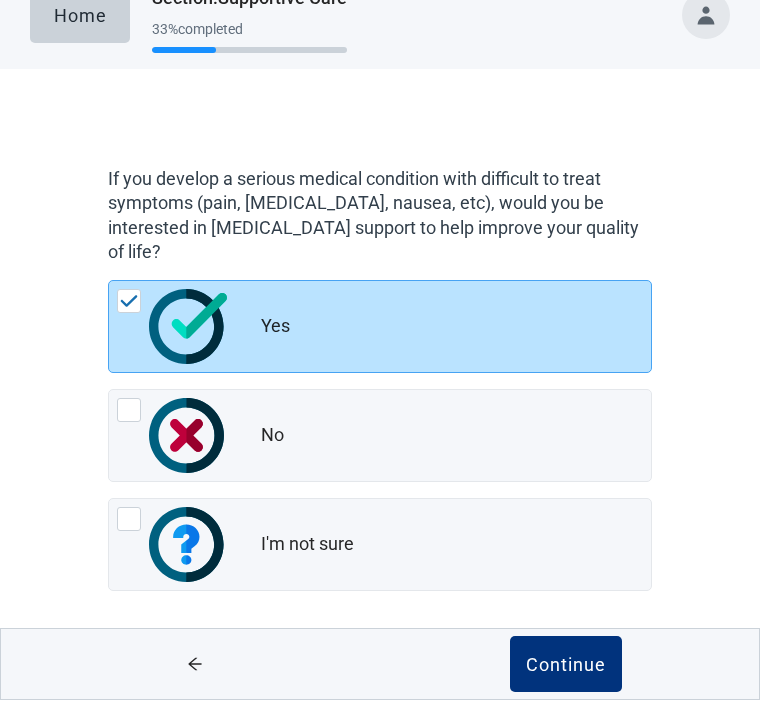 scroll, scrollTop: 38, scrollLeft: 0, axis: vertical 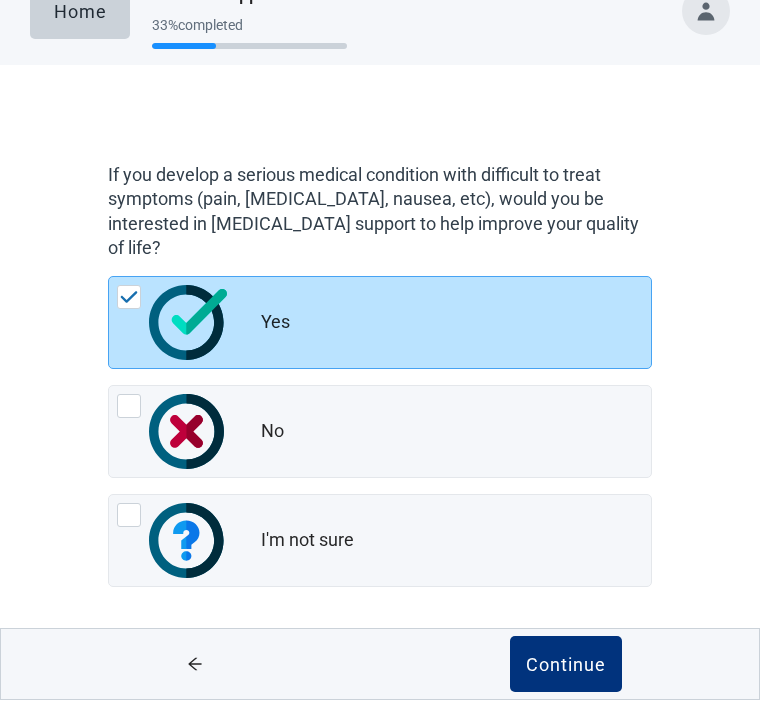 click on "Continue" at bounding box center (566, 665) 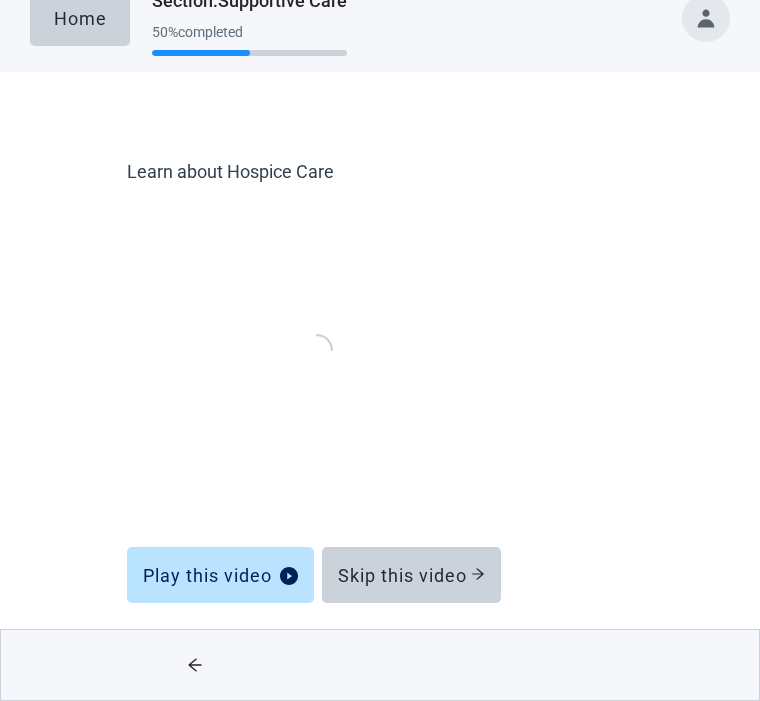 scroll, scrollTop: 32, scrollLeft: 0, axis: vertical 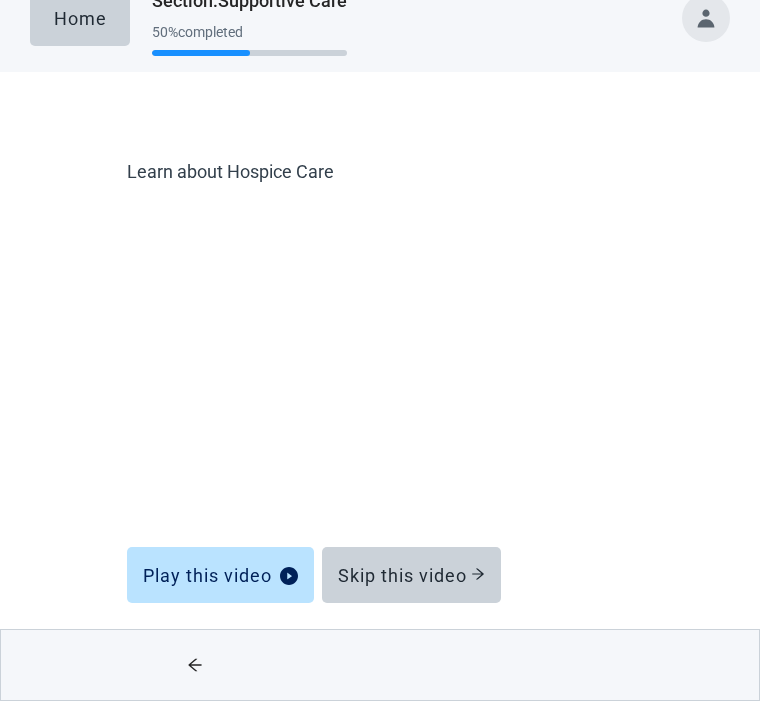 click on "Skip this video" at bounding box center (411, 575) 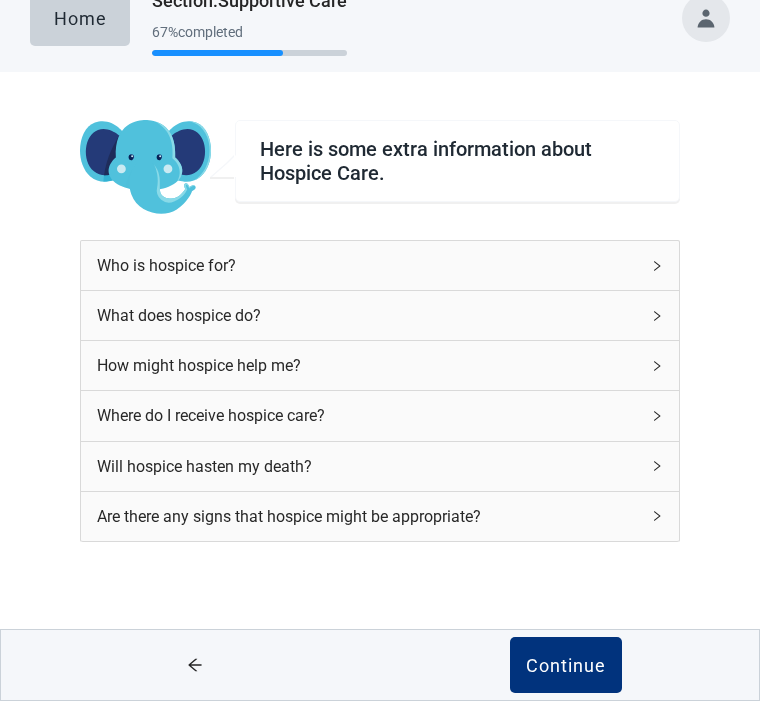 click on "Continue" at bounding box center [566, 665] 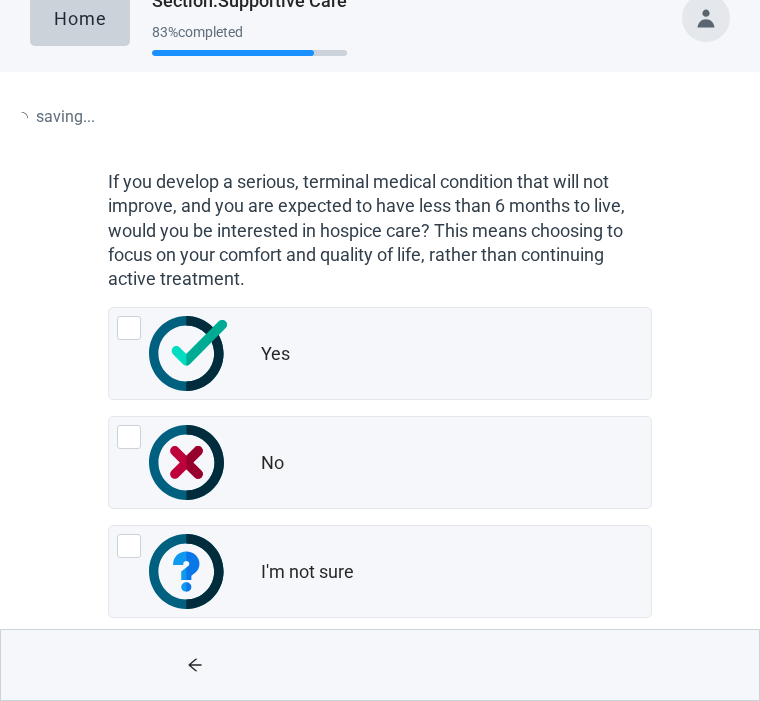 scroll, scrollTop: 0, scrollLeft: 0, axis: both 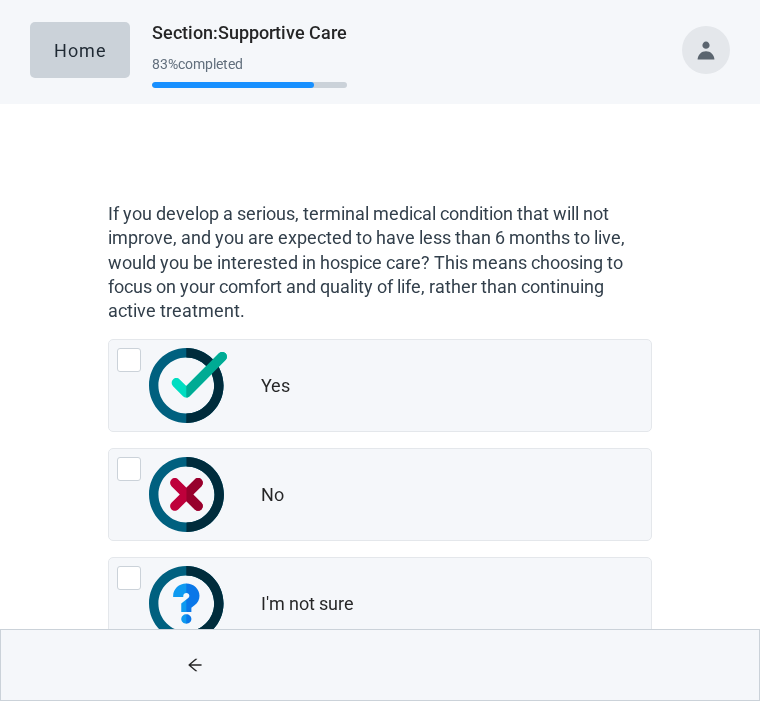 click at bounding box center [129, 360] 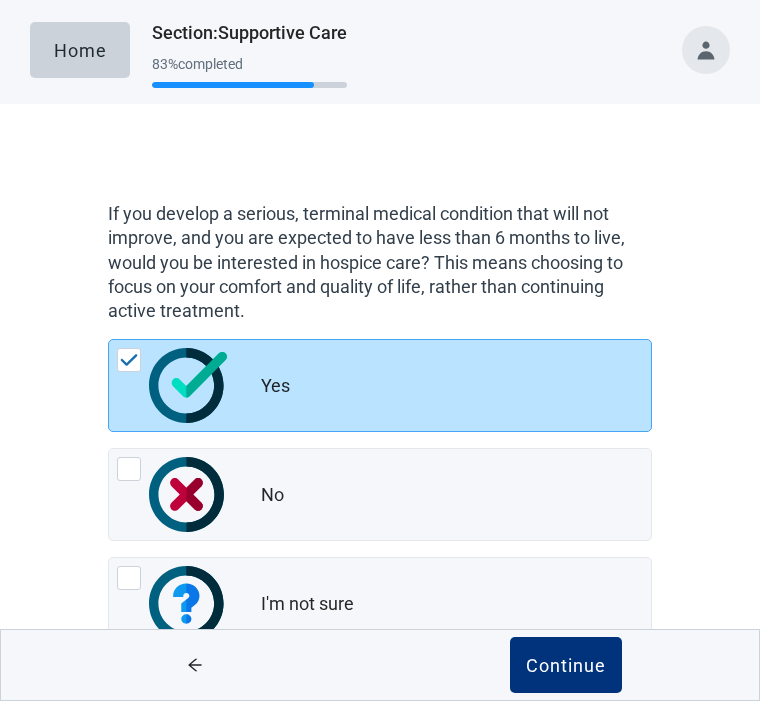 click on "Continue" at bounding box center [566, 665] 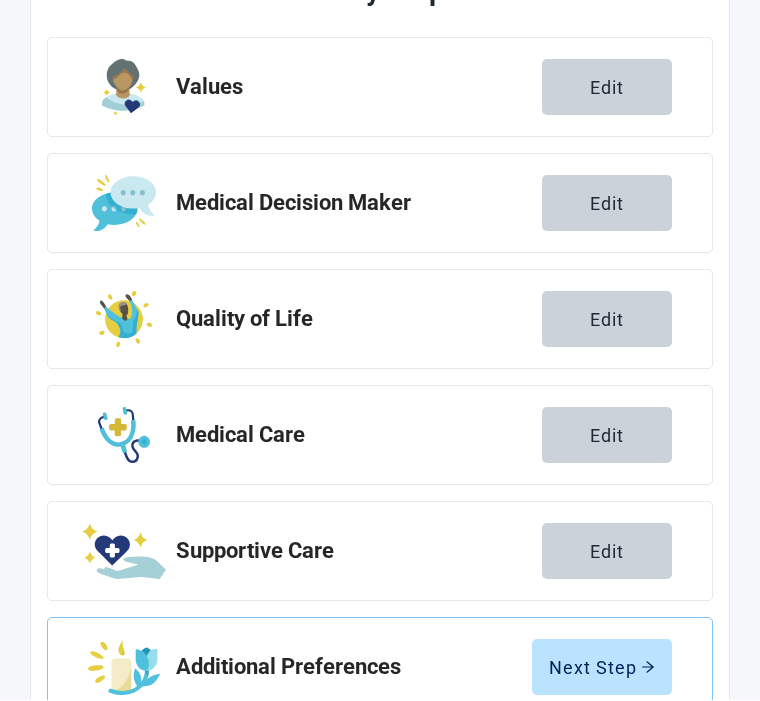 scroll, scrollTop: 295, scrollLeft: 0, axis: vertical 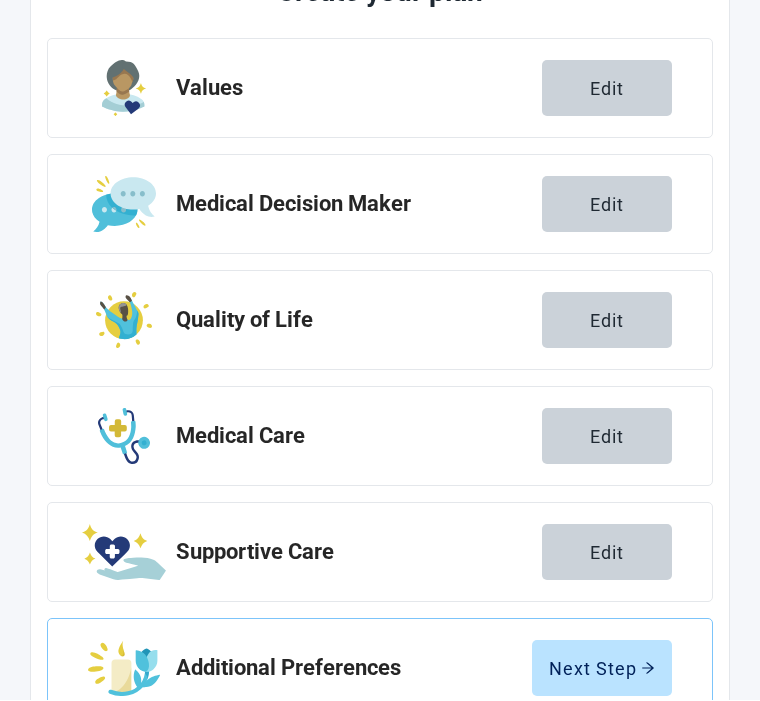 click on "Next Step" at bounding box center [602, 669] 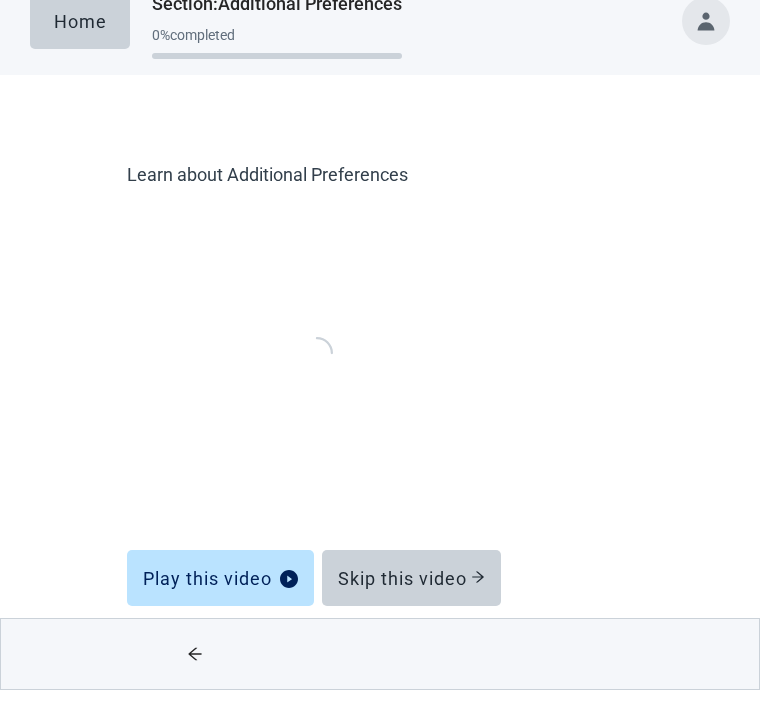 scroll, scrollTop: 28, scrollLeft: 0, axis: vertical 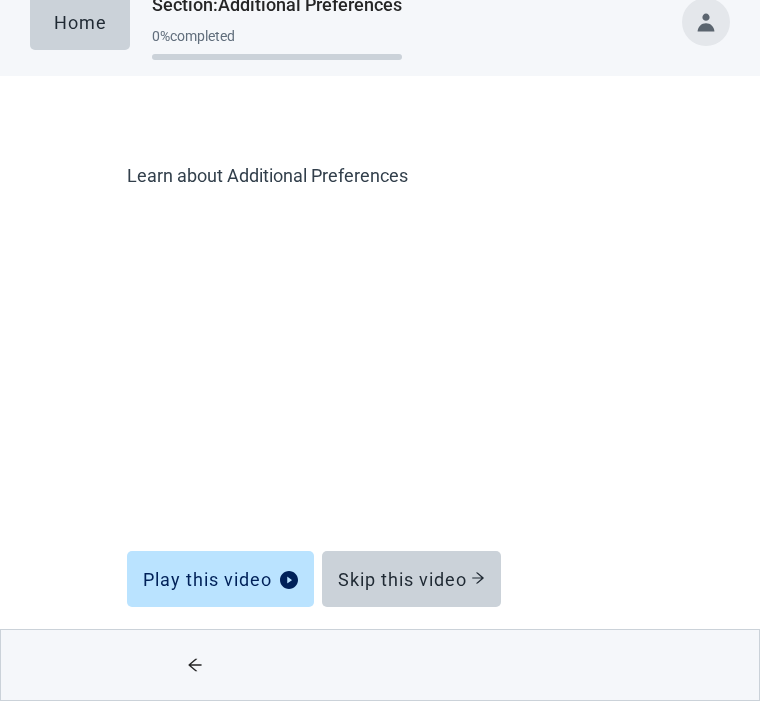 click on "Skip this video" at bounding box center [411, 579] 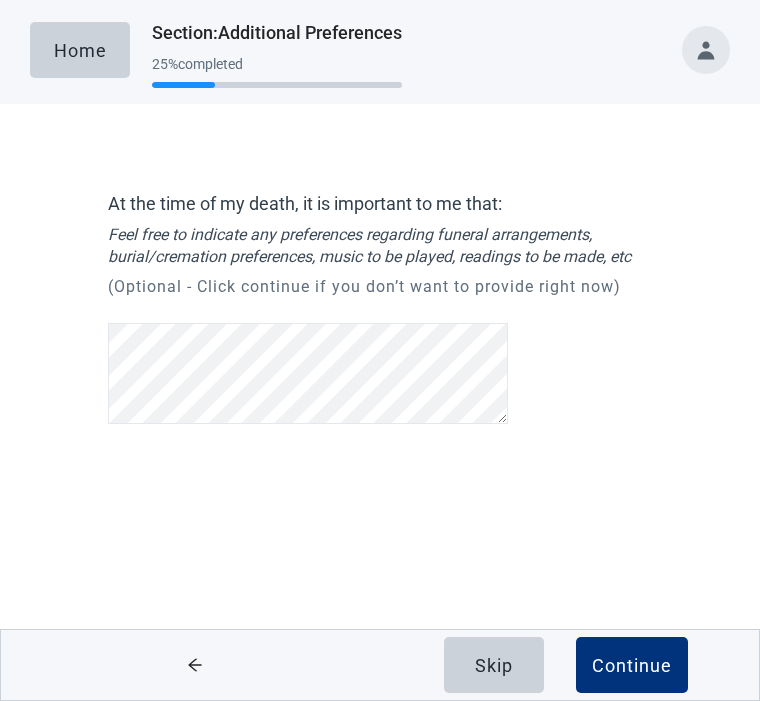 scroll, scrollTop: 0, scrollLeft: 0, axis: both 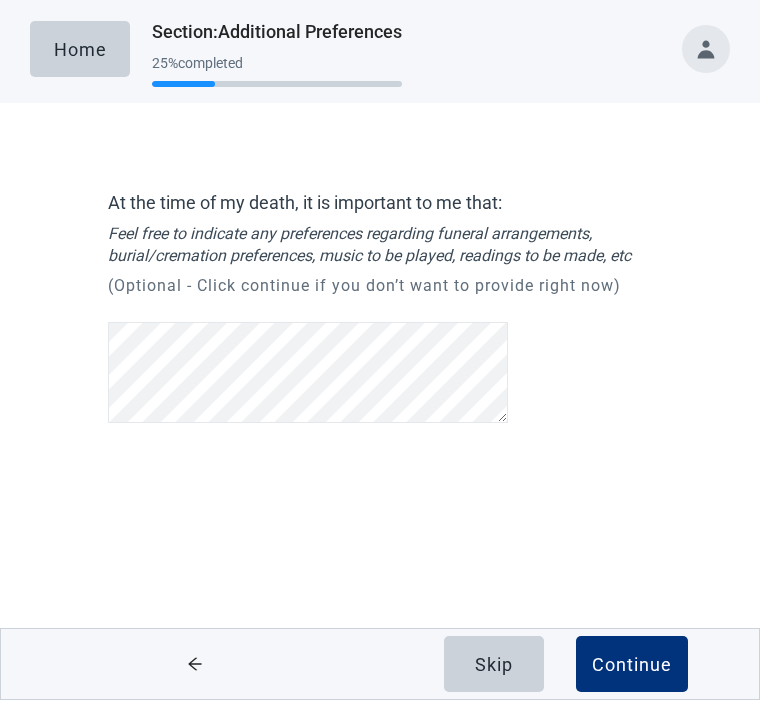click on "Continue" at bounding box center (632, 665) 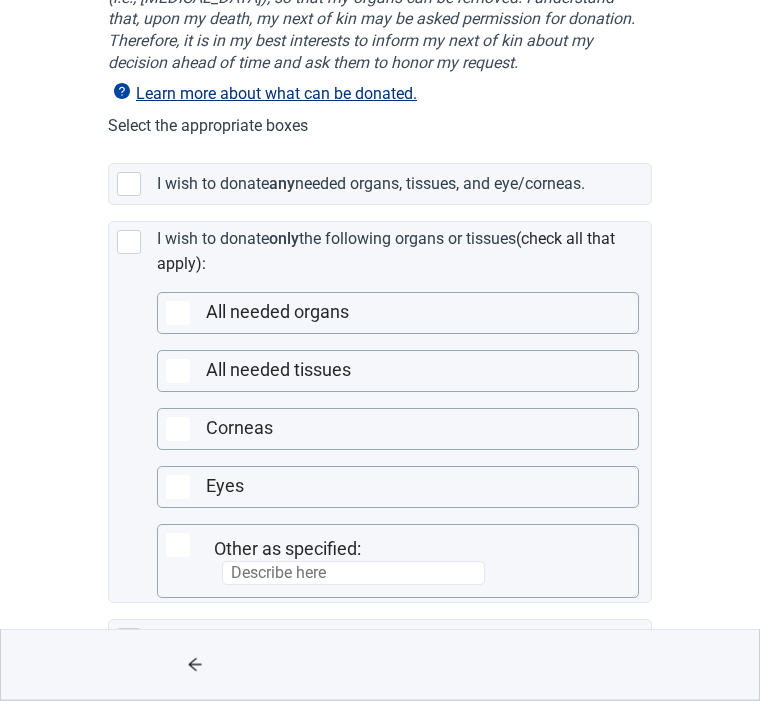 scroll, scrollTop: 373, scrollLeft: 0, axis: vertical 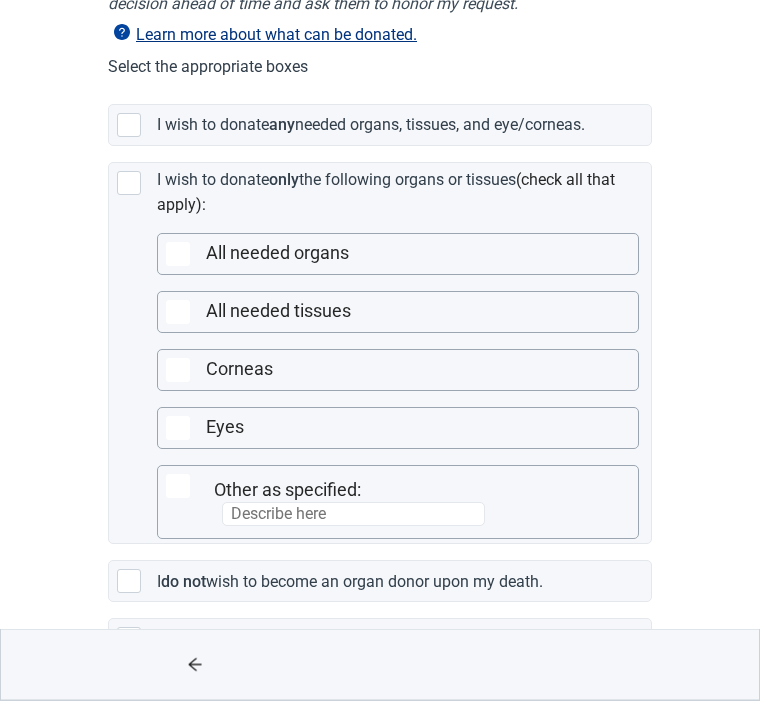 click at bounding box center [129, 582] 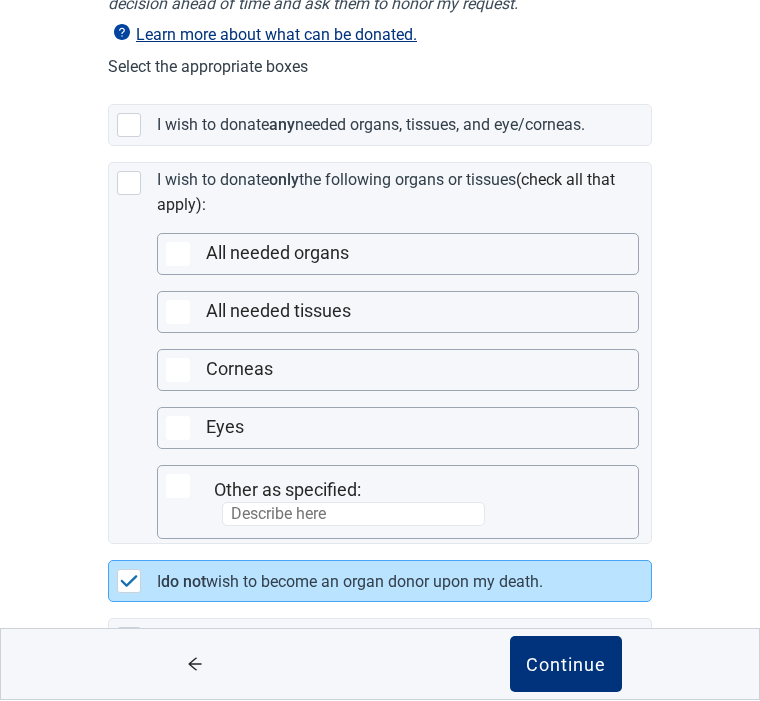 click on "Continue" at bounding box center [566, 665] 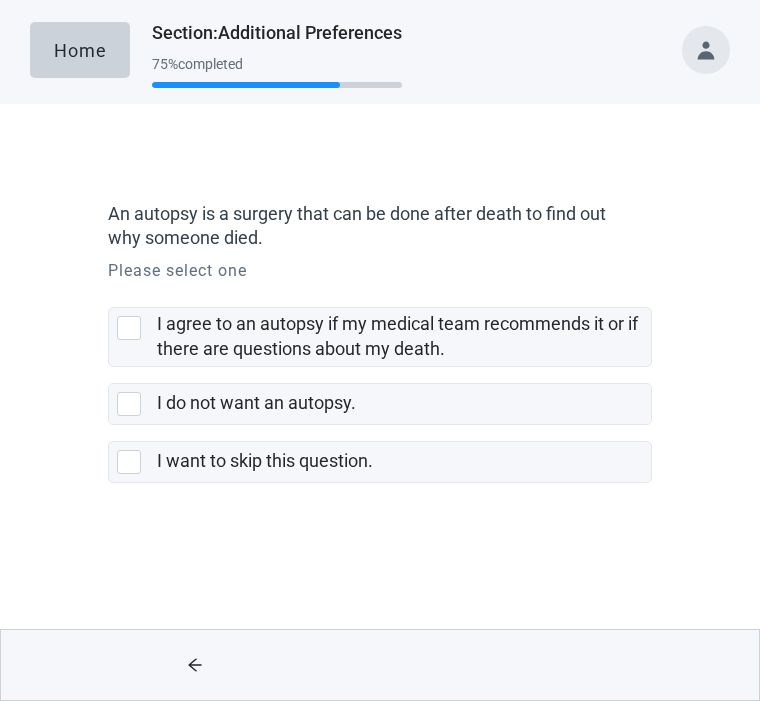 scroll, scrollTop: 0, scrollLeft: 0, axis: both 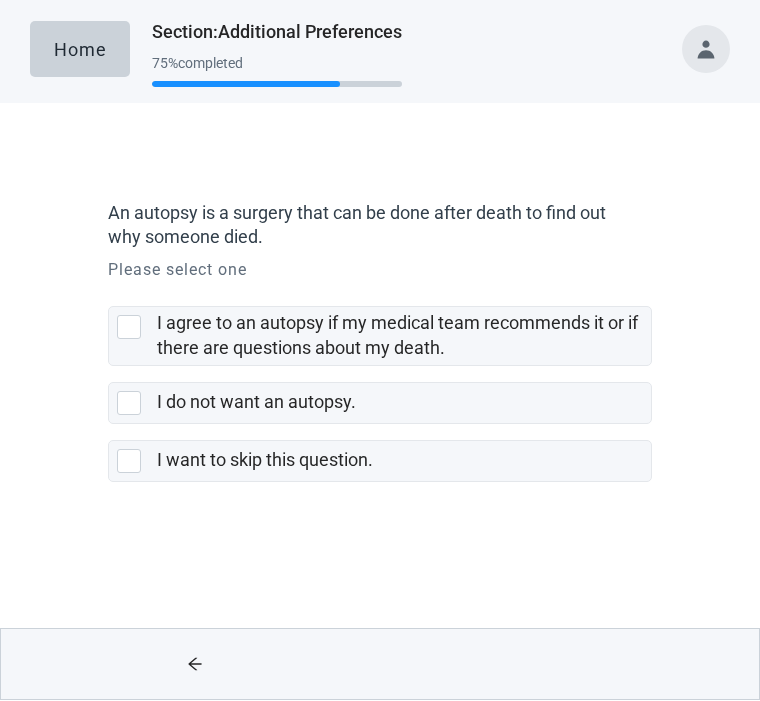 click at bounding box center [129, 328] 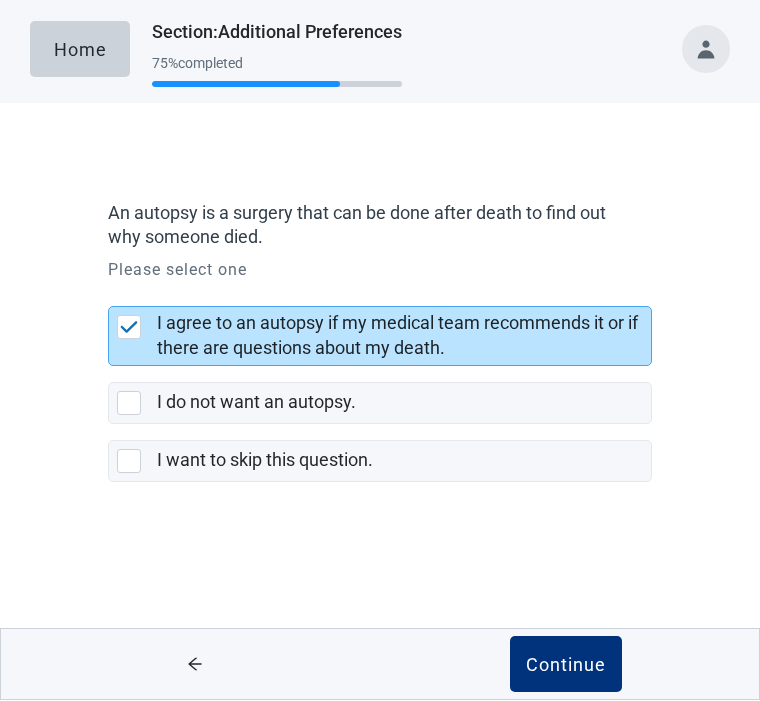 click on "Continue" at bounding box center (566, 665) 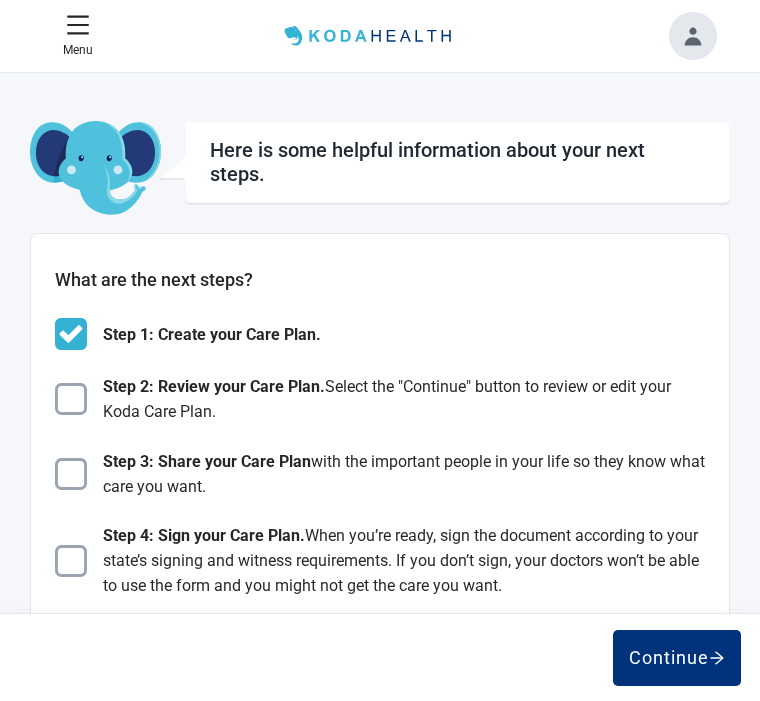 click on "Continue" at bounding box center (677, 658) 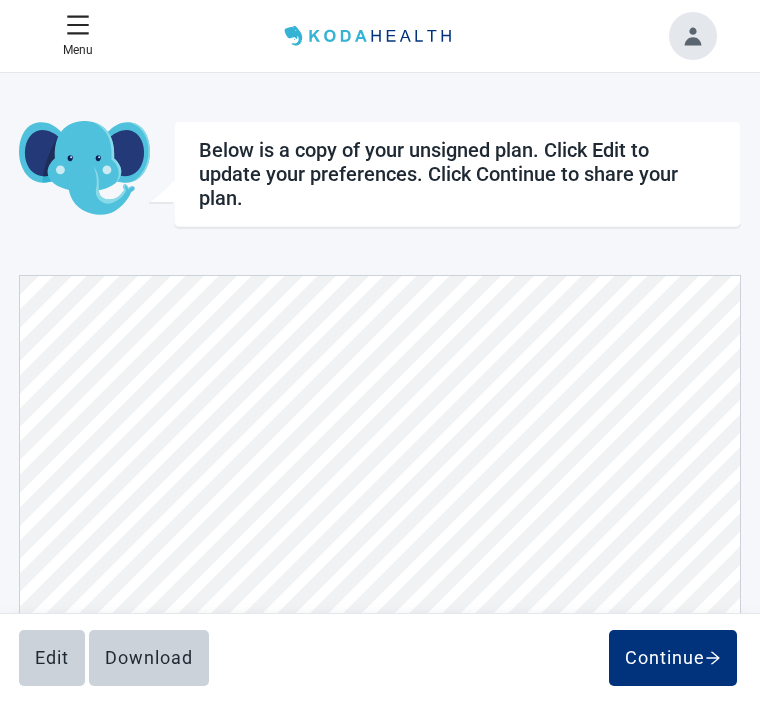 scroll, scrollTop: 8523, scrollLeft: 0, axis: vertical 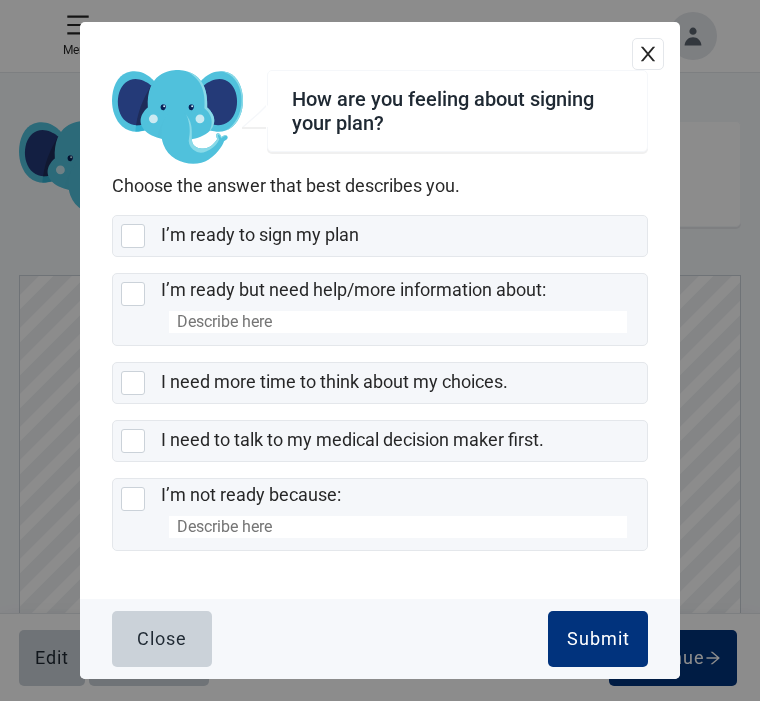 click at bounding box center [133, 236] 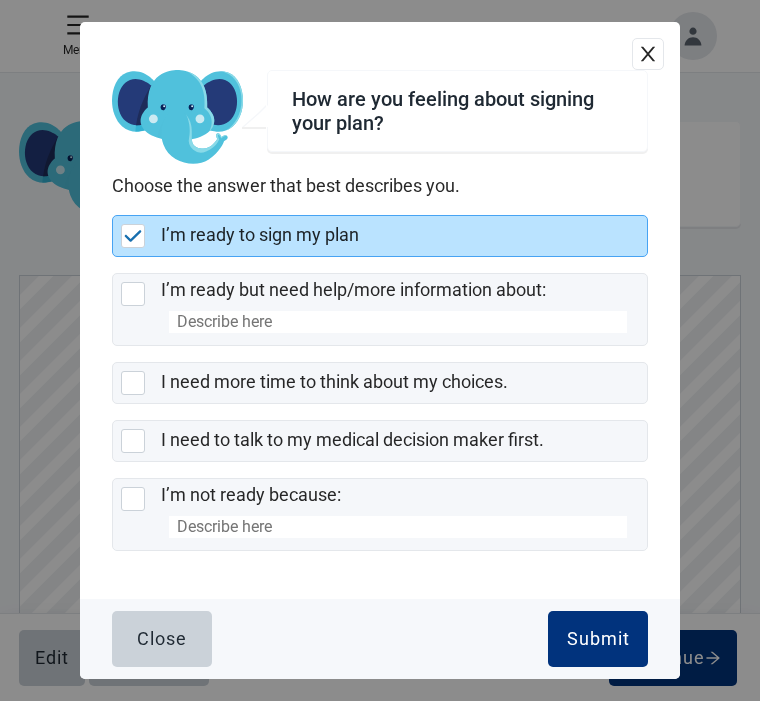 click on "Submit" at bounding box center [598, 639] 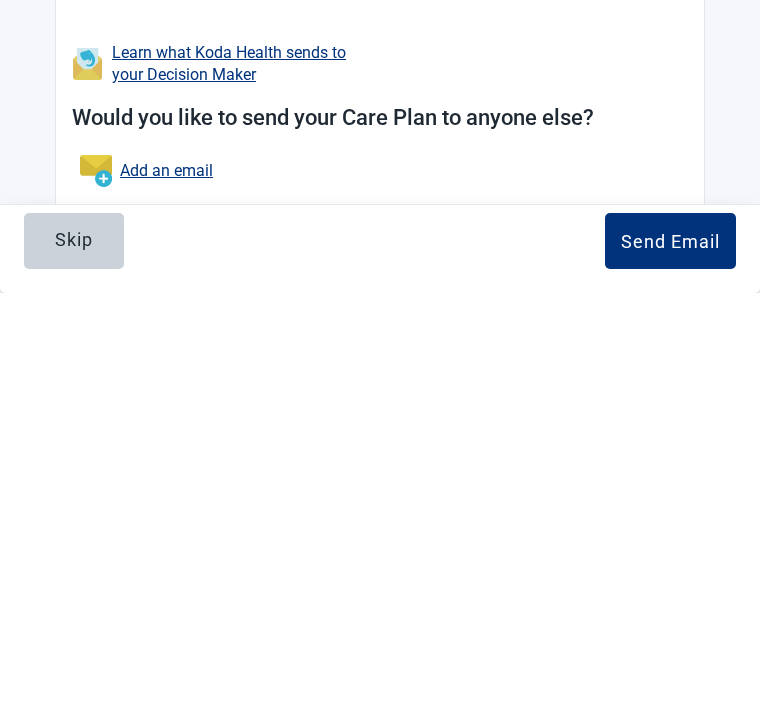 scroll, scrollTop: 393, scrollLeft: 0, axis: vertical 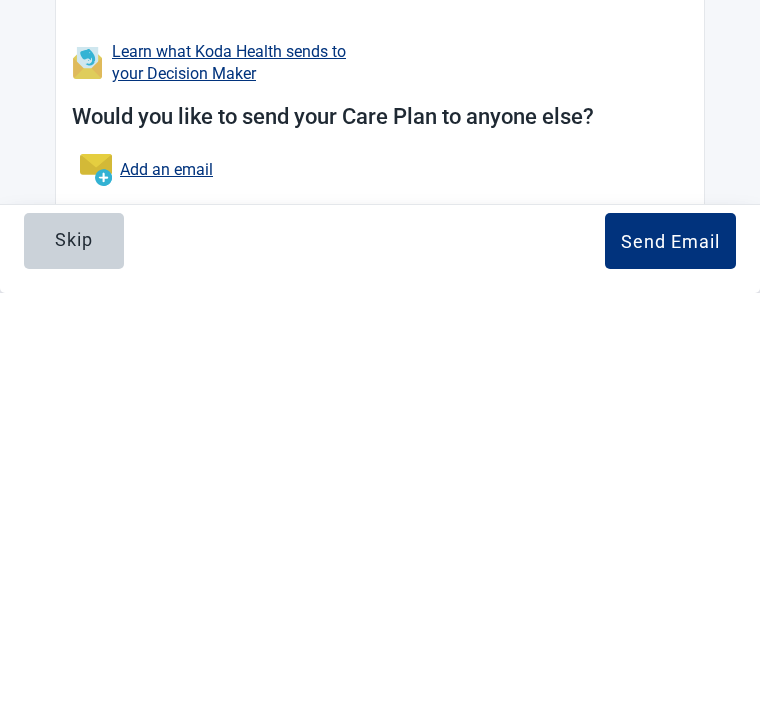 click on "Skip" at bounding box center [74, 648] 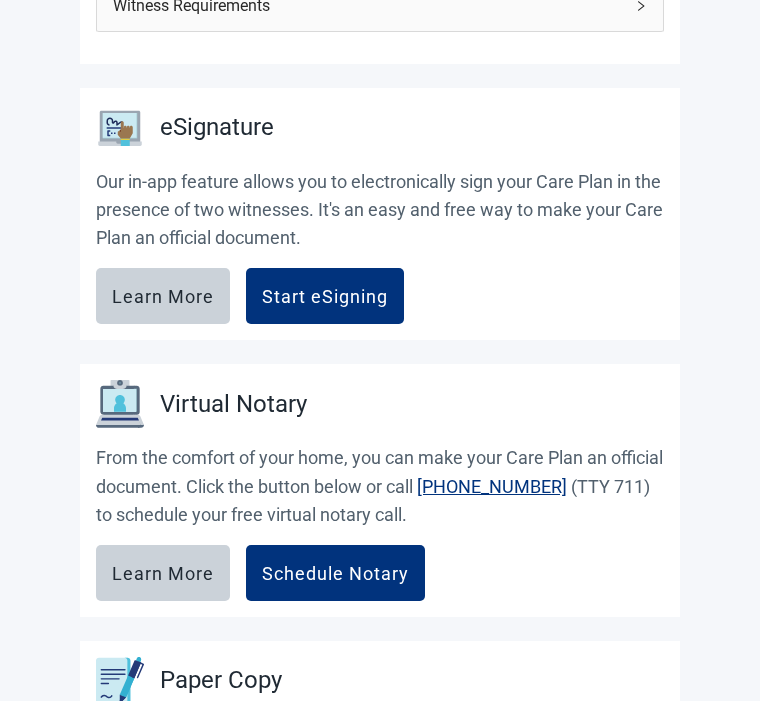 scroll, scrollTop: 454, scrollLeft: 0, axis: vertical 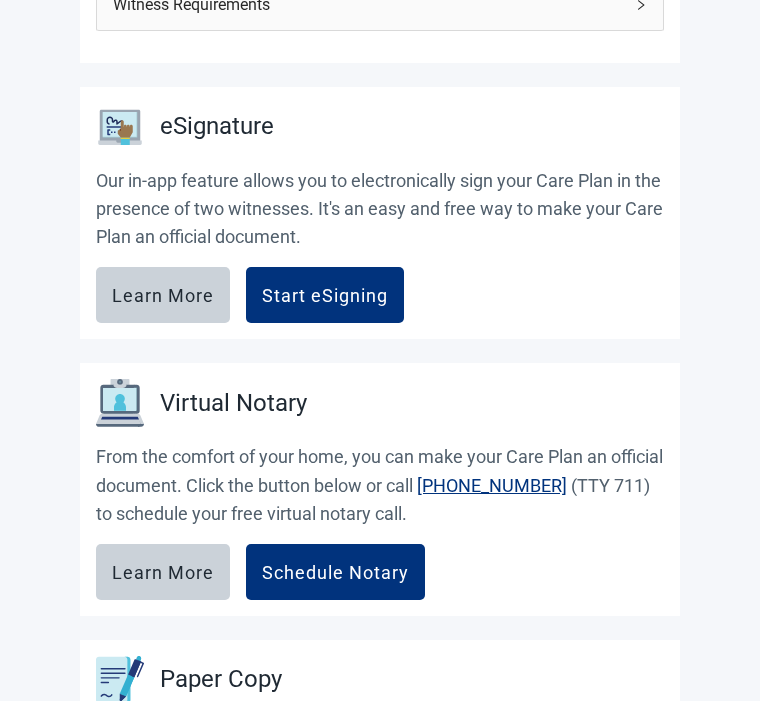 click on "Start eSigning" at bounding box center (325, 295) 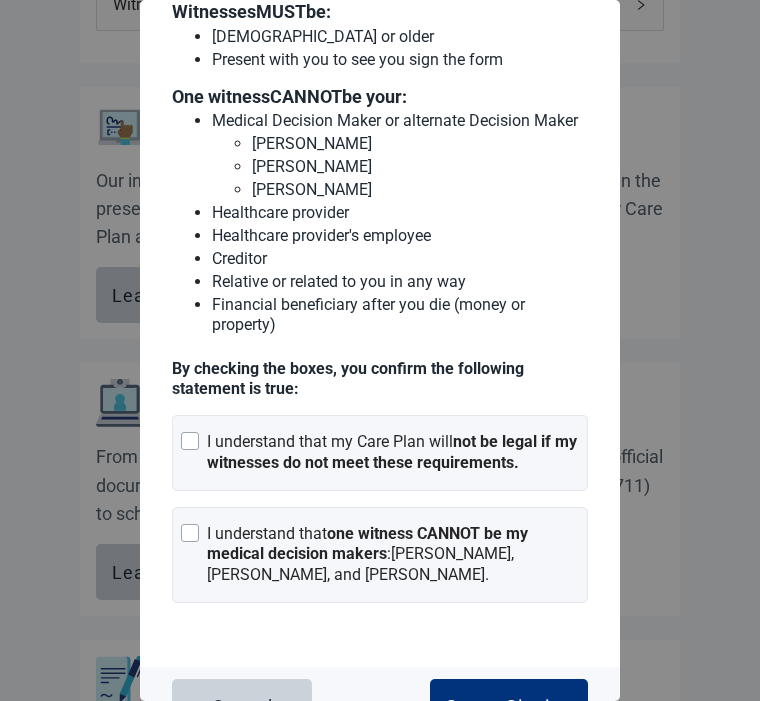 scroll, scrollTop: 175, scrollLeft: 0, axis: vertical 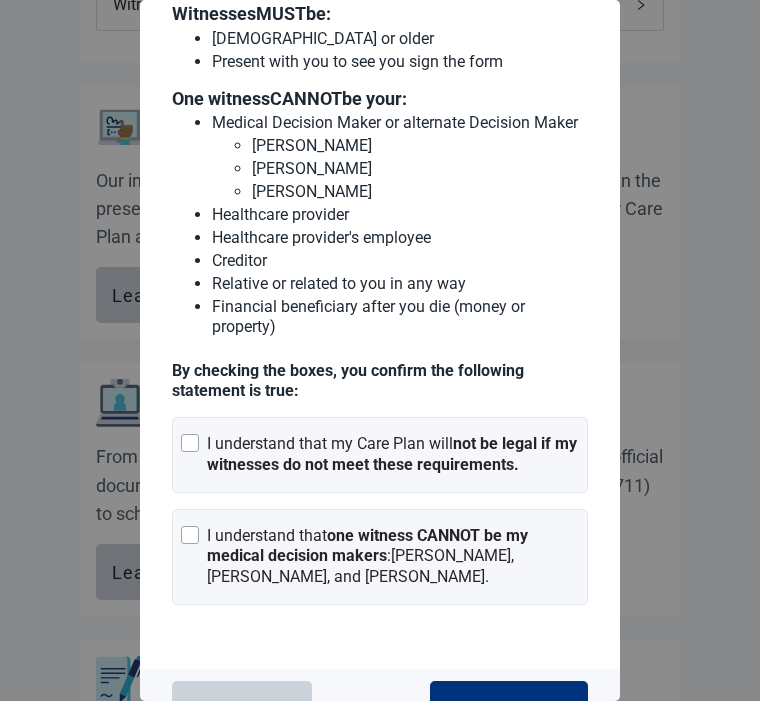 click at bounding box center [190, 443] 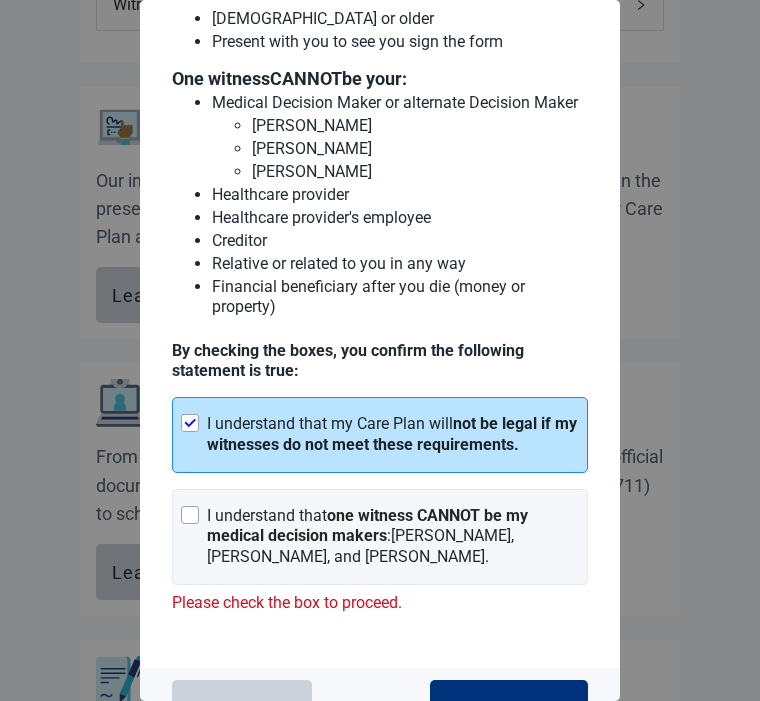 scroll, scrollTop: 194, scrollLeft: 0, axis: vertical 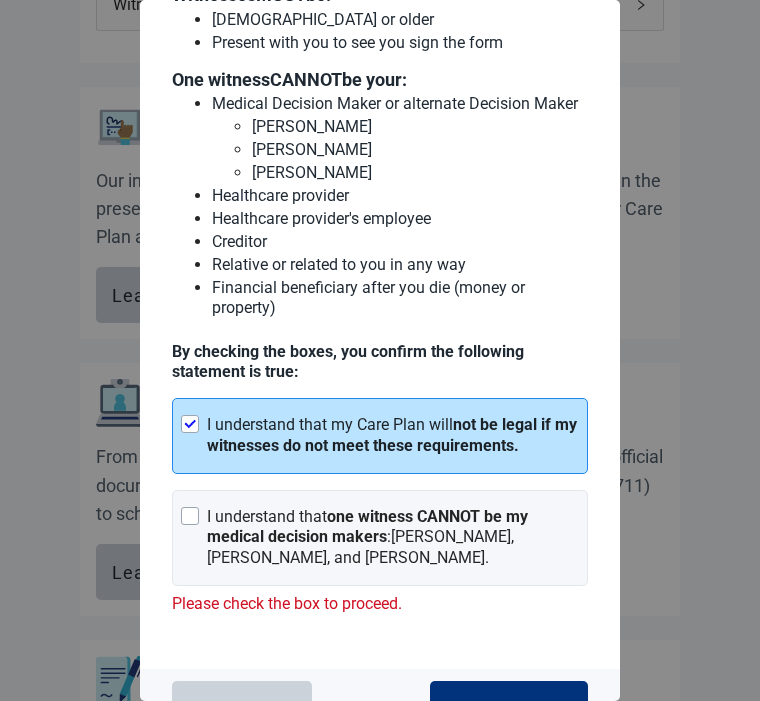 click at bounding box center [190, 516] 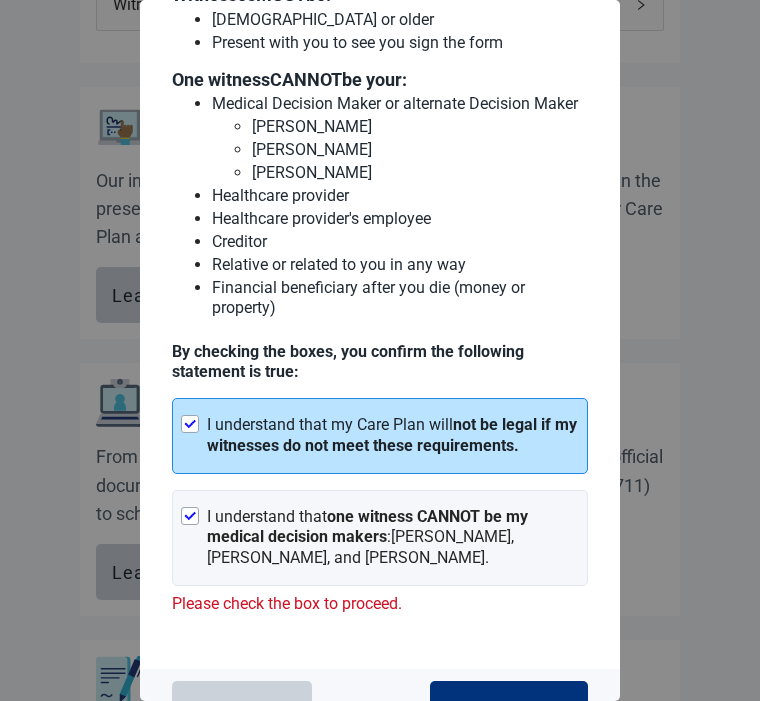 scroll, scrollTop: 175, scrollLeft: 0, axis: vertical 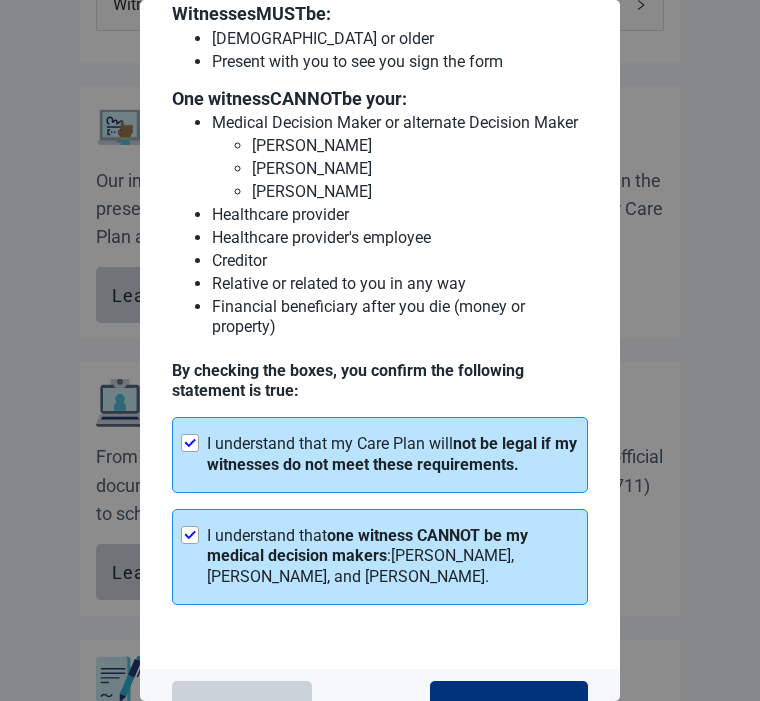 click on "Start eSigning" at bounding box center (509, 709) 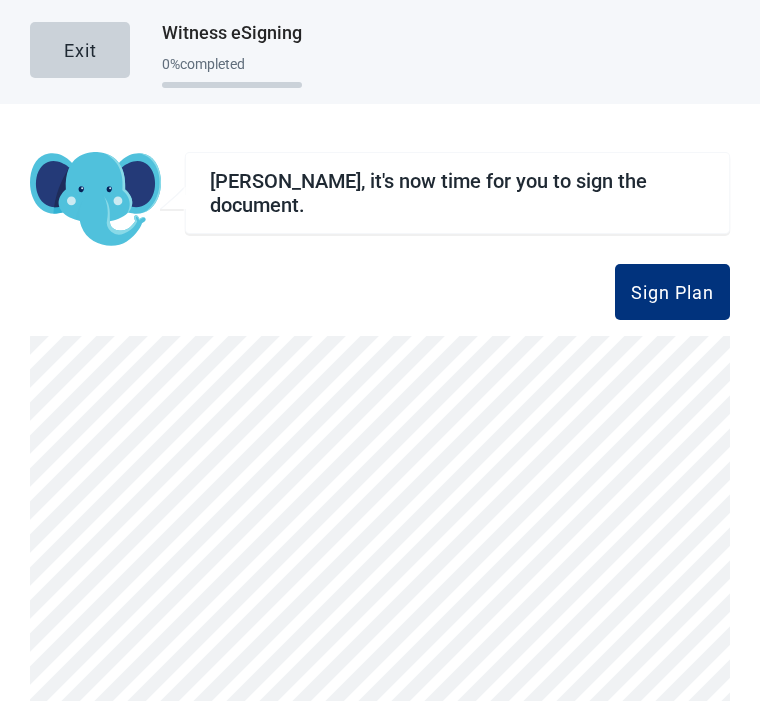 scroll, scrollTop: 0, scrollLeft: 0, axis: both 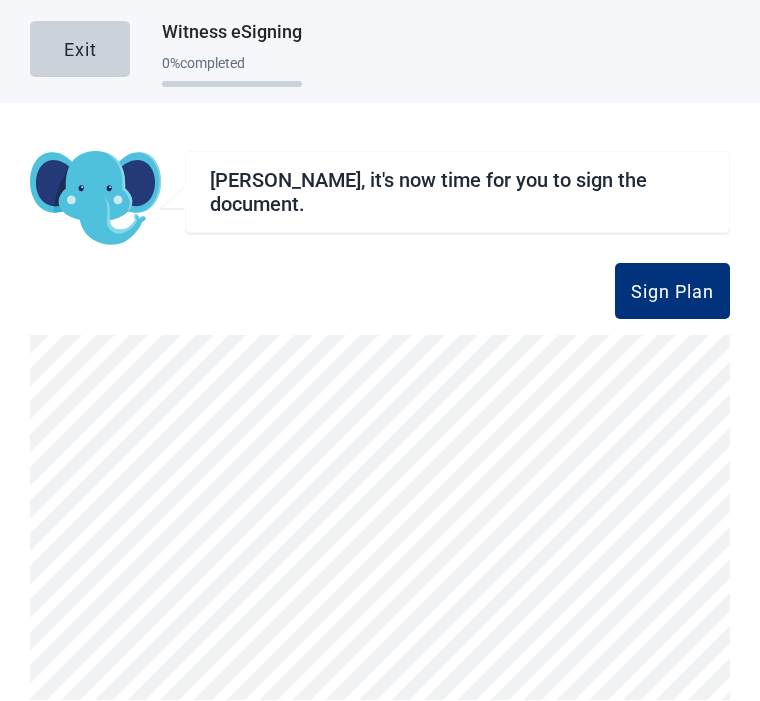 click on "Sign Plan" at bounding box center (672, 292) 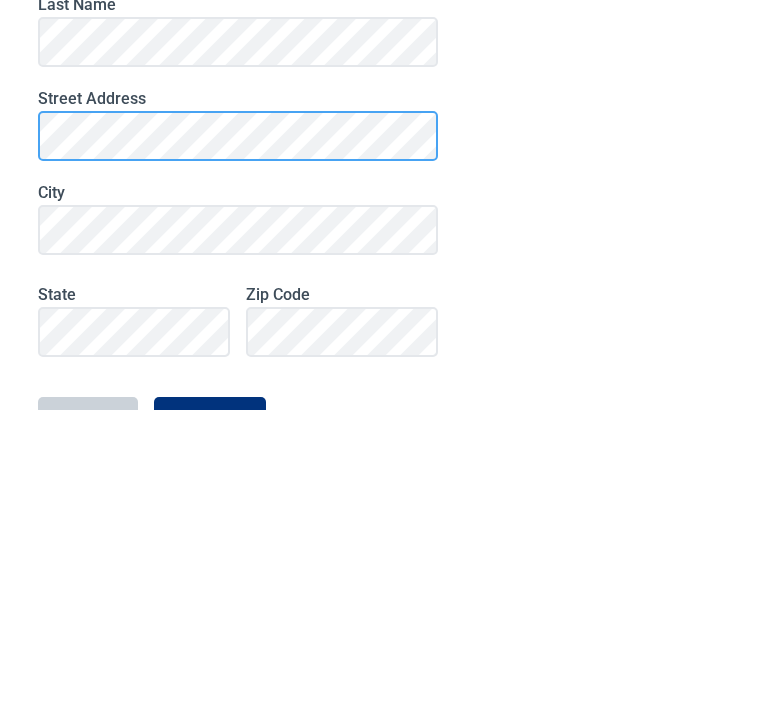scroll, scrollTop: 40, scrollLeft: 0, axis: vertical 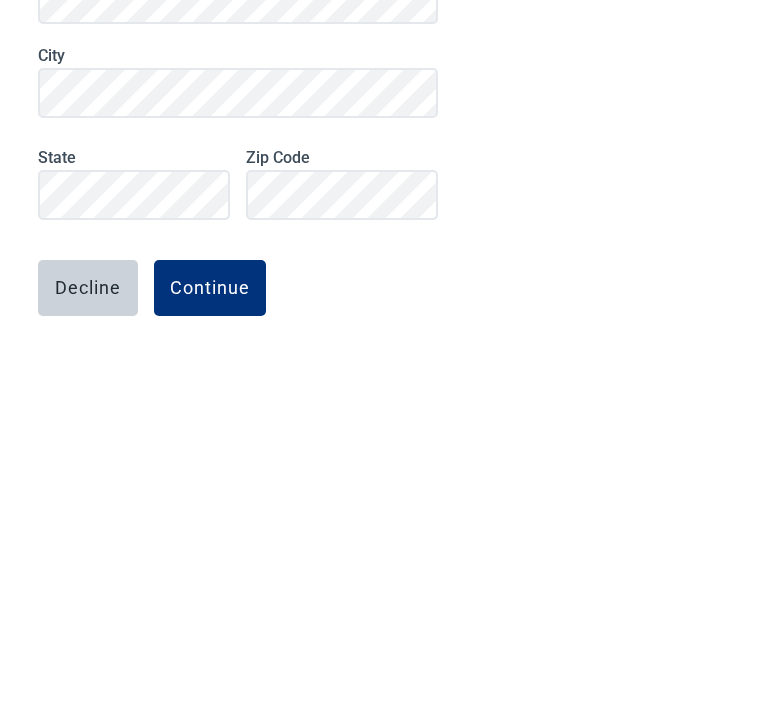 click on "Continue" at bounding box center [210, 629] 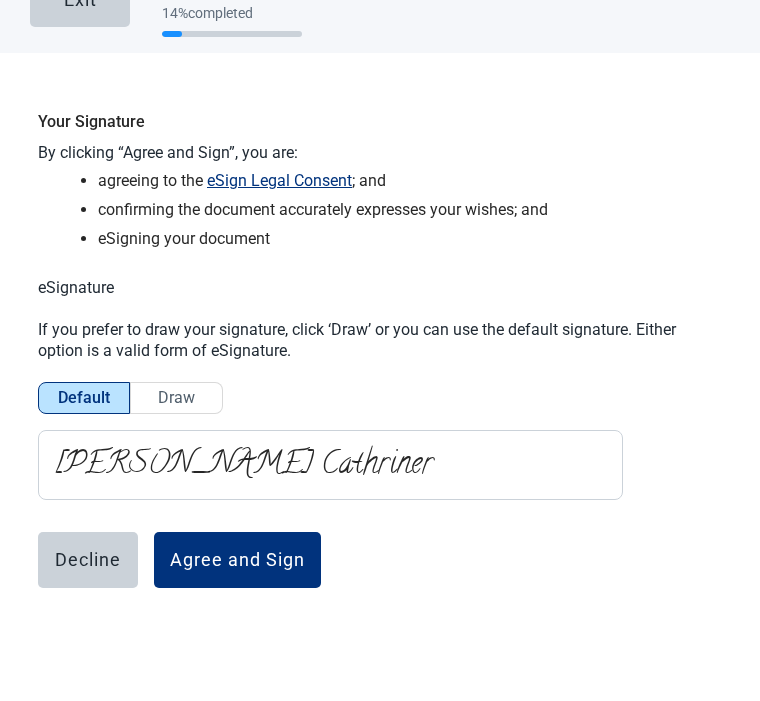 scroll, scrollTop: 40, scrollLeft: 0, axis: vertical 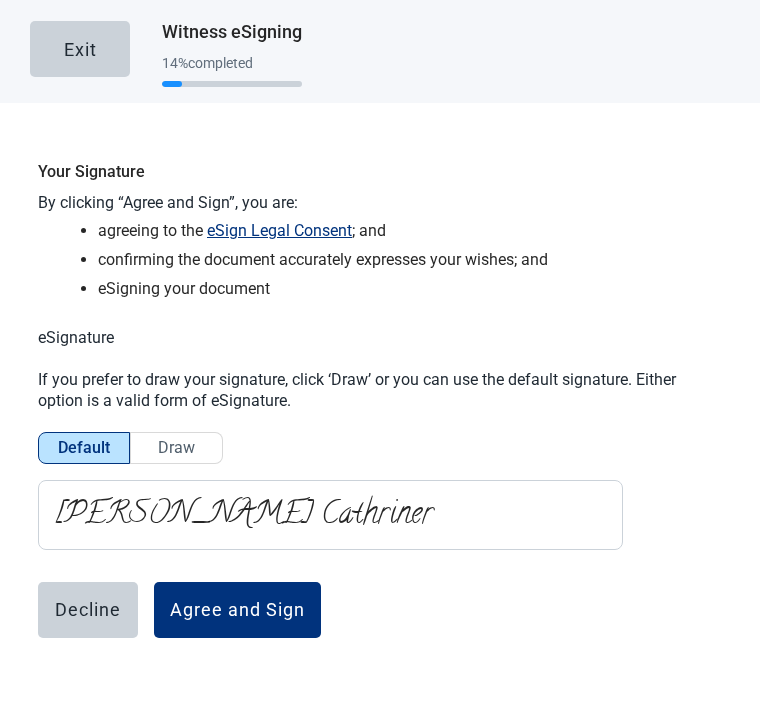 click on "Agree and Sign" at bounding box center (237, 611) 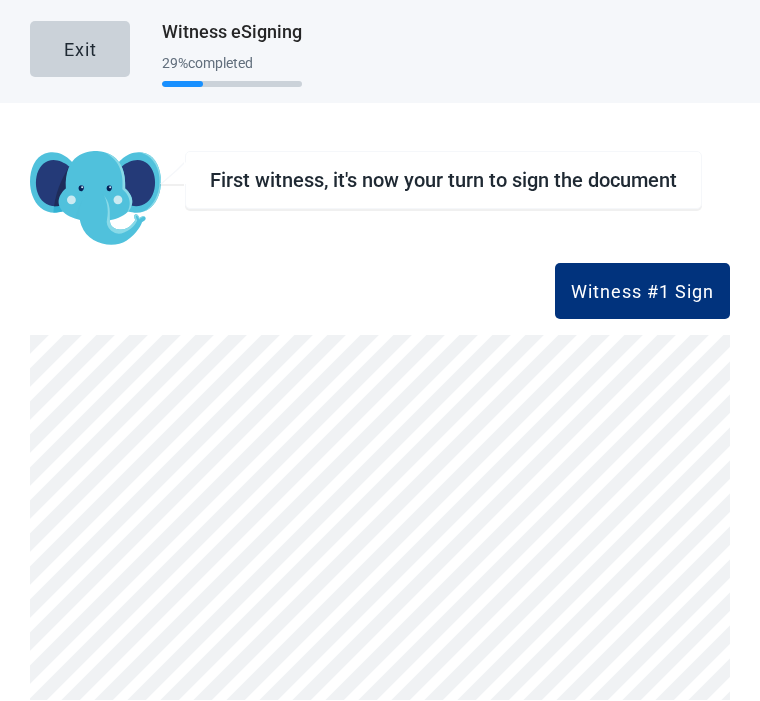 scroll, scrollTop: 48, scrollLeft: 0, axis: vertical 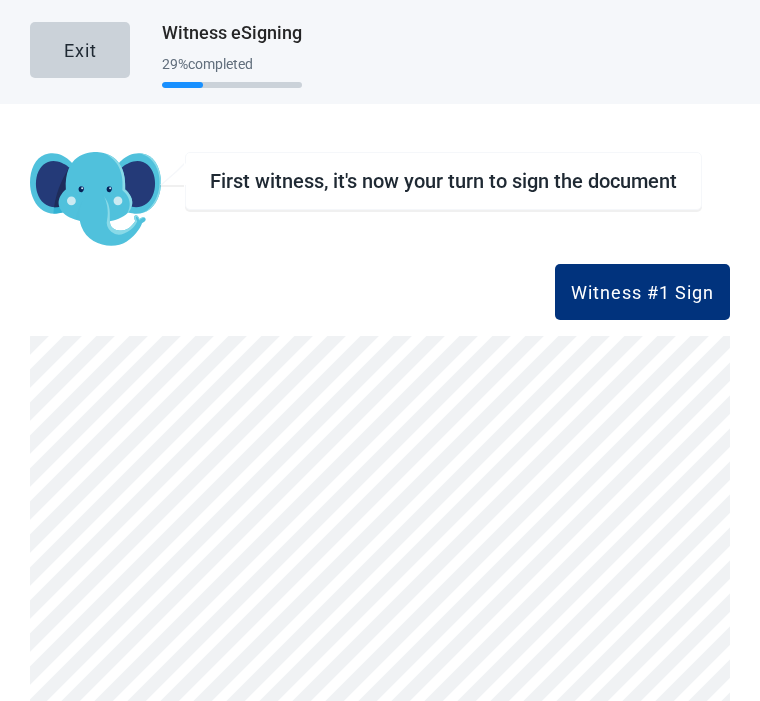 click on "Witness #1 Sign" at bounding box center [642, 292] 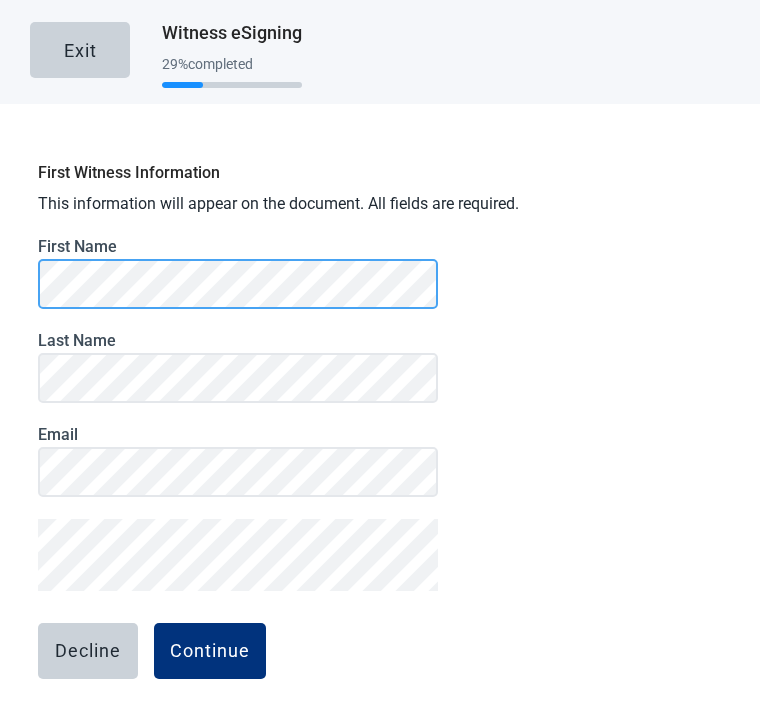 scroll, scrollTop: 47, scrollLeft: 0, axis: vertical 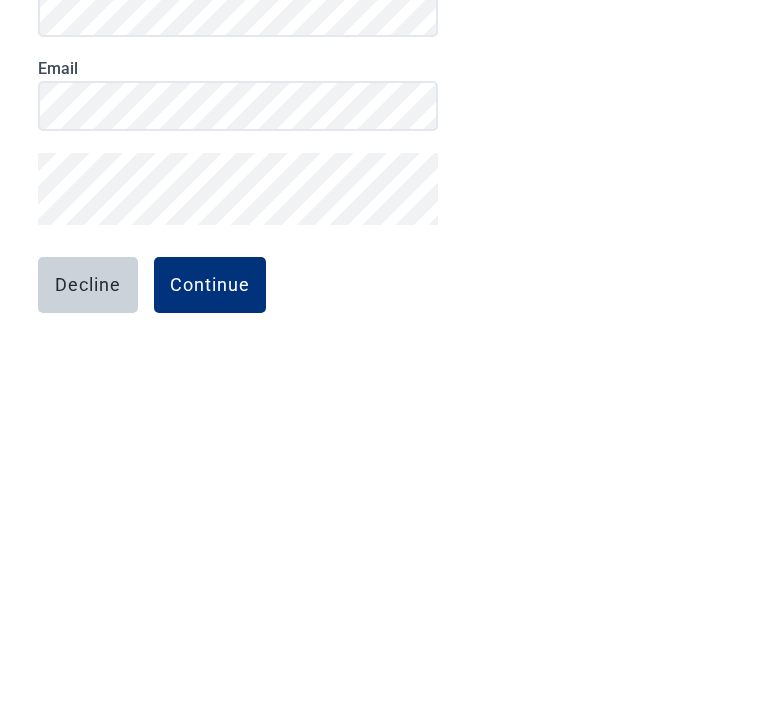 click on "Continue" at bounding box center [210, 629] 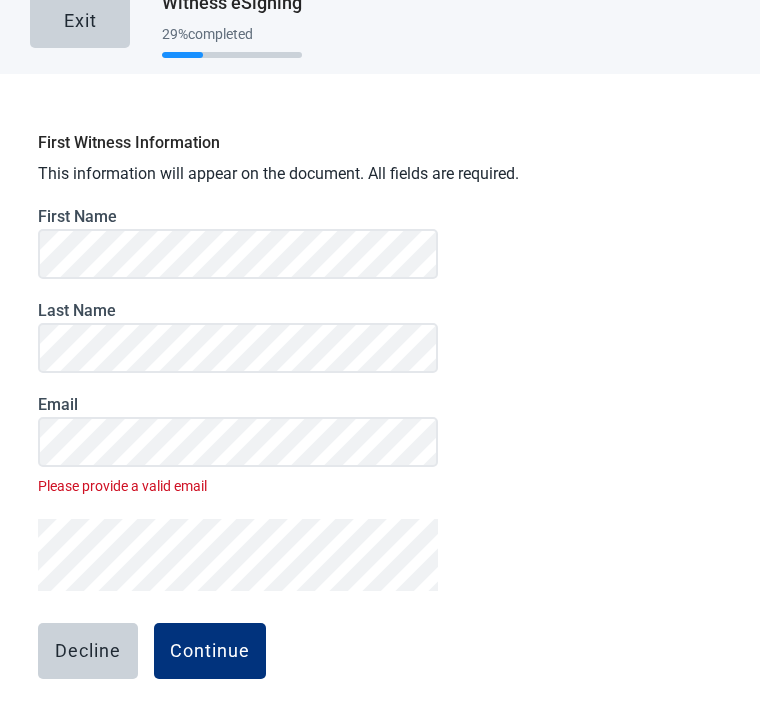 scroll, scrollTop: 52, scrollLeft: 0, axis: vertical 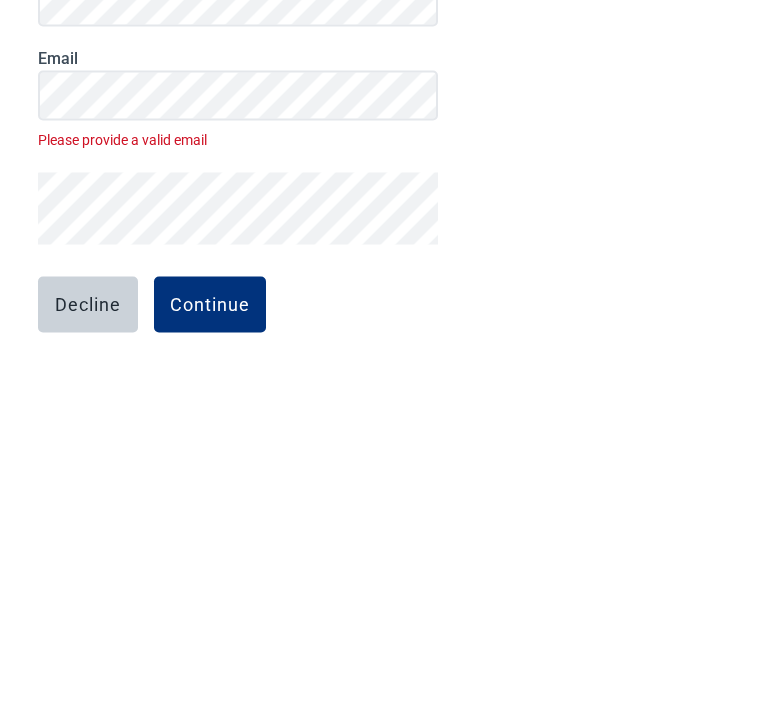 click on "Continue" at bounding box center (210, 629) 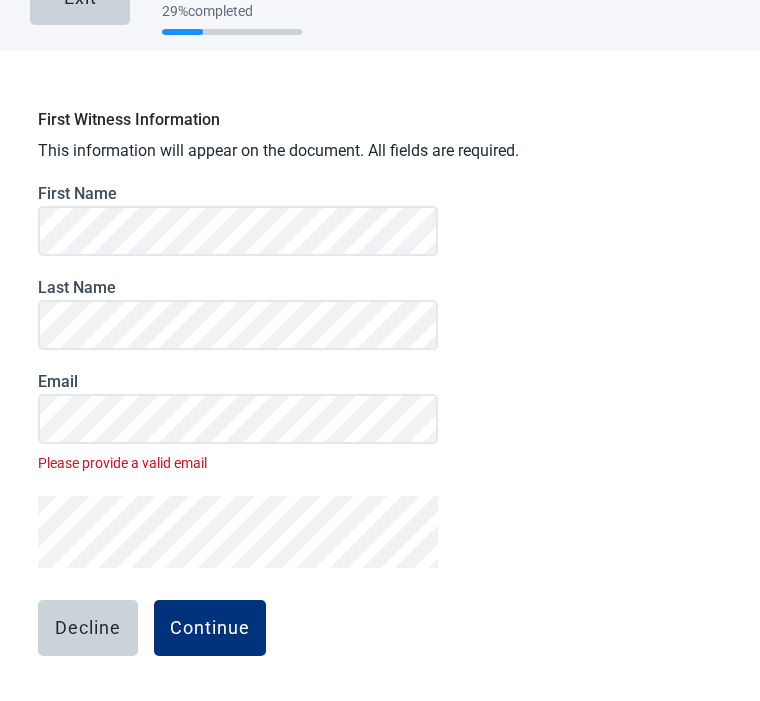 scroll, scrollTop: 52, scrollLeft: 0, axis: vertical 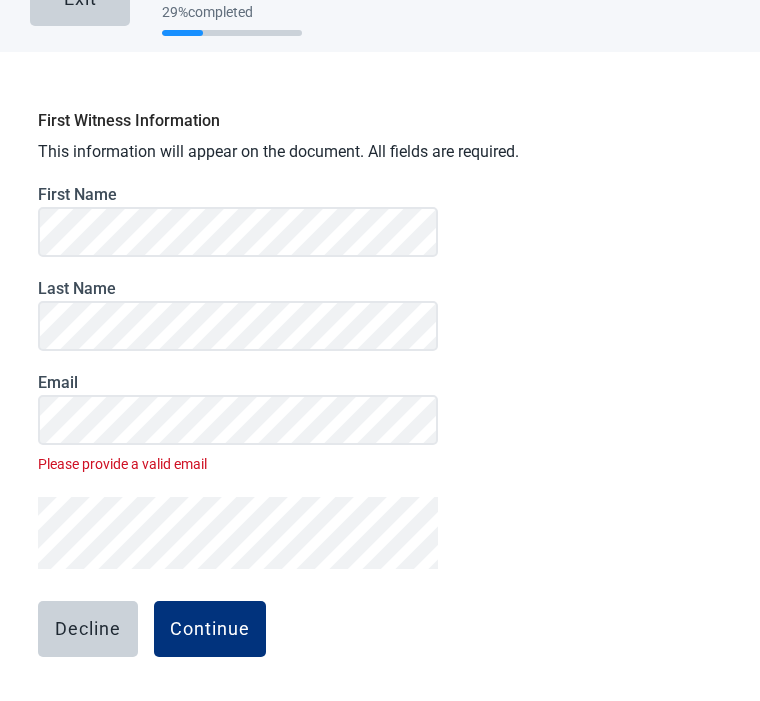 click on "Continue" at bounding box center (210, 629) 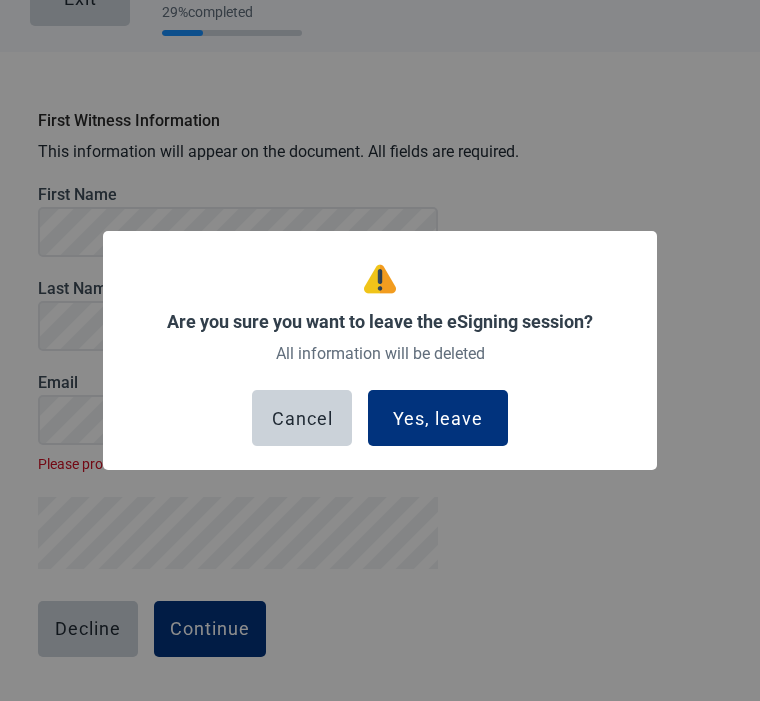 click on "Cancel" at bounding box center (302, 418) 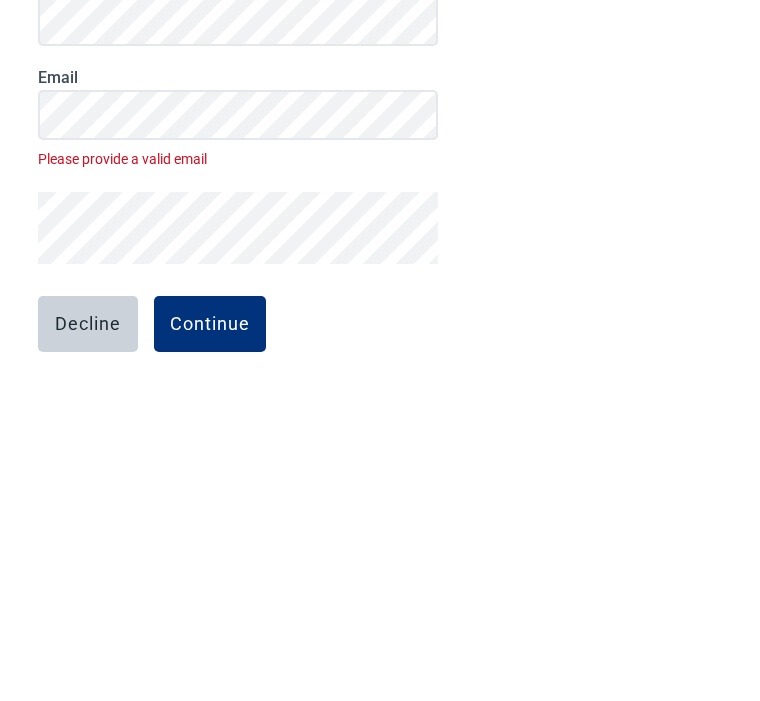 click on "Continue" at bounding box center [210, 629] 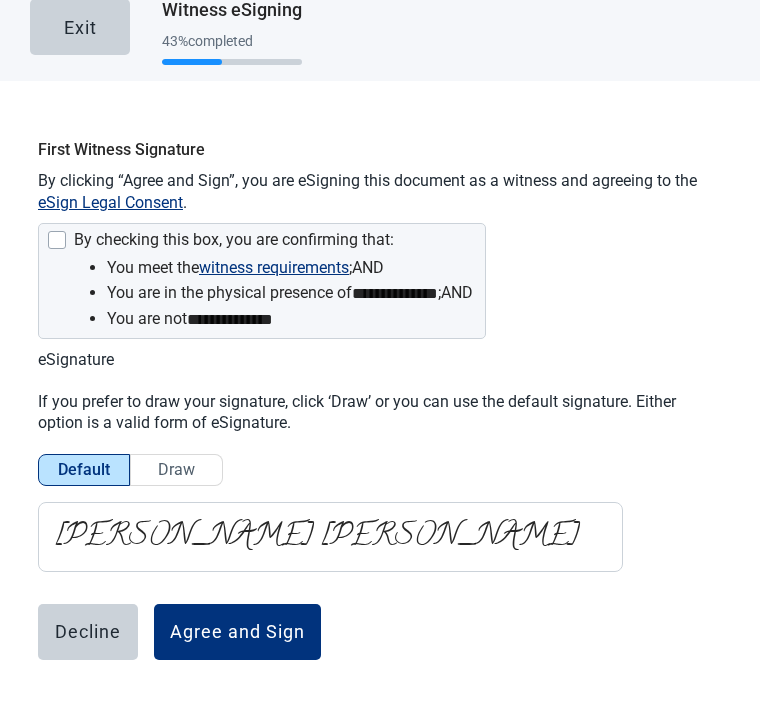 scroll, scrollTop: 21, scrollLeft: 0, axis: vertical 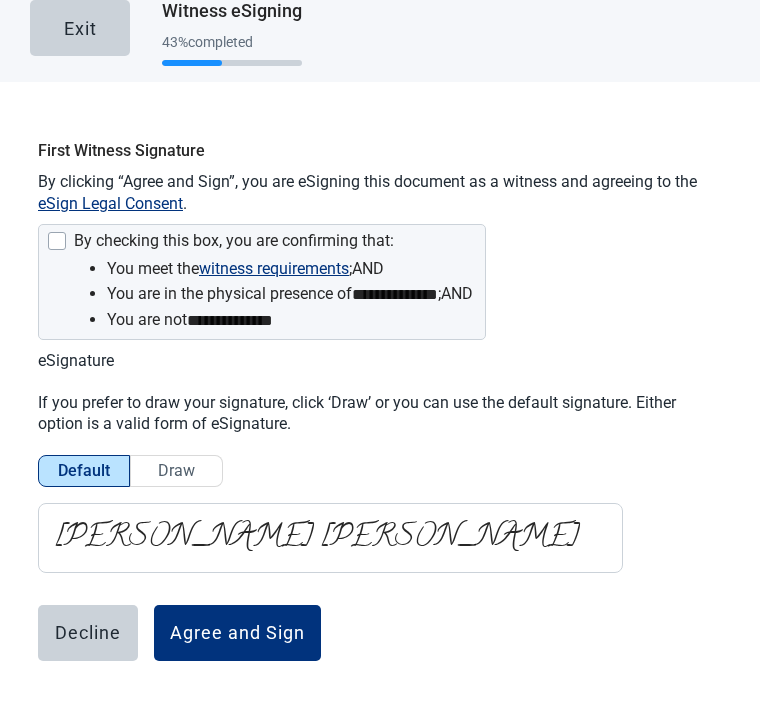 click on "Agree and Sign" at bounding box center [237, 634] 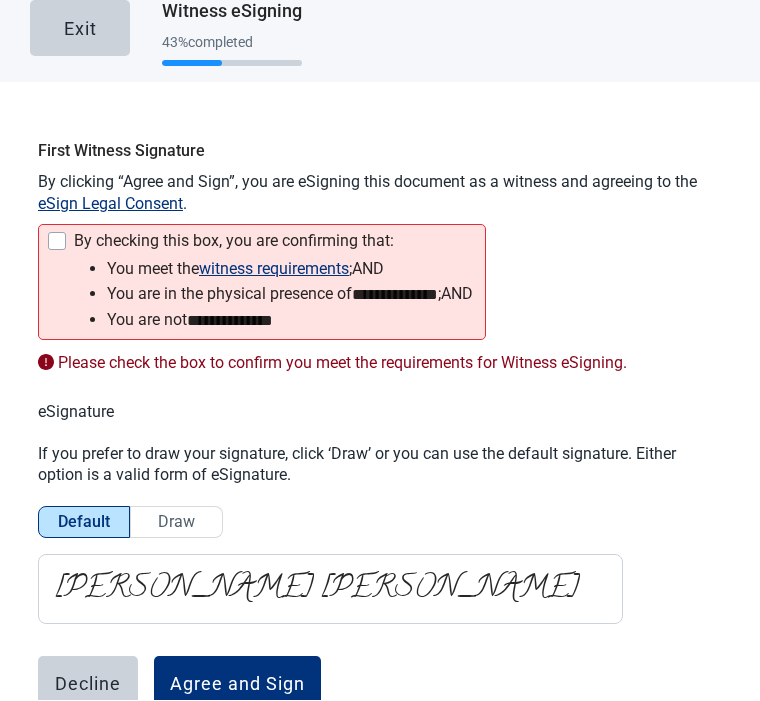 click at bounding box center [57, 242] 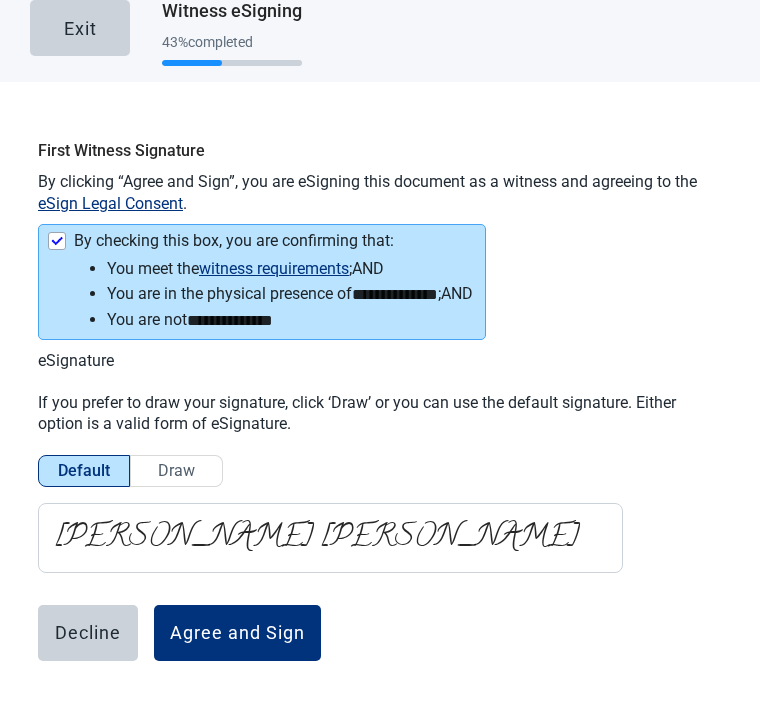 click on "Agree and Sign" at bounding box center [237, 634] 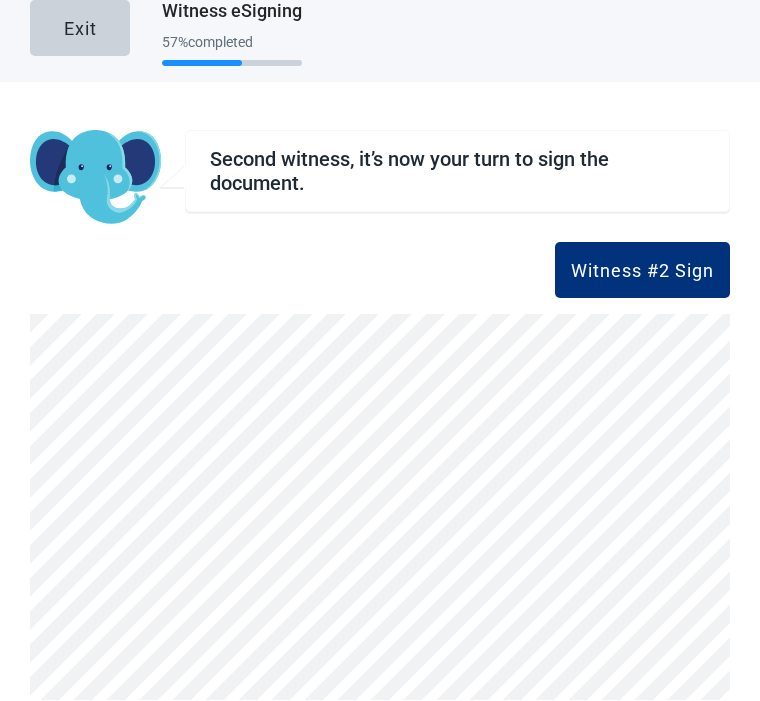 click on "Witness #2 Sign" at bounding box center (642, 271) 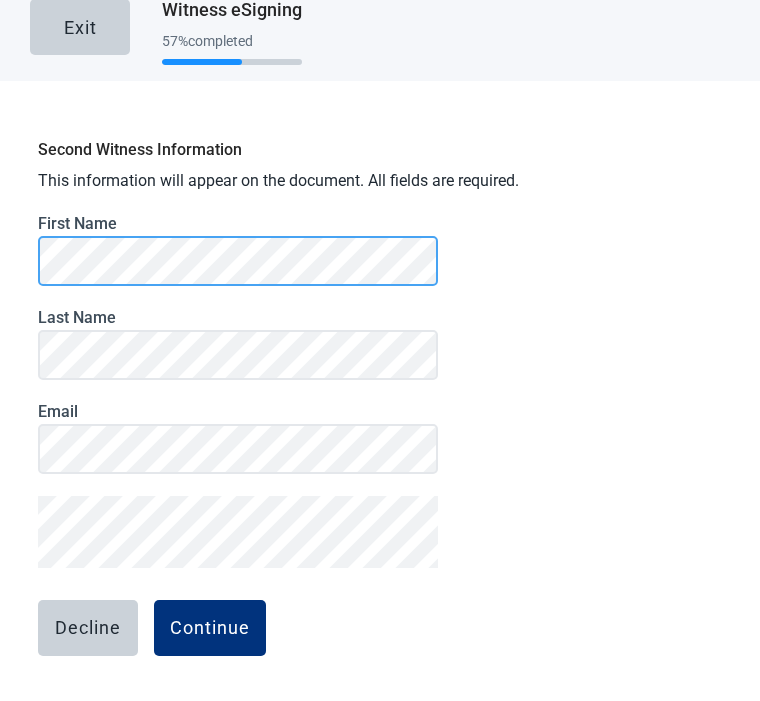 scroll, scrollTop: 22, scrollLeft: 0, axis: vertical 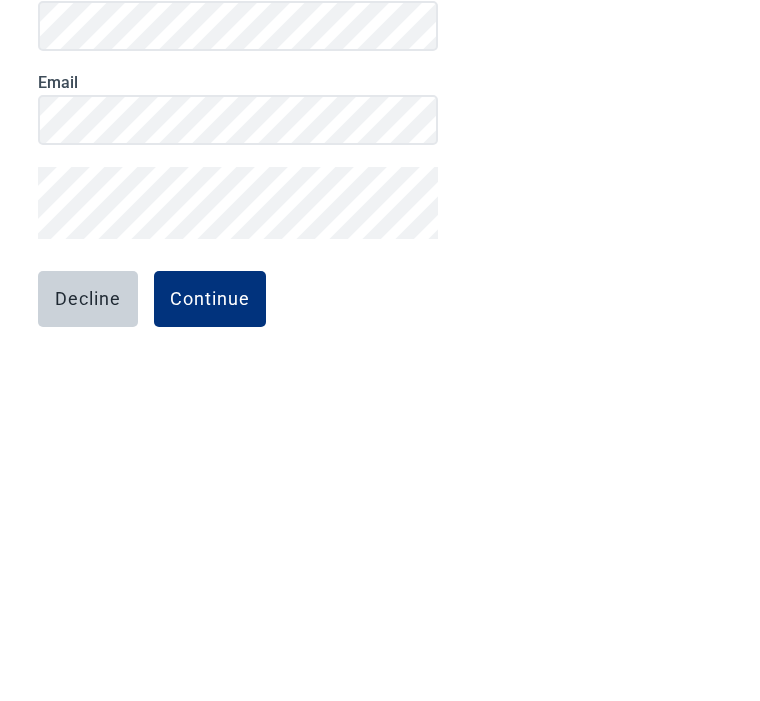 click on "Continue" at bounding box center (210, 629) 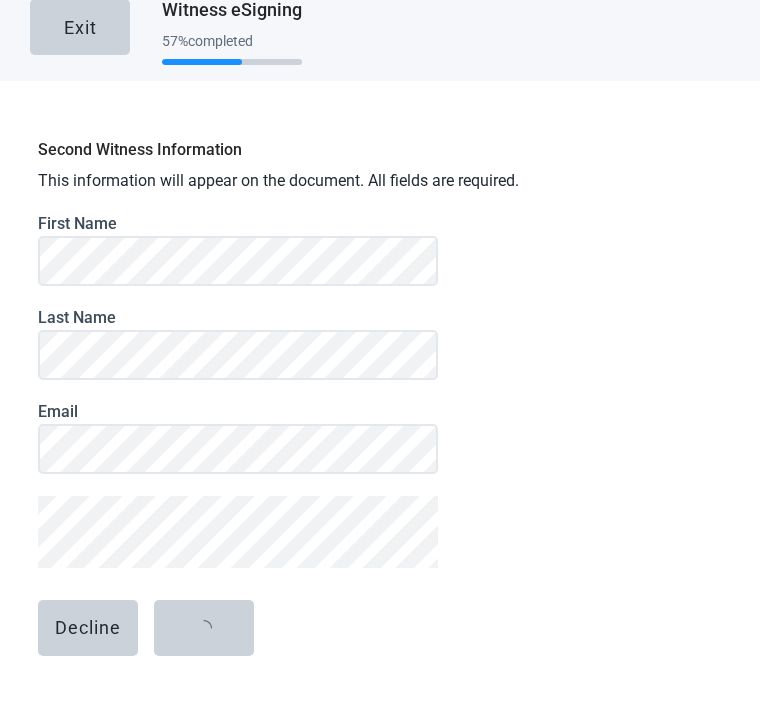 scroll, scrollTop: 0, scrollLeft: 0, axis: both 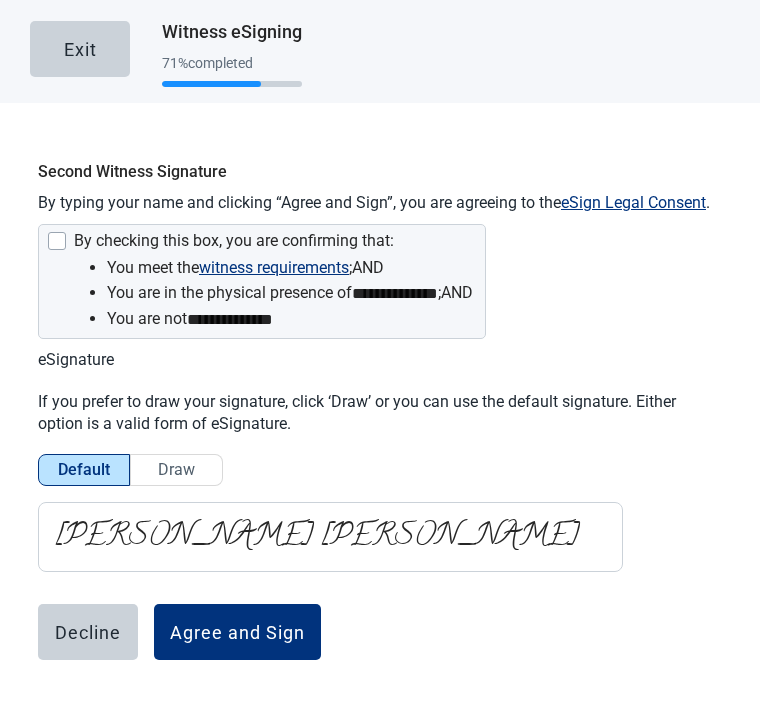 click on "Agree and Sign" at bounding box center [237, 633] 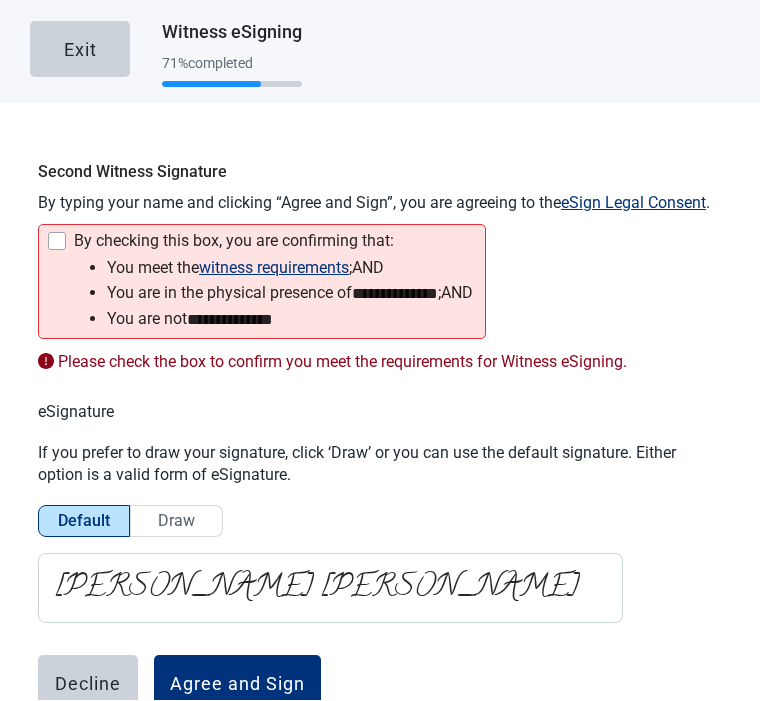 click on "**********" at bounding box center [262, 283] 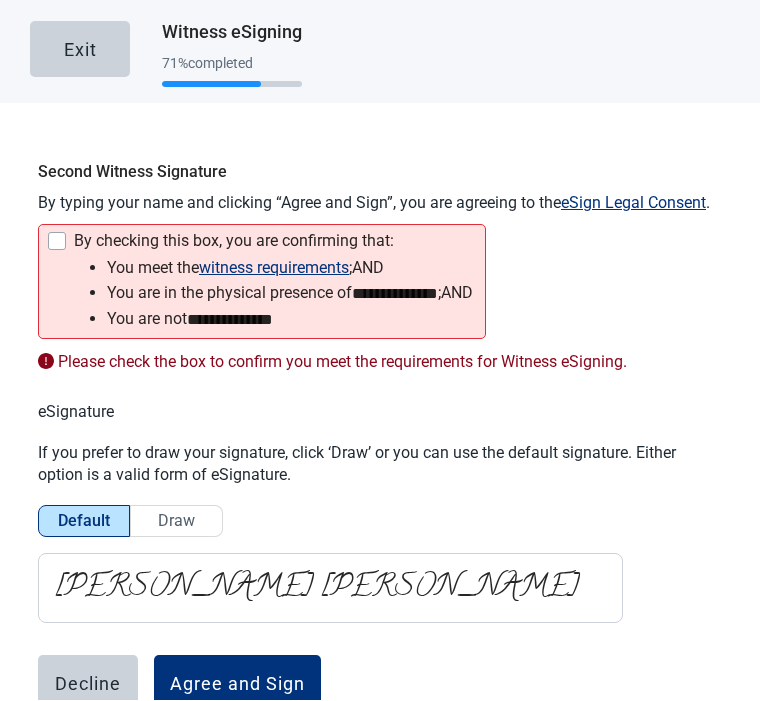 click at bounding box center (57, 242) 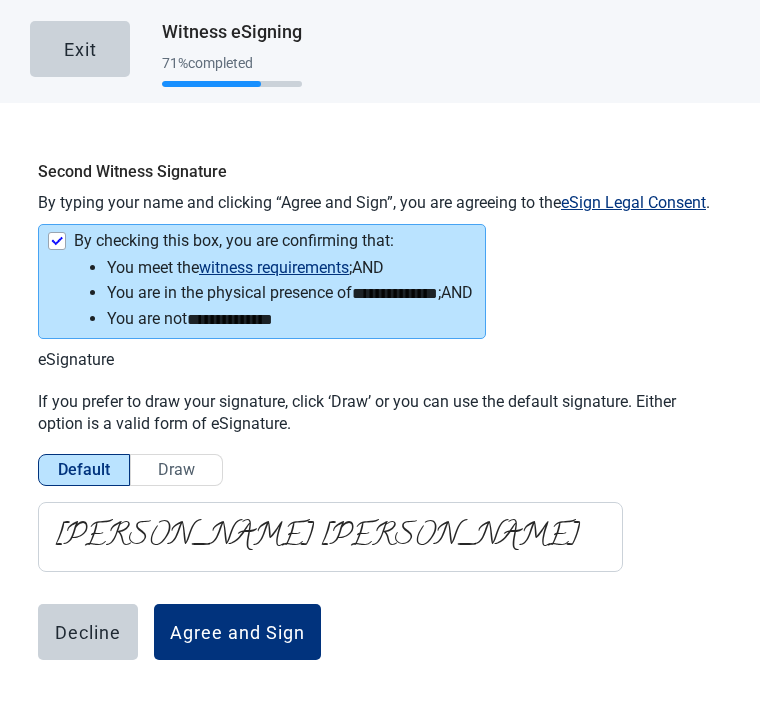 click on "Agree and Sign" at bounding box center [237, 633] 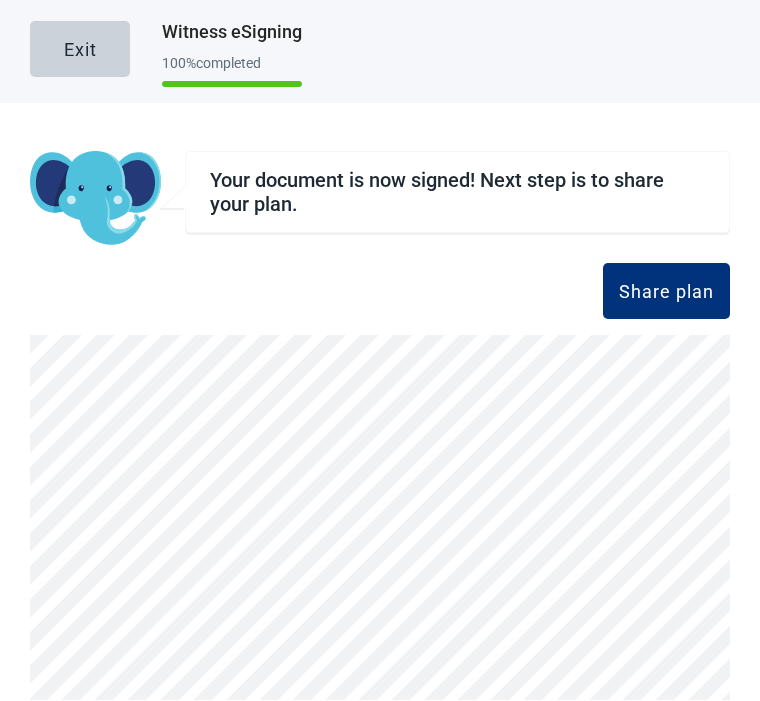 click on "Share plan" at bounding box center (666, 292) 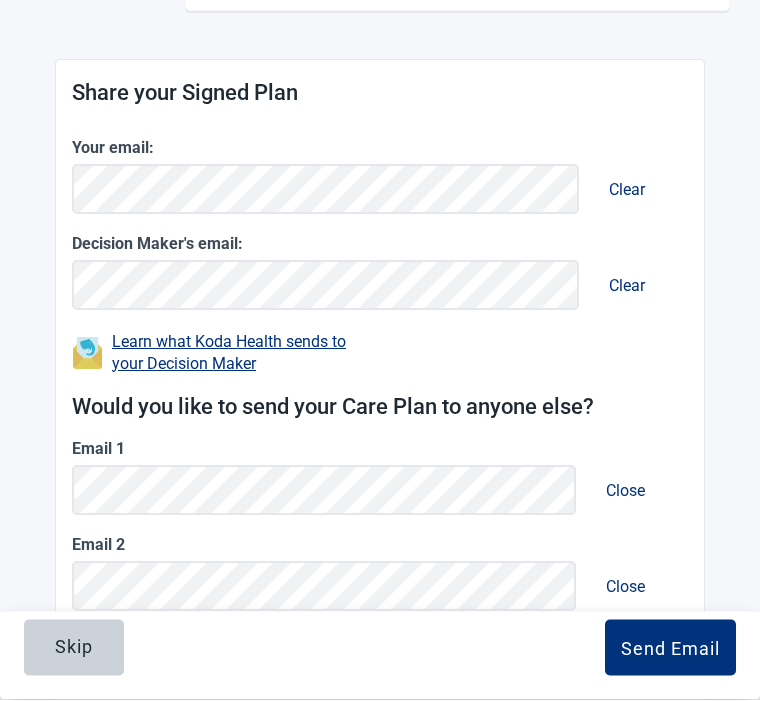 scroll, scrollTop: 214, scrollLeft: 0, axis: vertical 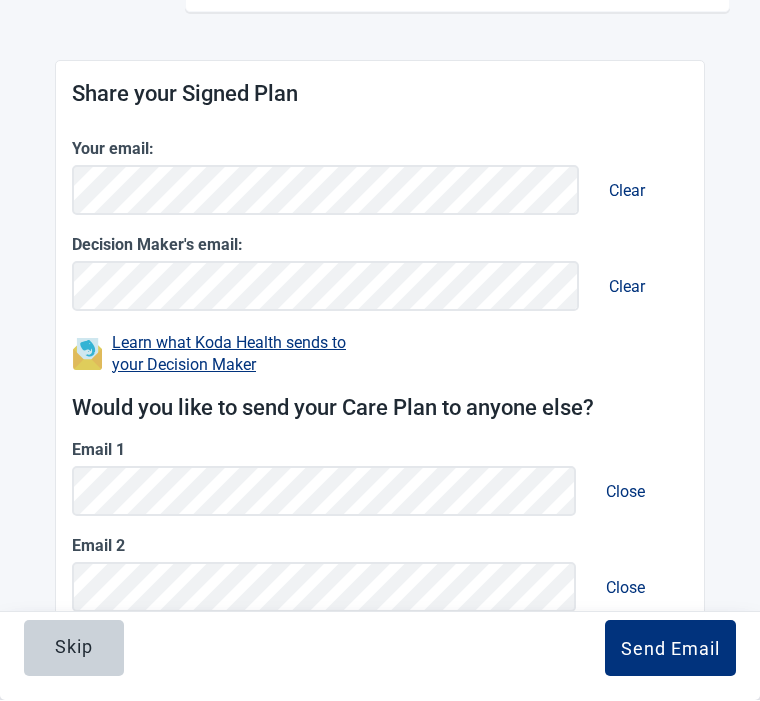 click on "Send Email" at bounding box center [670, 649] 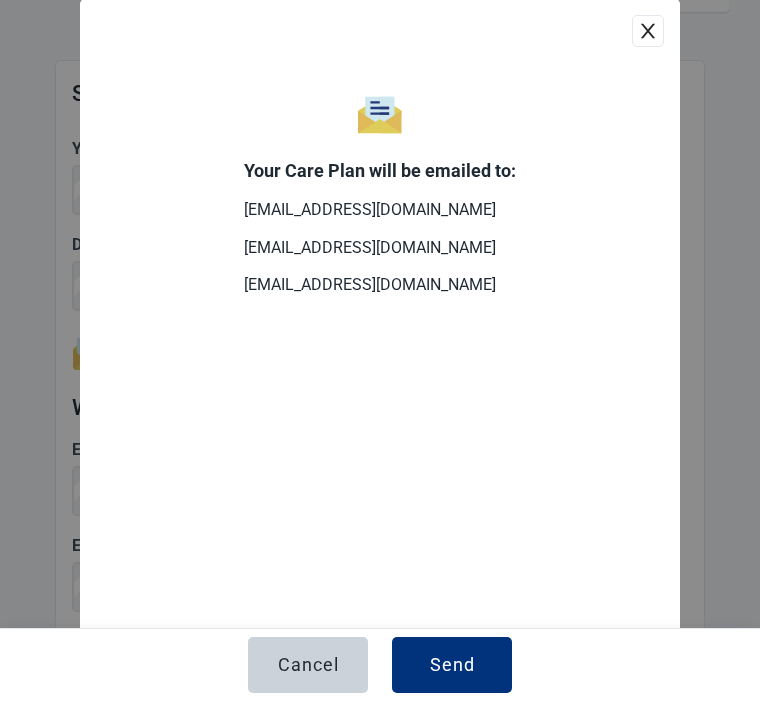 click on "Send" at bounding box center [452, 666] 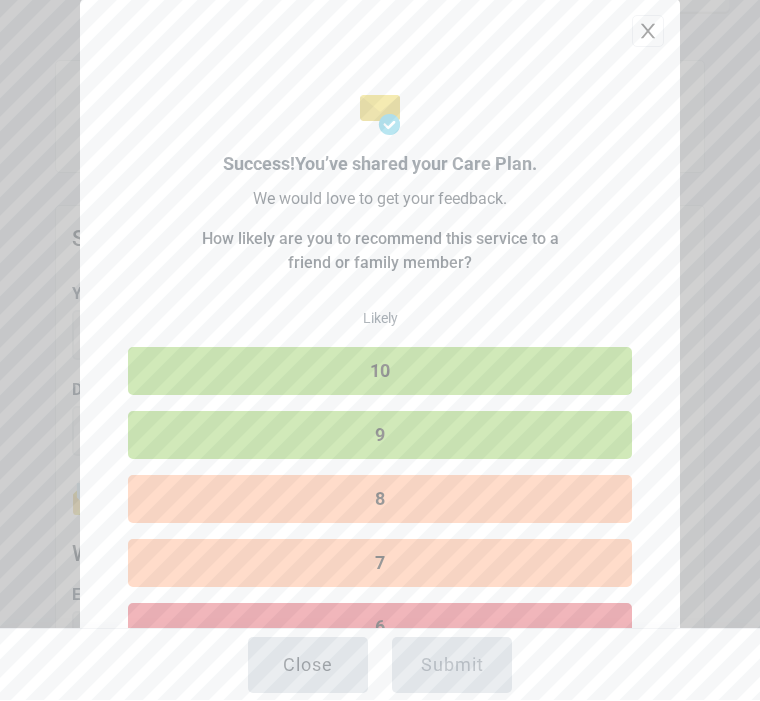 scroll, scrollTop: 215, scrollLeft: 0, axis: vertical 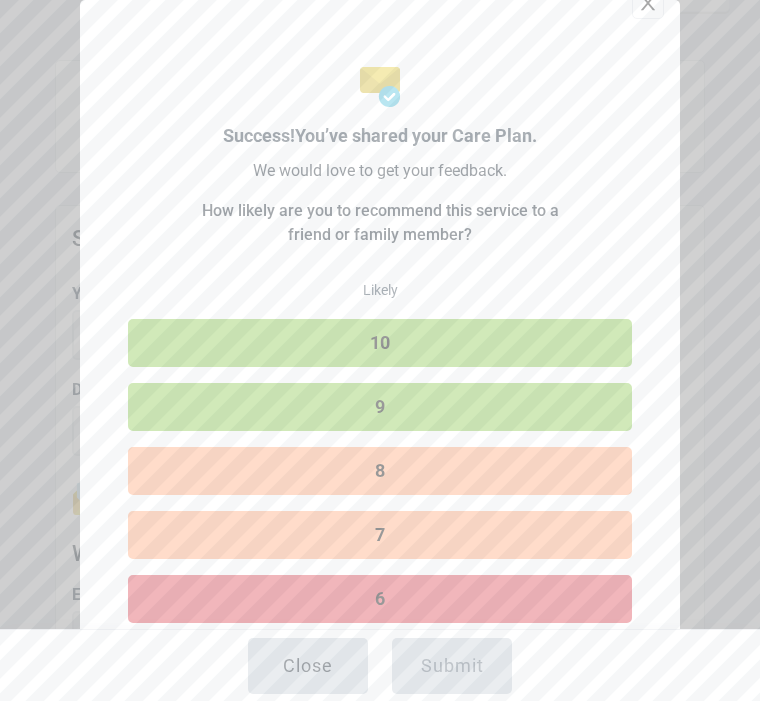 click on "8" at bounding box center [380, 471] 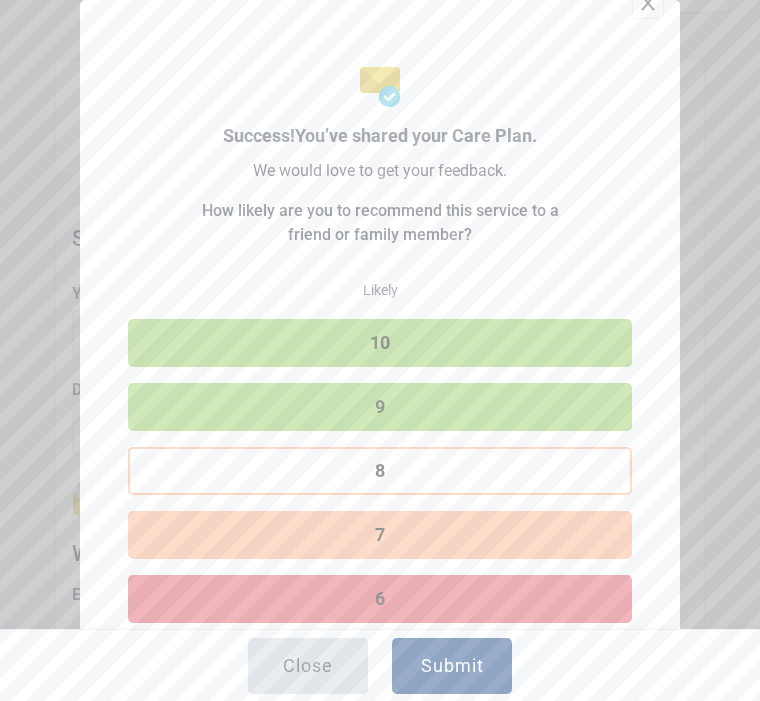 click on "Submit" at bounding box center (452, 666) 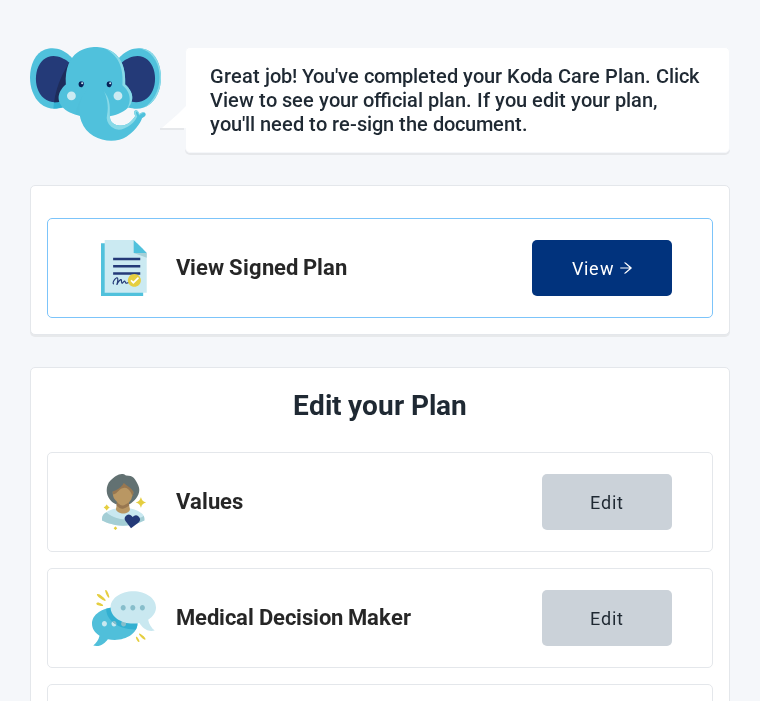 scroll, scrollTop: 0, scrollLeft: 0, axis: both 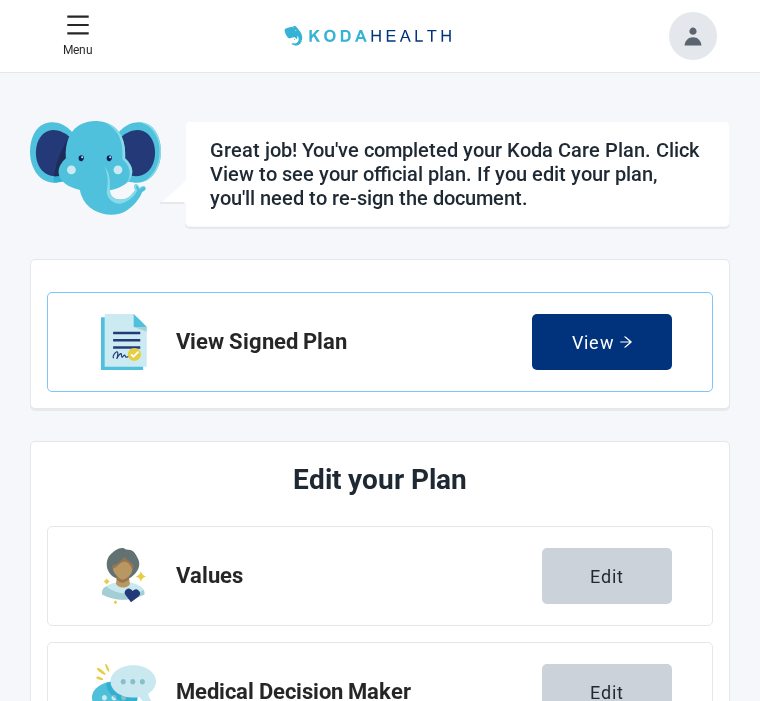 click on "View" at bounding box center (602, 342) 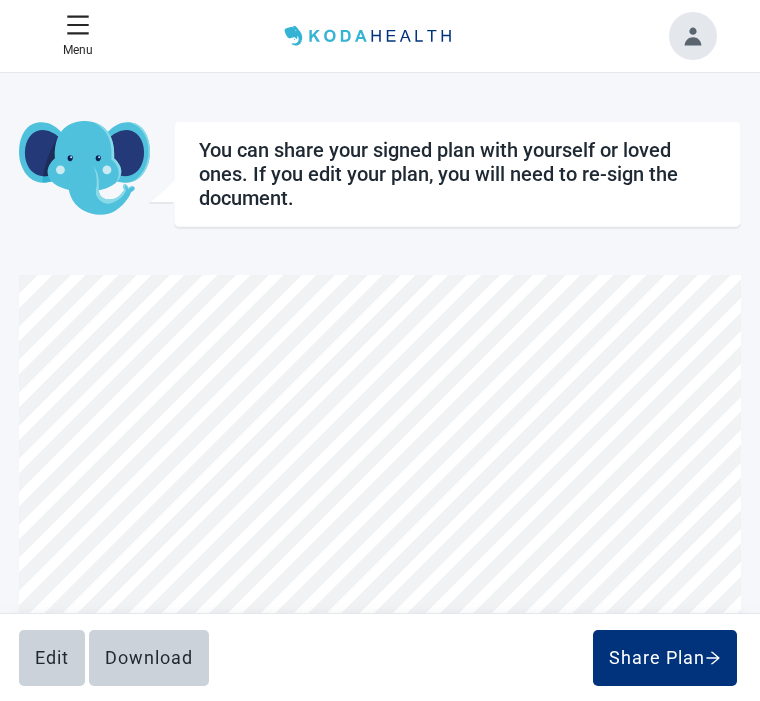 scroll, scrollTop: 557, scrollLeft: 0, axis: vertical 